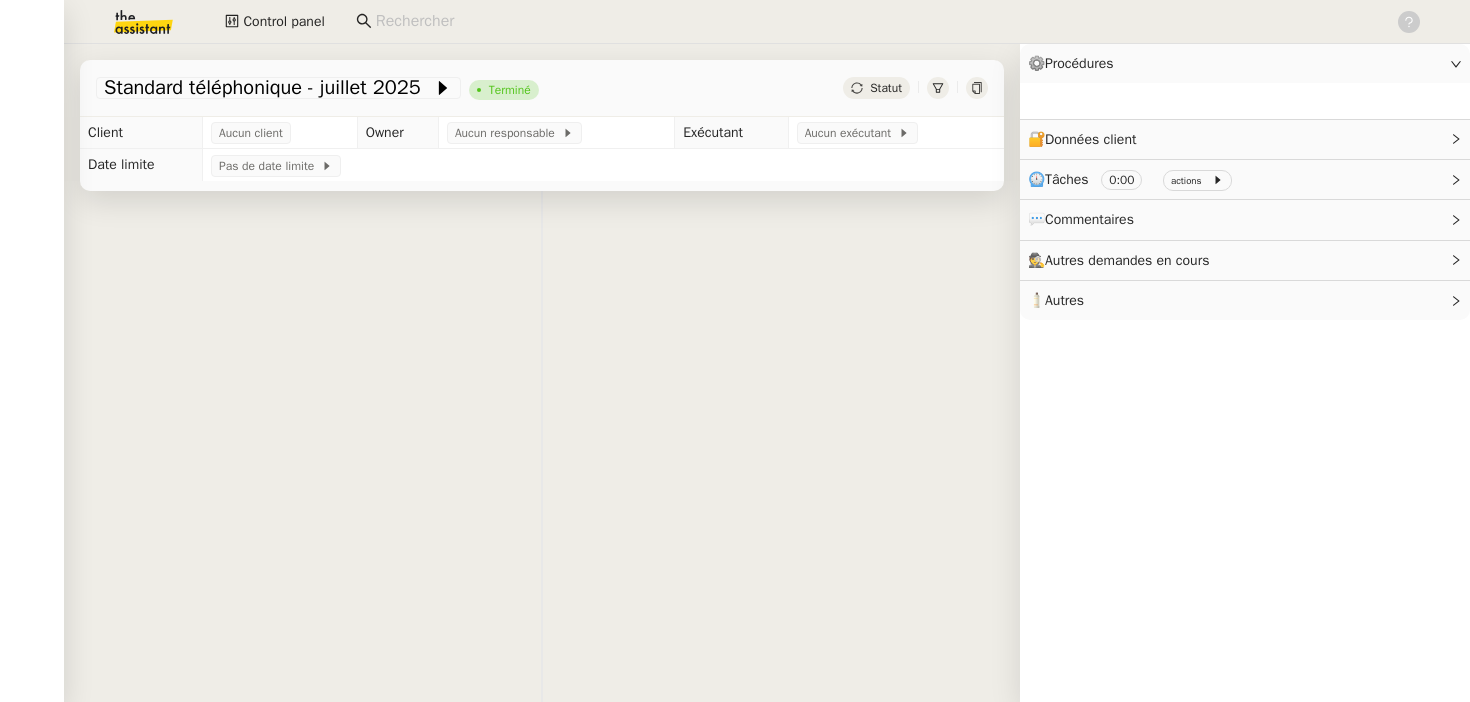 scroll, scrollTop: 0, scrollLeft: 0, axis: both 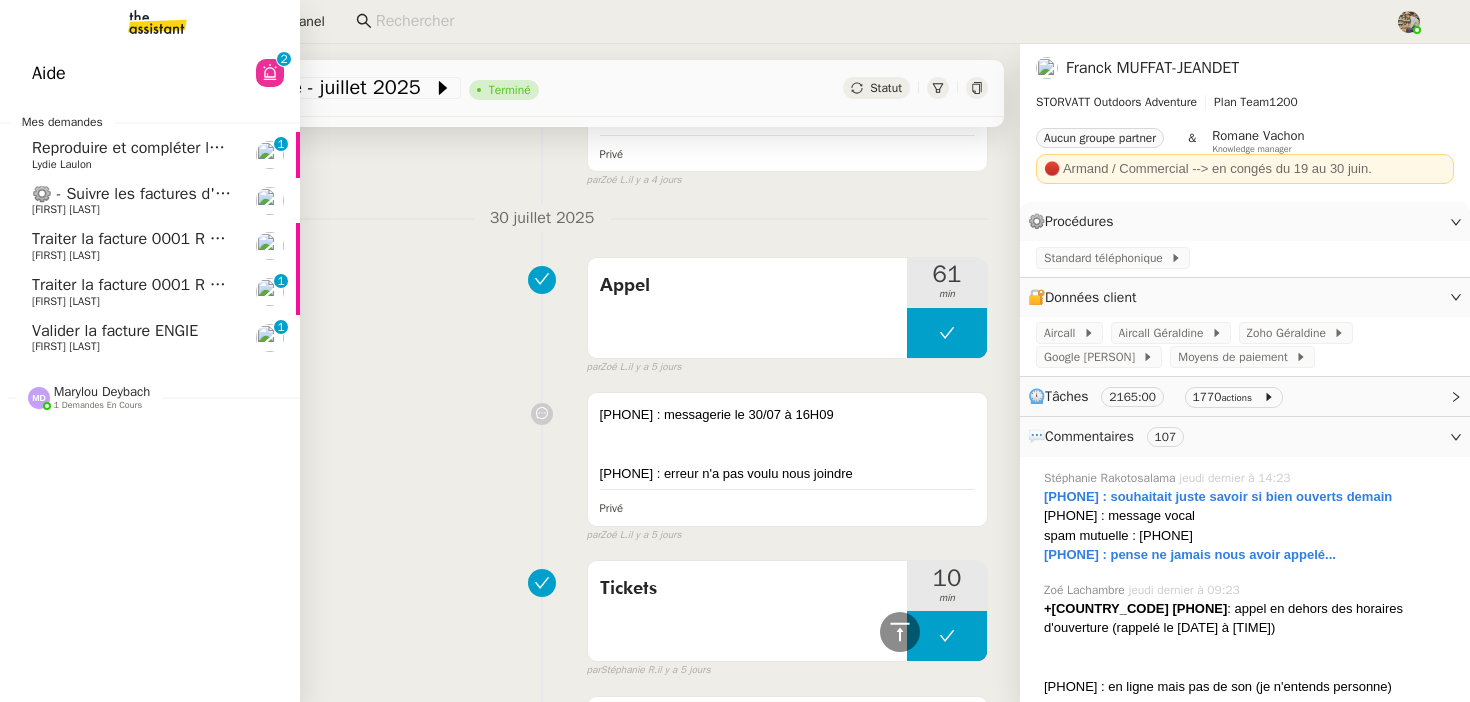 click on "Reproduire et compléter le tableau" 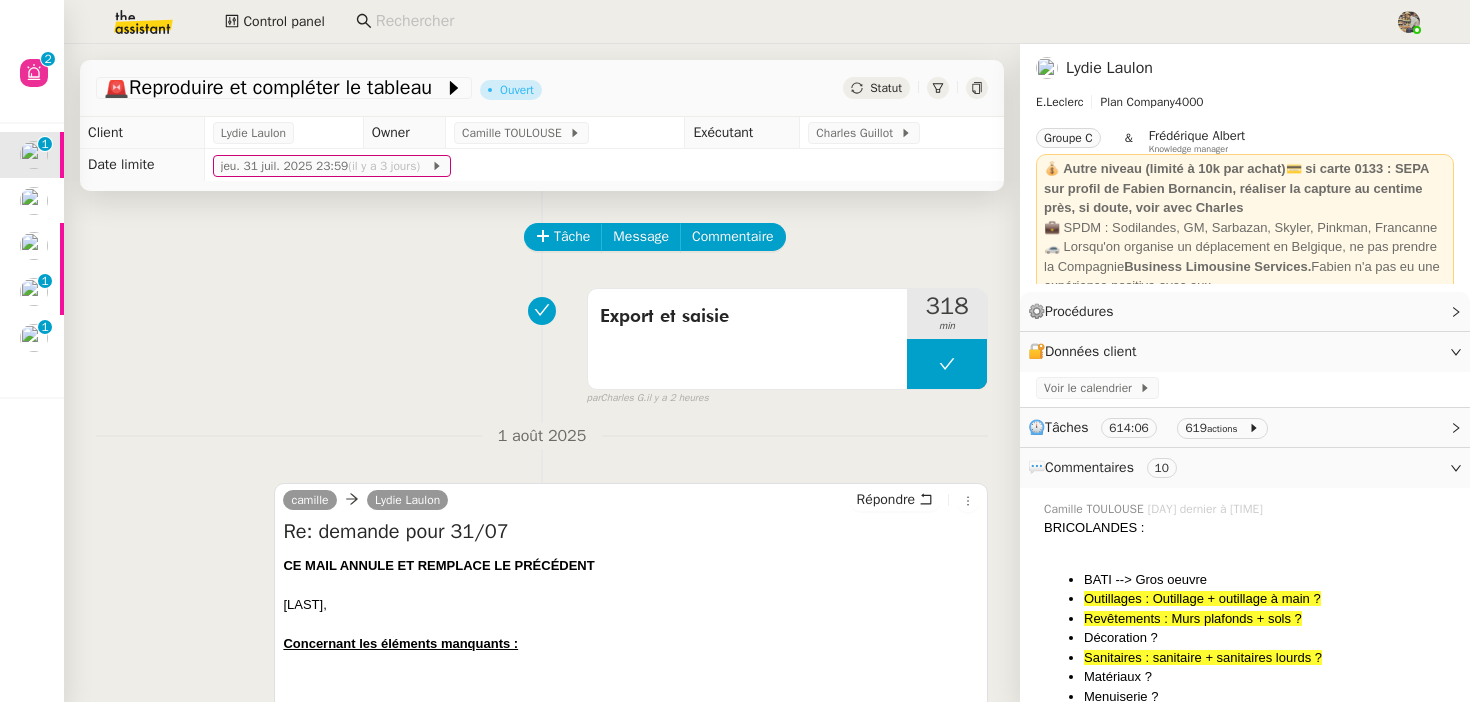 scroll, scrollTop: 320, scrollLeft: 0, axis: vertical 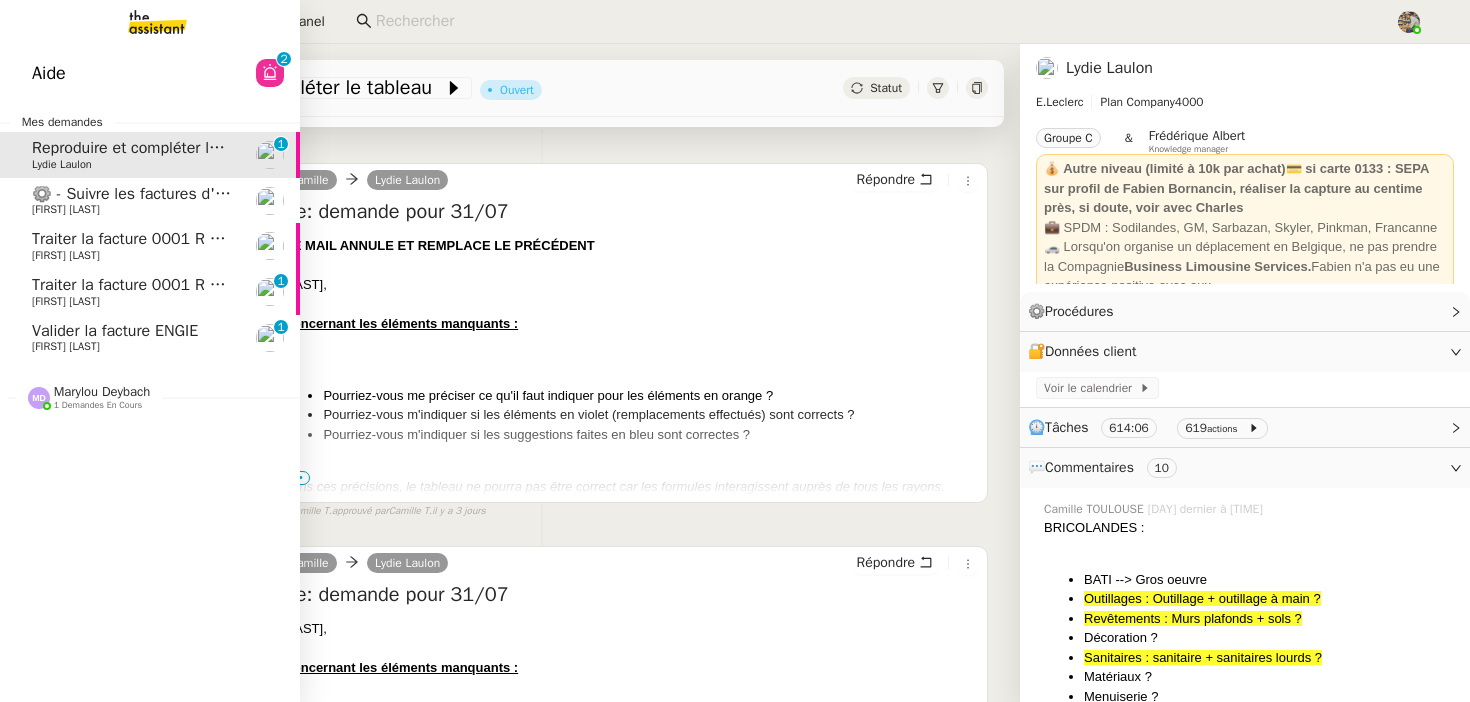 click on "Traiter la facture 0001 R VEYXF0" 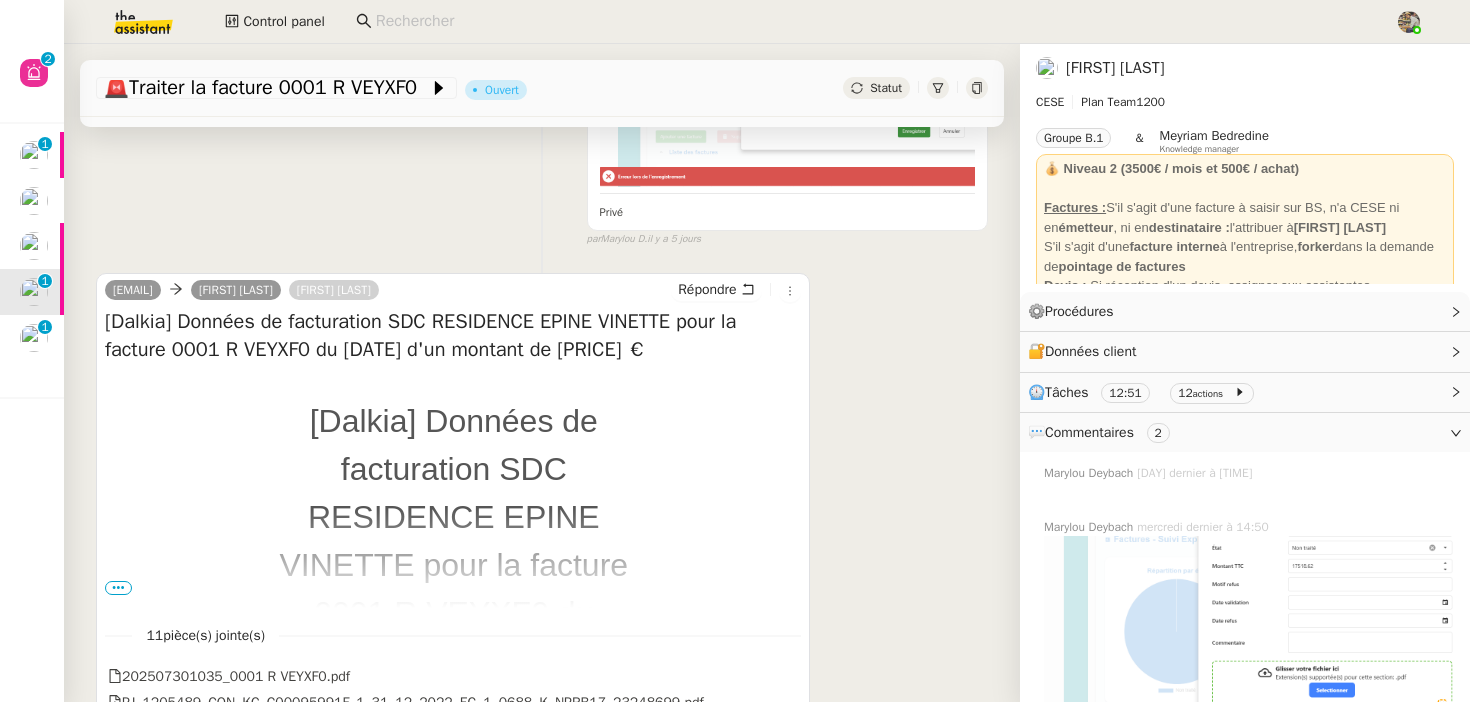 scroll, scrollTop: 1387, scrollLeft: 0, axis: vertical 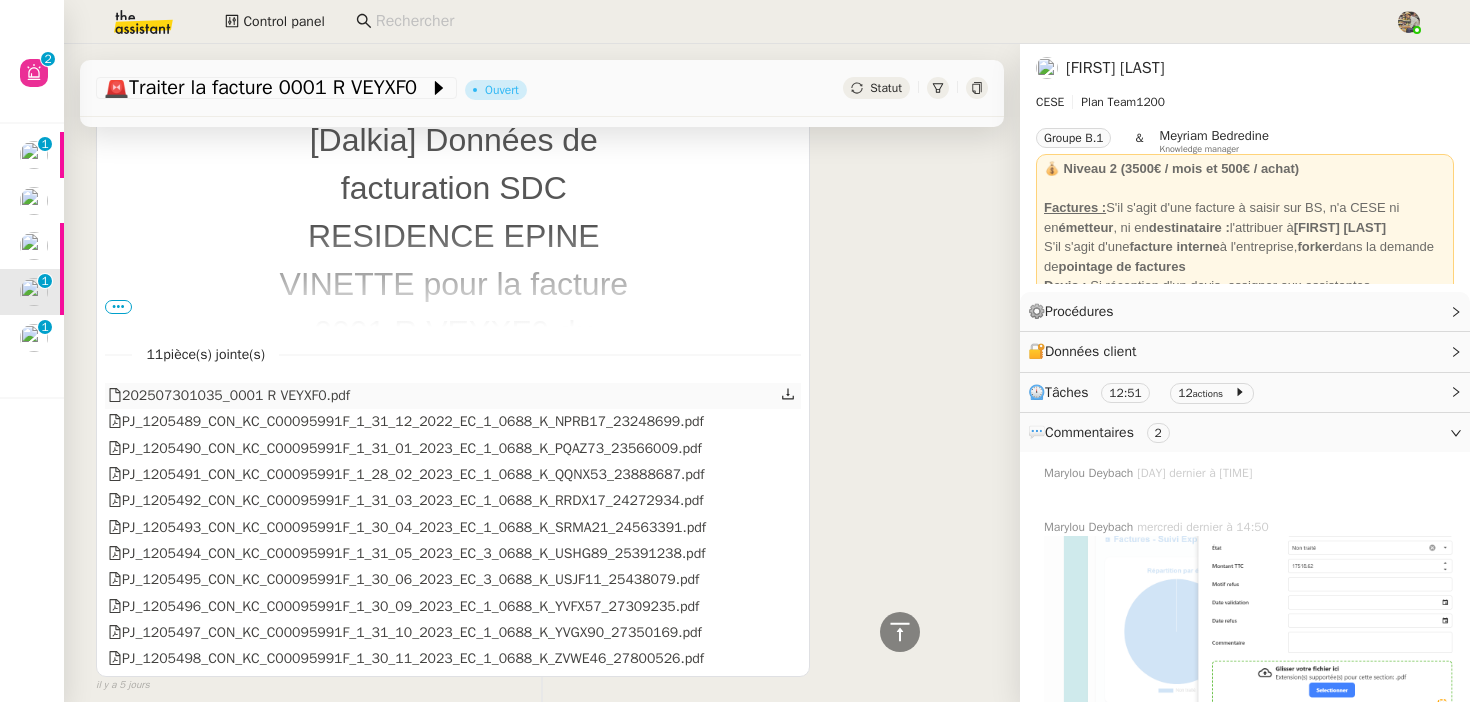 click on "202507301035_0001 R VEYXF0.pdf" 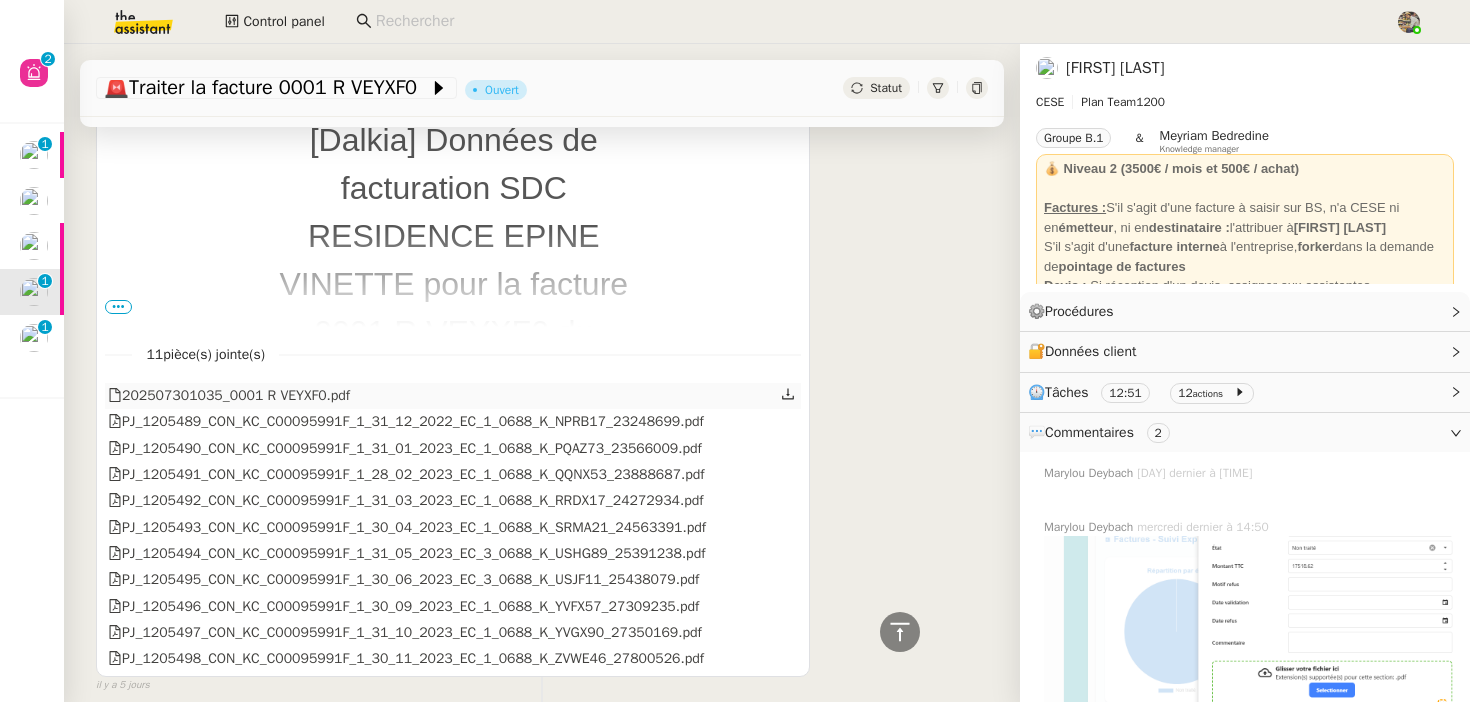 click on "202507301035_0001 R VEYXF0.pdf" 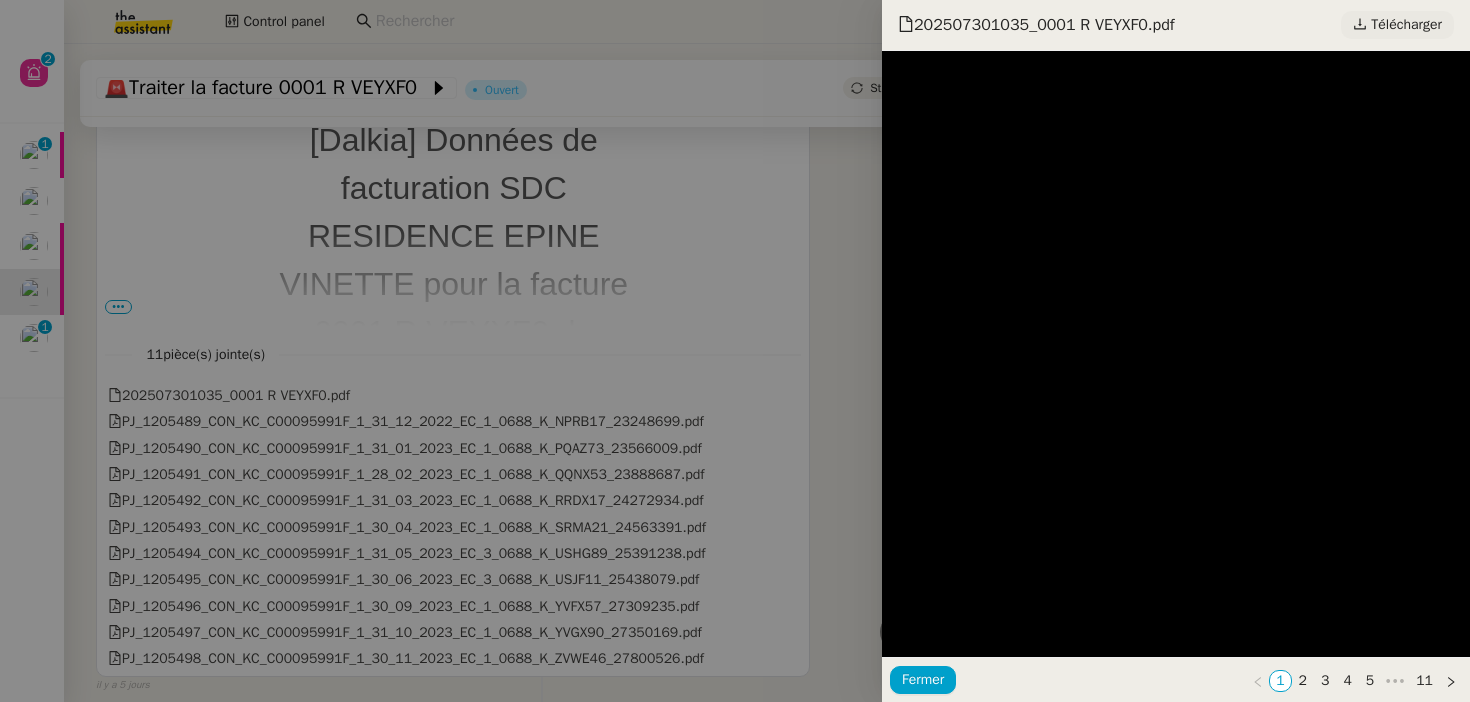 click on "Télécharger" at bounding box center [1406, 25] 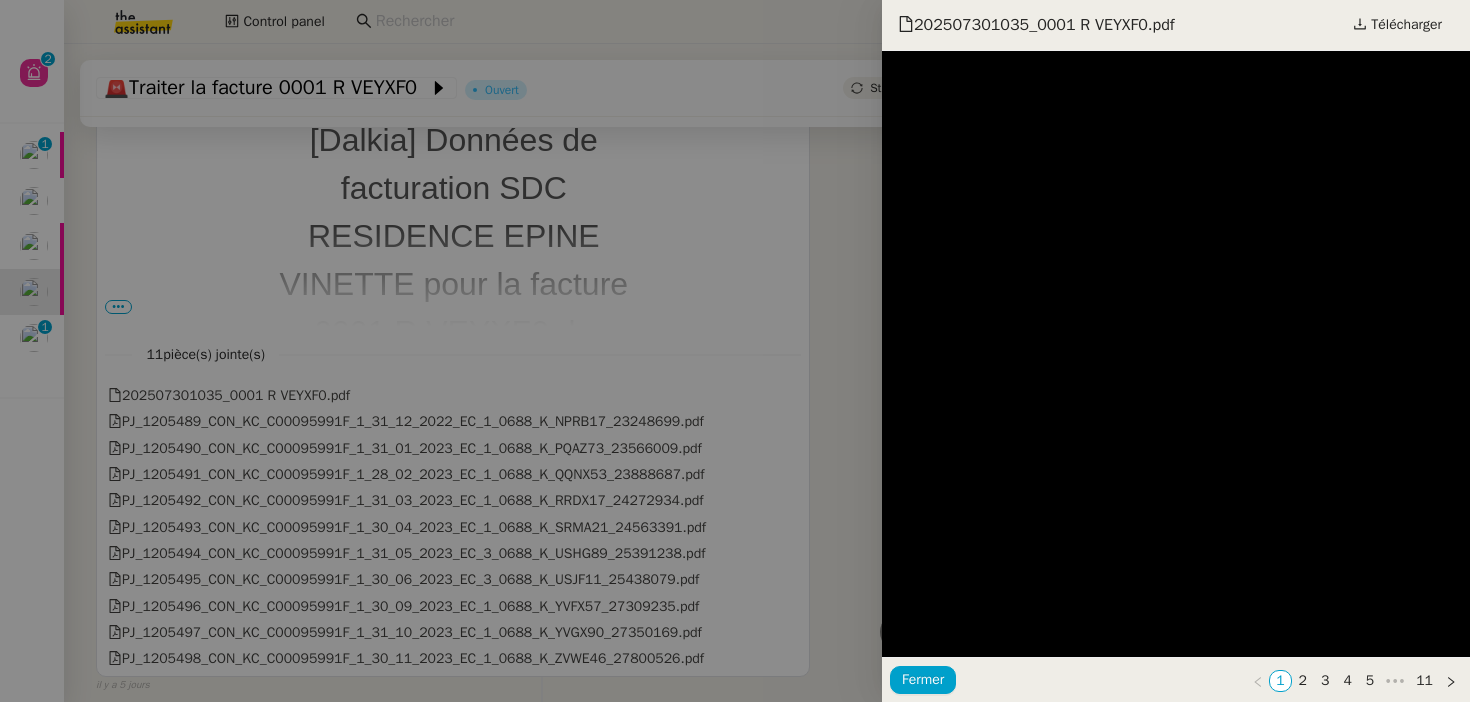 click at bounding box center (735, 351) 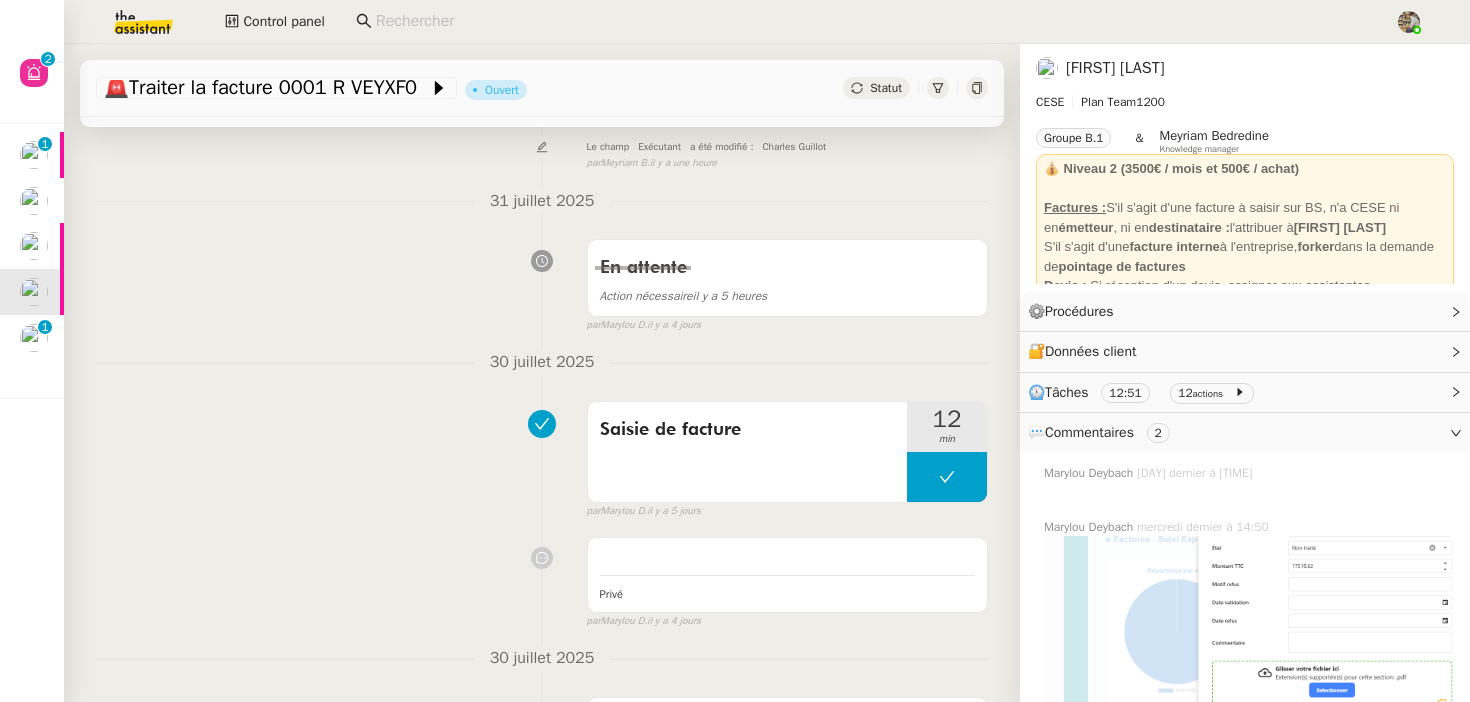 scroll, scrollTop: 0, scrollLeft: 0, axis: both 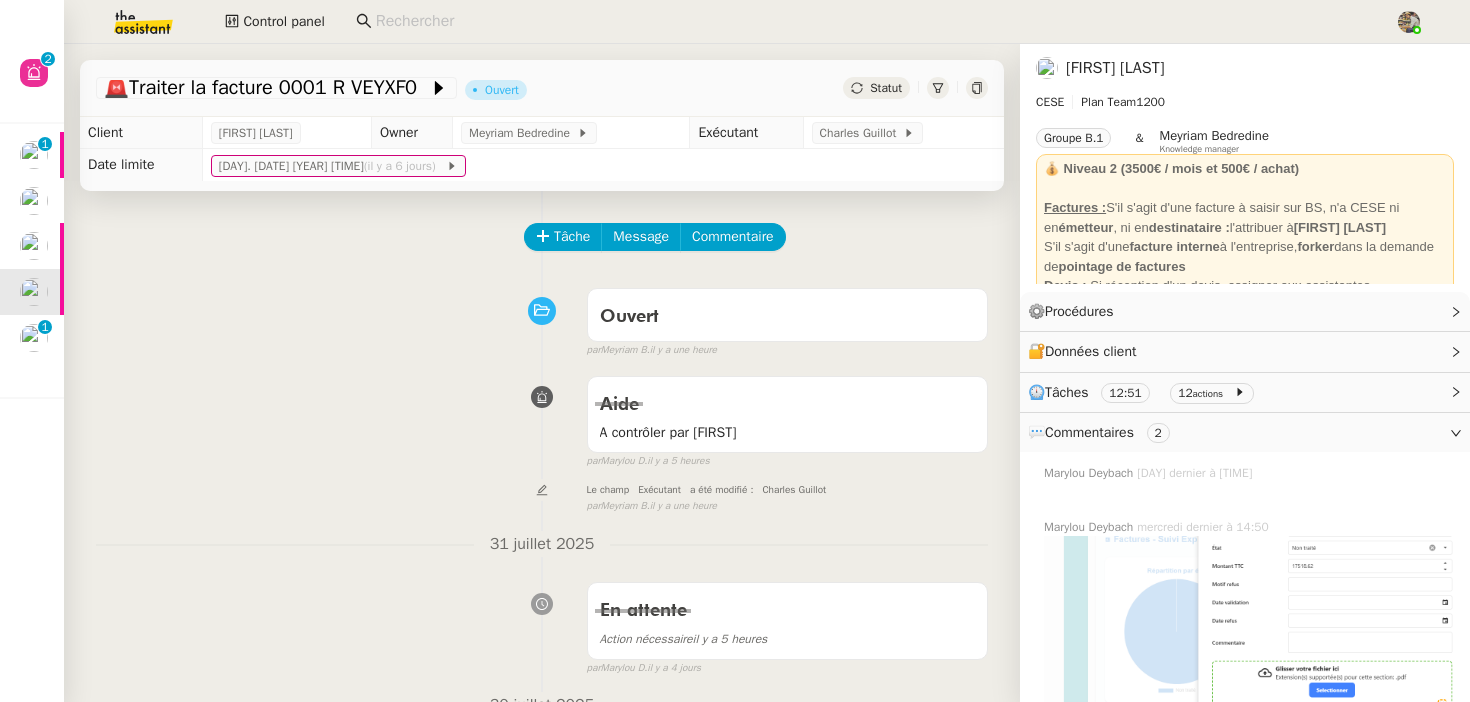 click on "Statut" 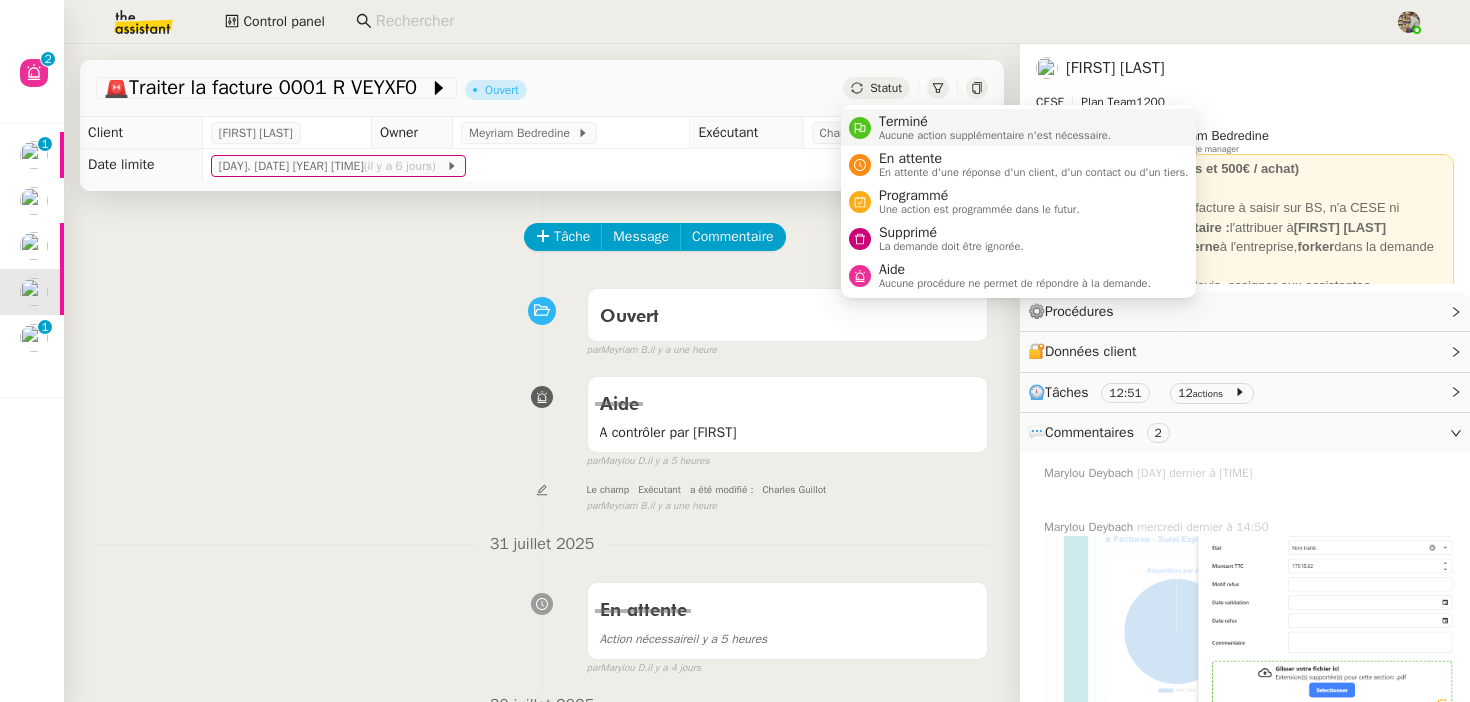 click on "Terminé Aucune action supplémentaire n'est nécessaire." at bounding box center (1019, 127) 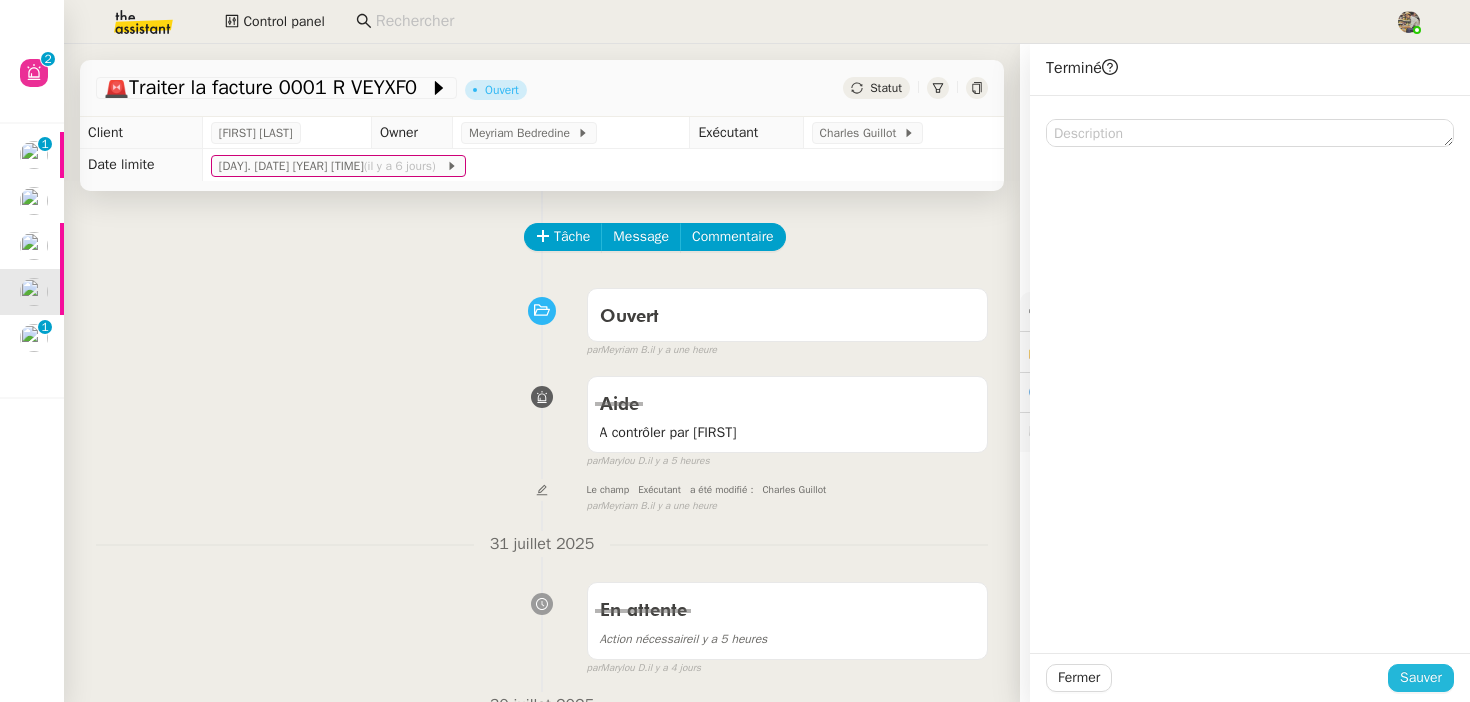 click on "Sauver" 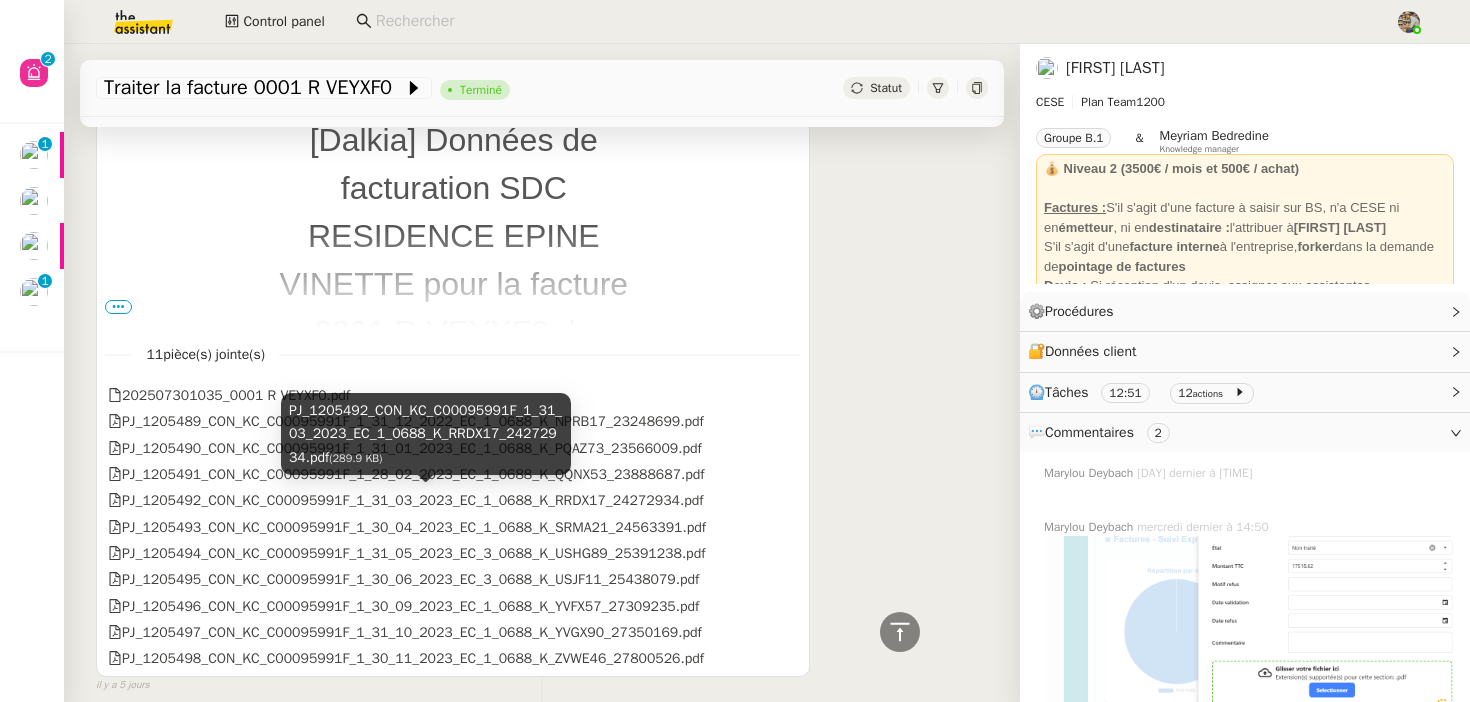 scroll, scrollTop: 890, scrollLeft: 0, axis: vertical 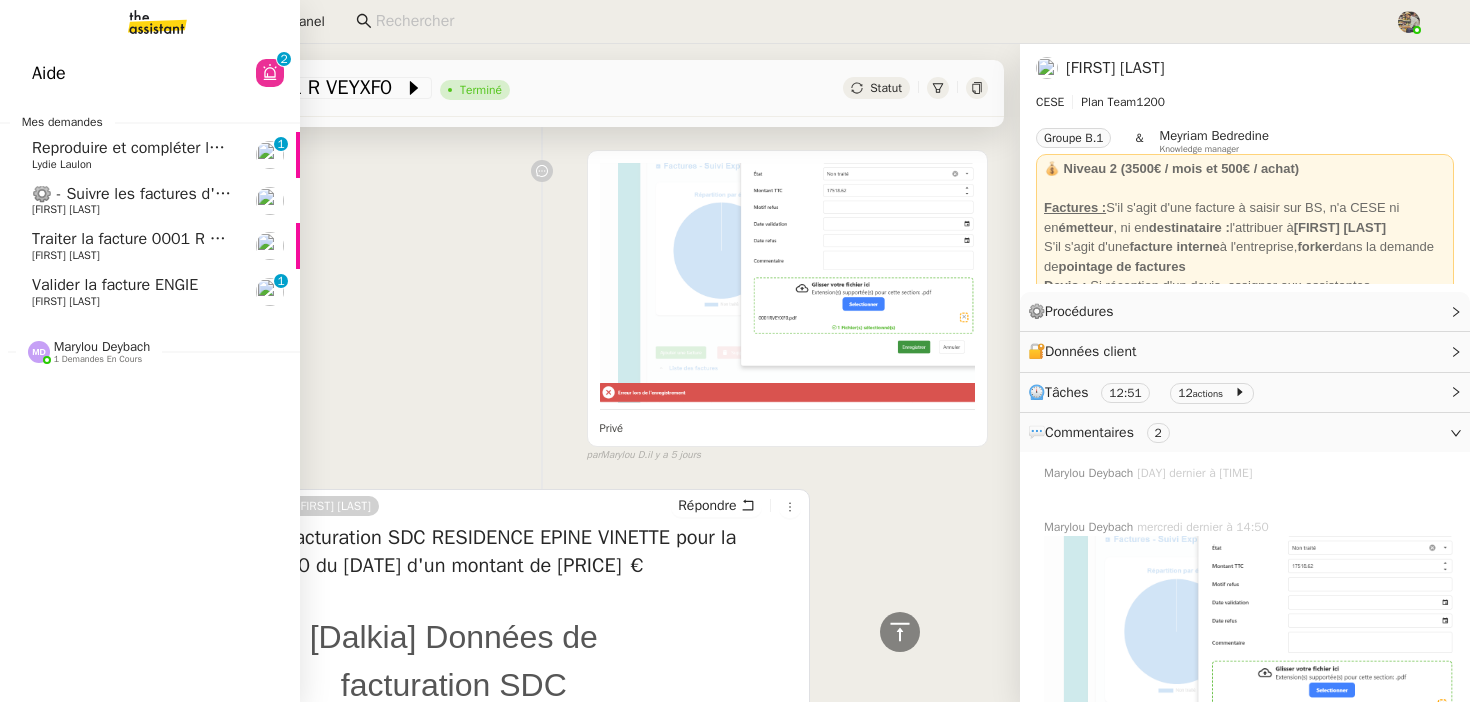 click on "Traiter la facture 0001 R VEYXE8" 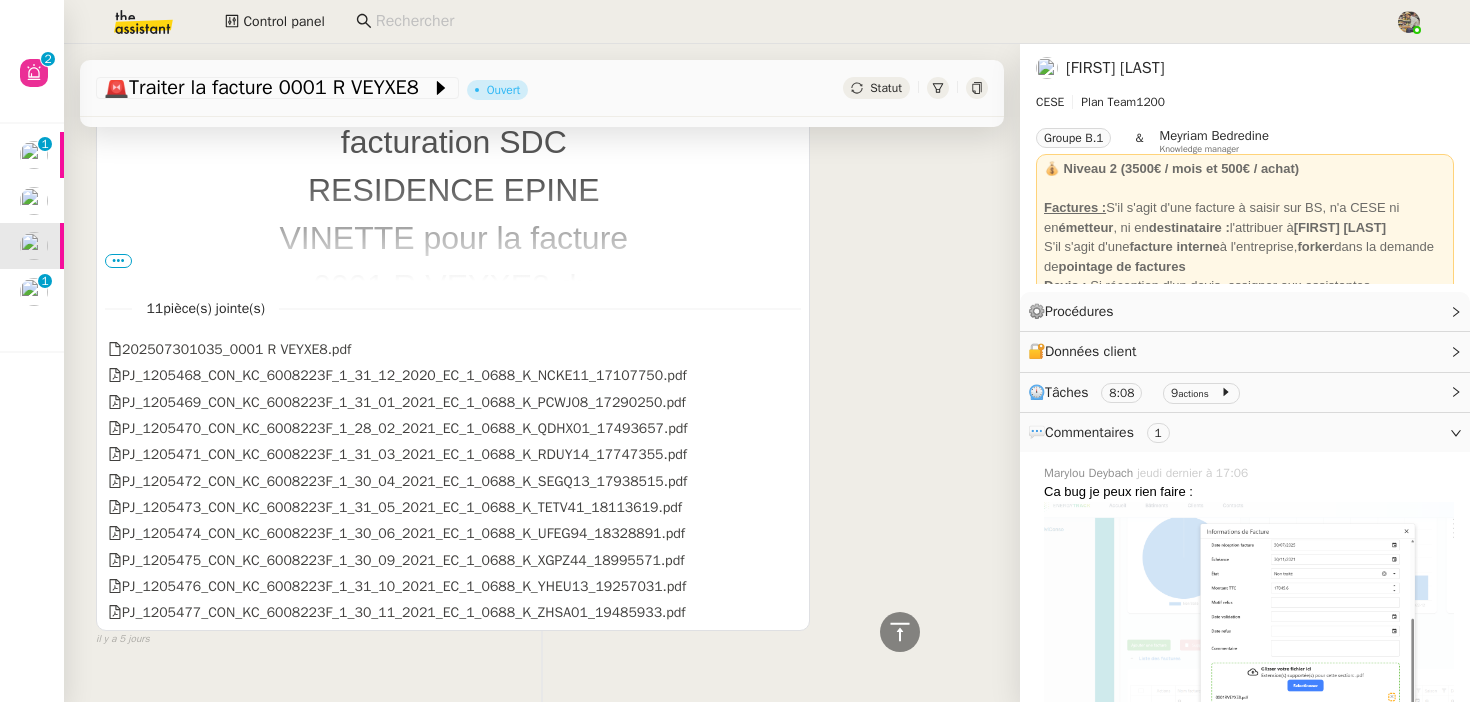 scroll, scrollTop: 1574, scrollLeft: 0, axis: vertical 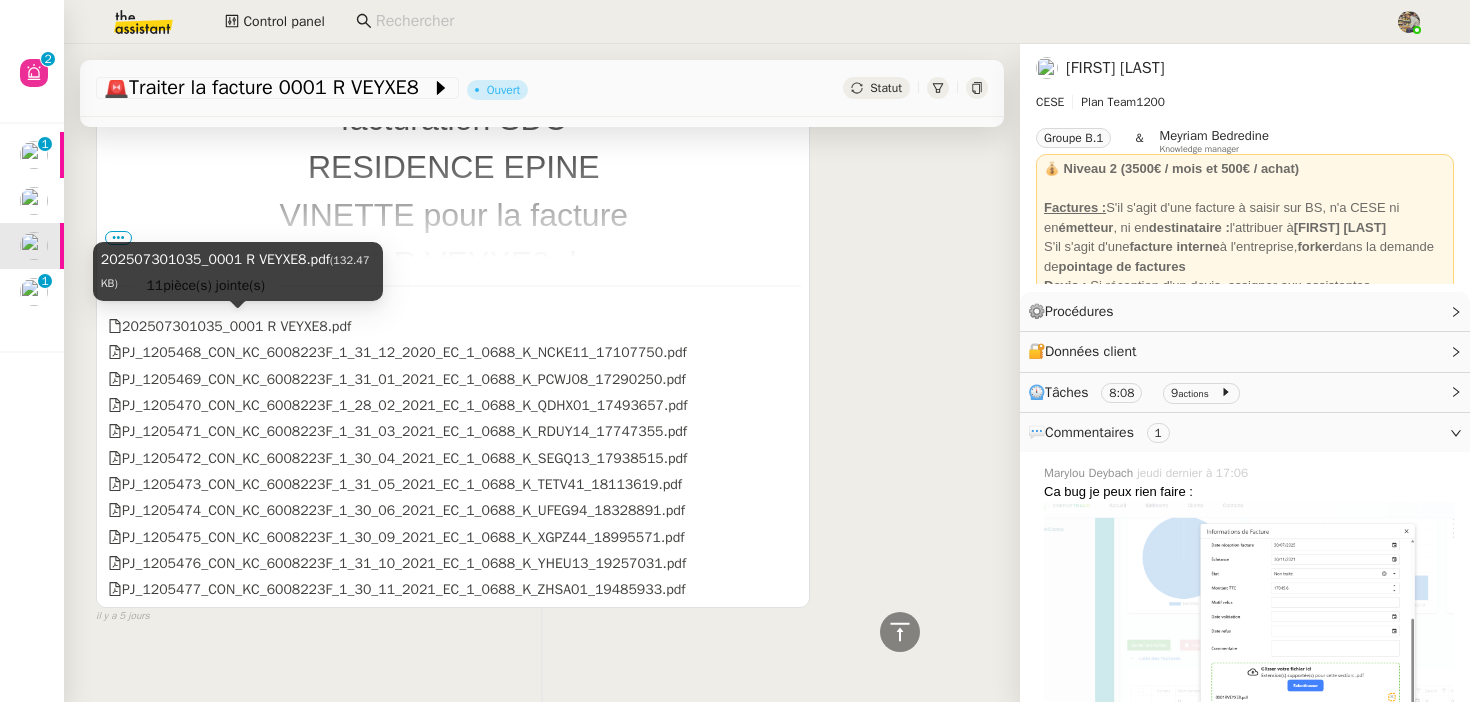 click on "202507301035_0001 R VEYXE8.pdf" 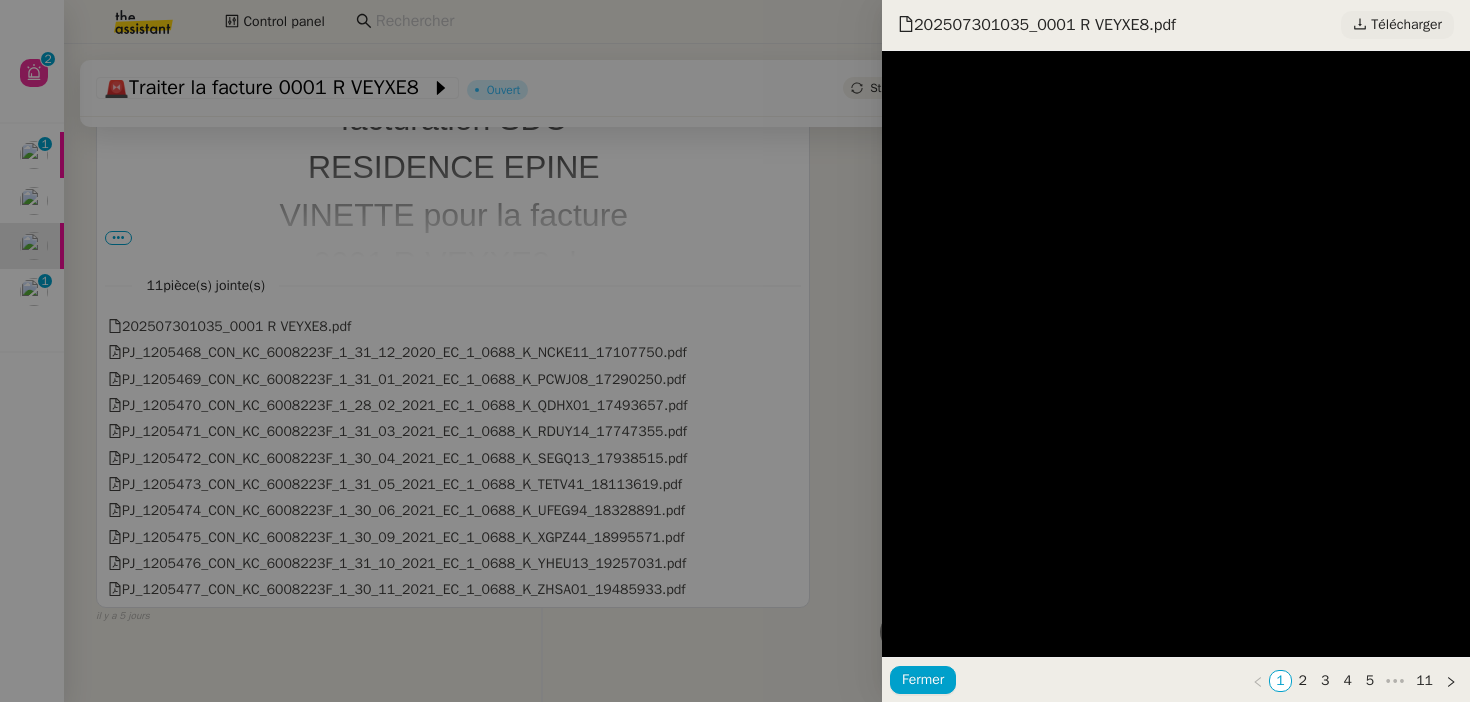 click on "Télécharger" at bounding box center [1406, 25] 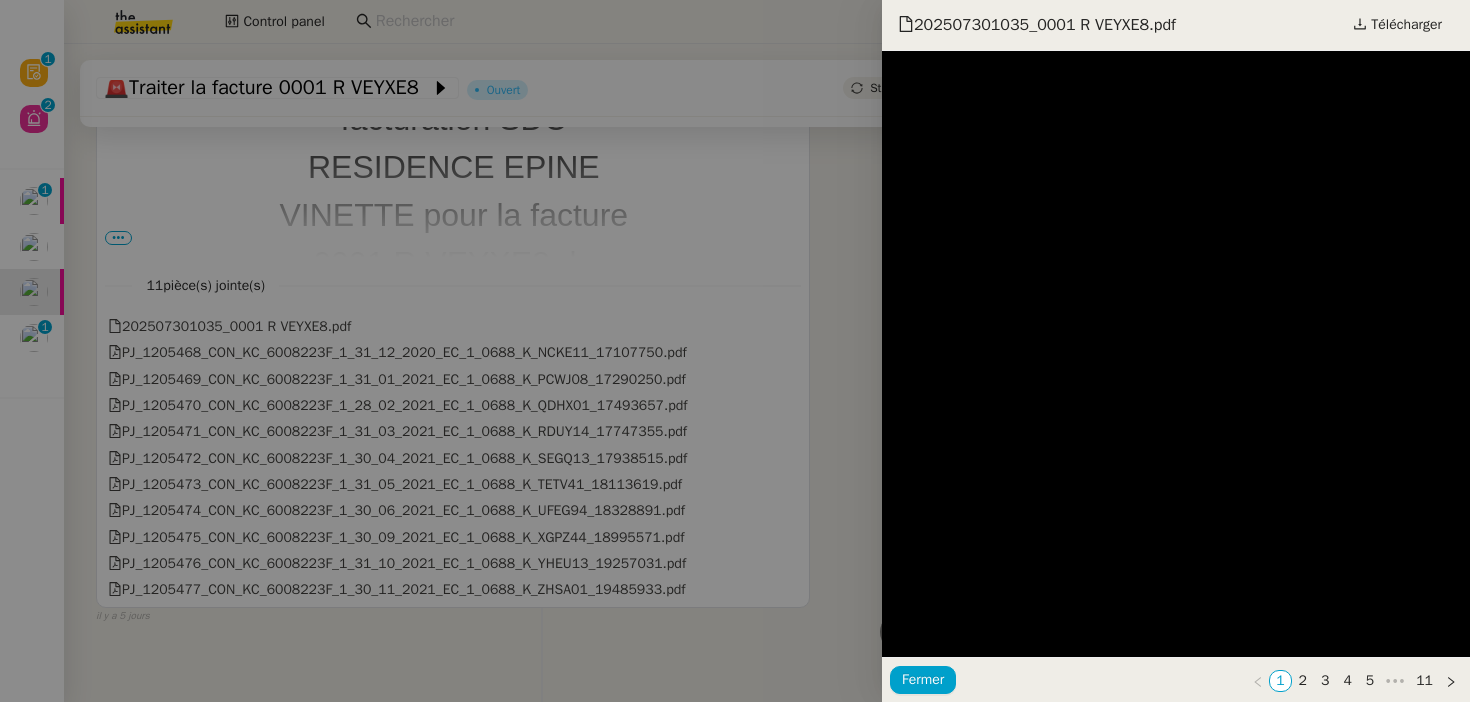 click at bounding box center [735, 351] 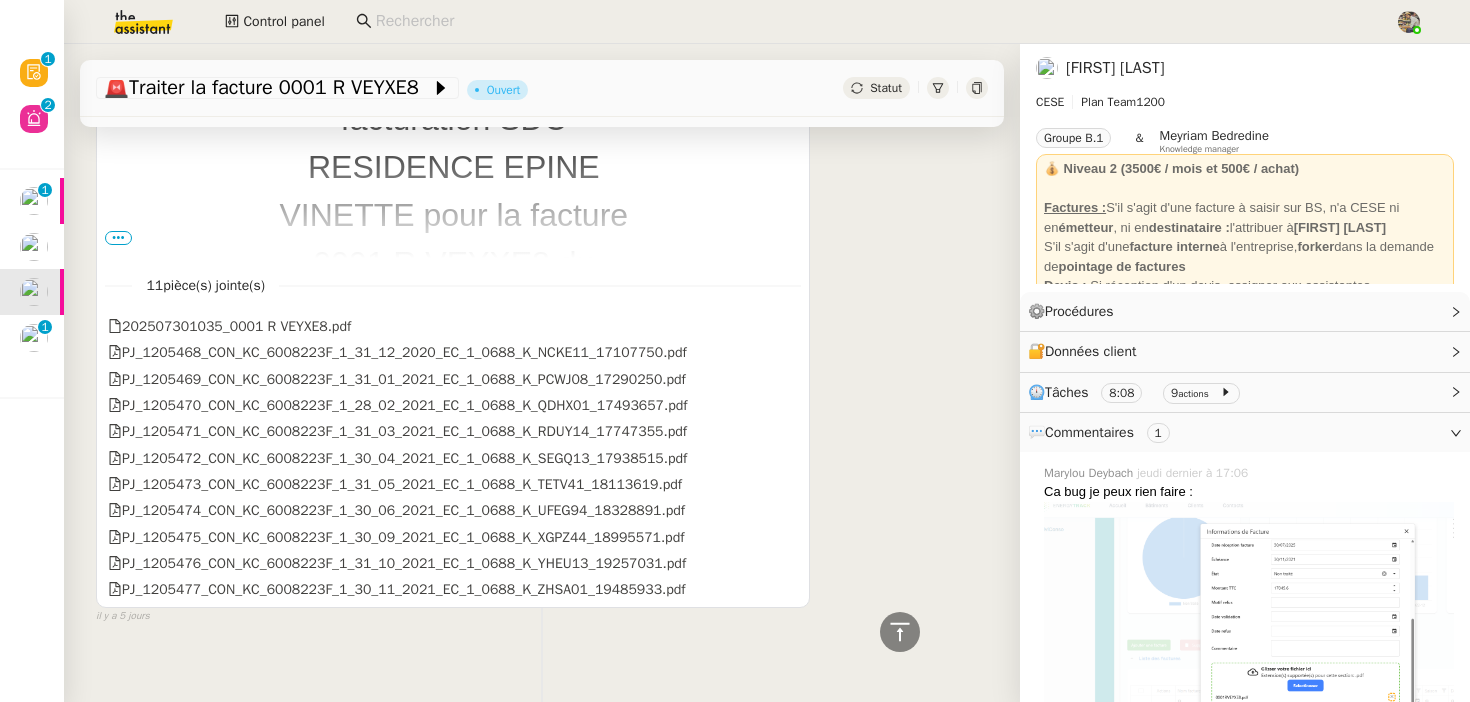 scroll, scrollTop: 0, scrollLeft: 0, axis: both 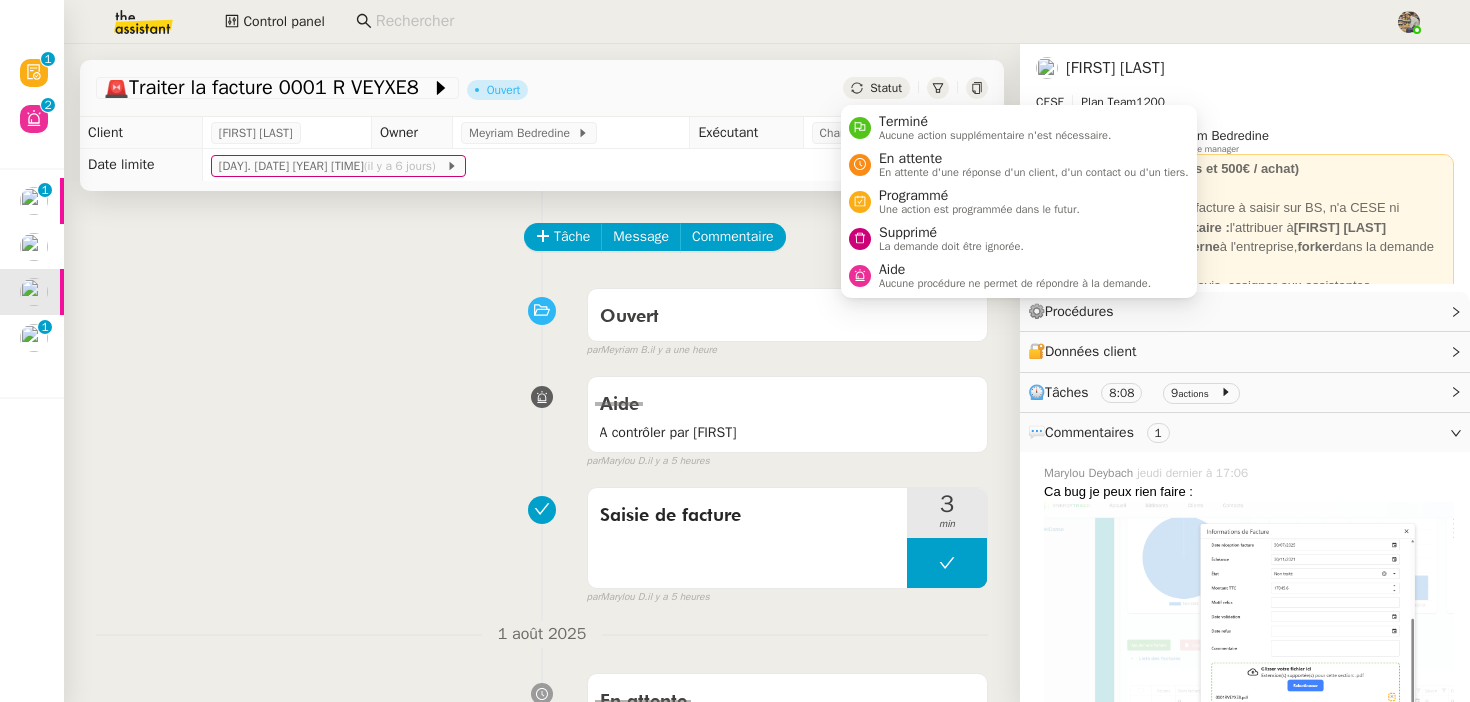 click on "Statut" 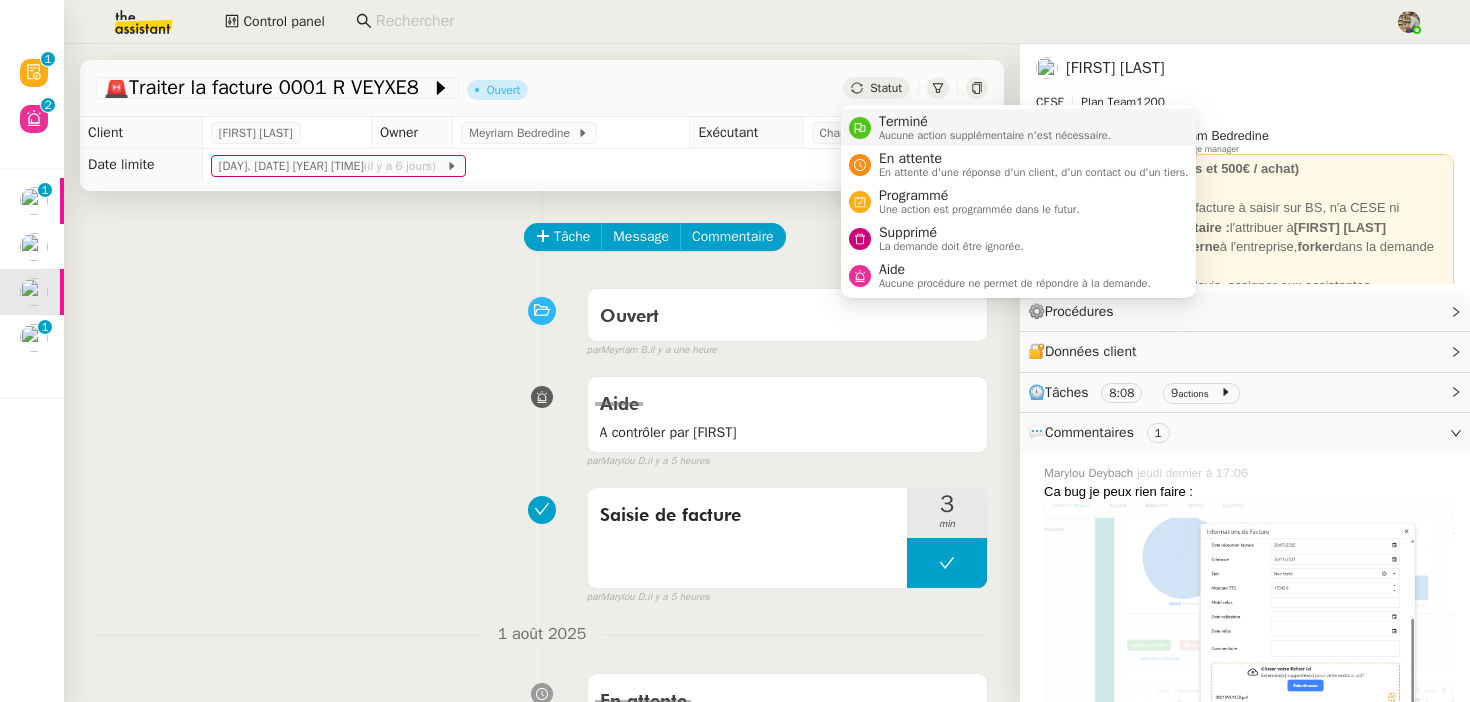 click on "Aucune action supplémentaire n'est nécessaire." at bounding box center [995, 135] 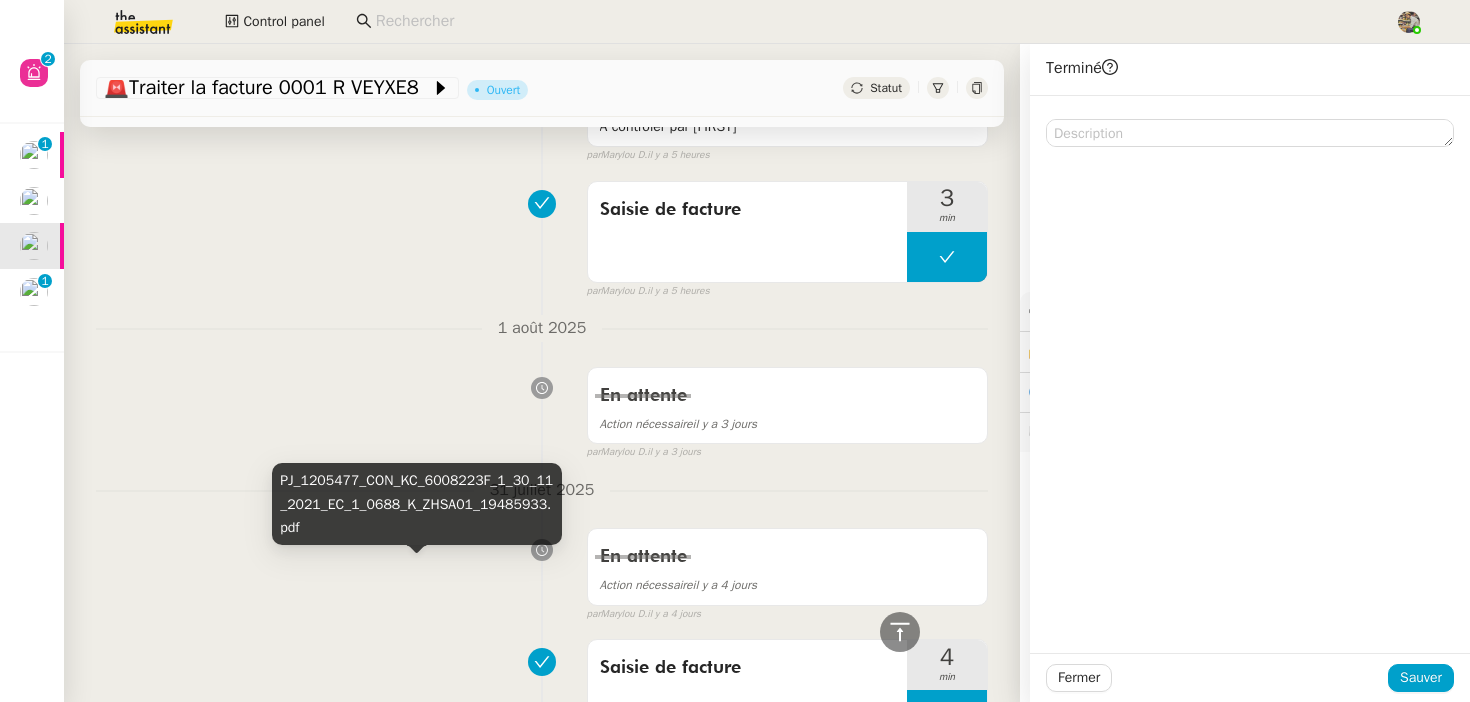 scroll, scrollTop: 0, scrollLeft: 0, axis: both 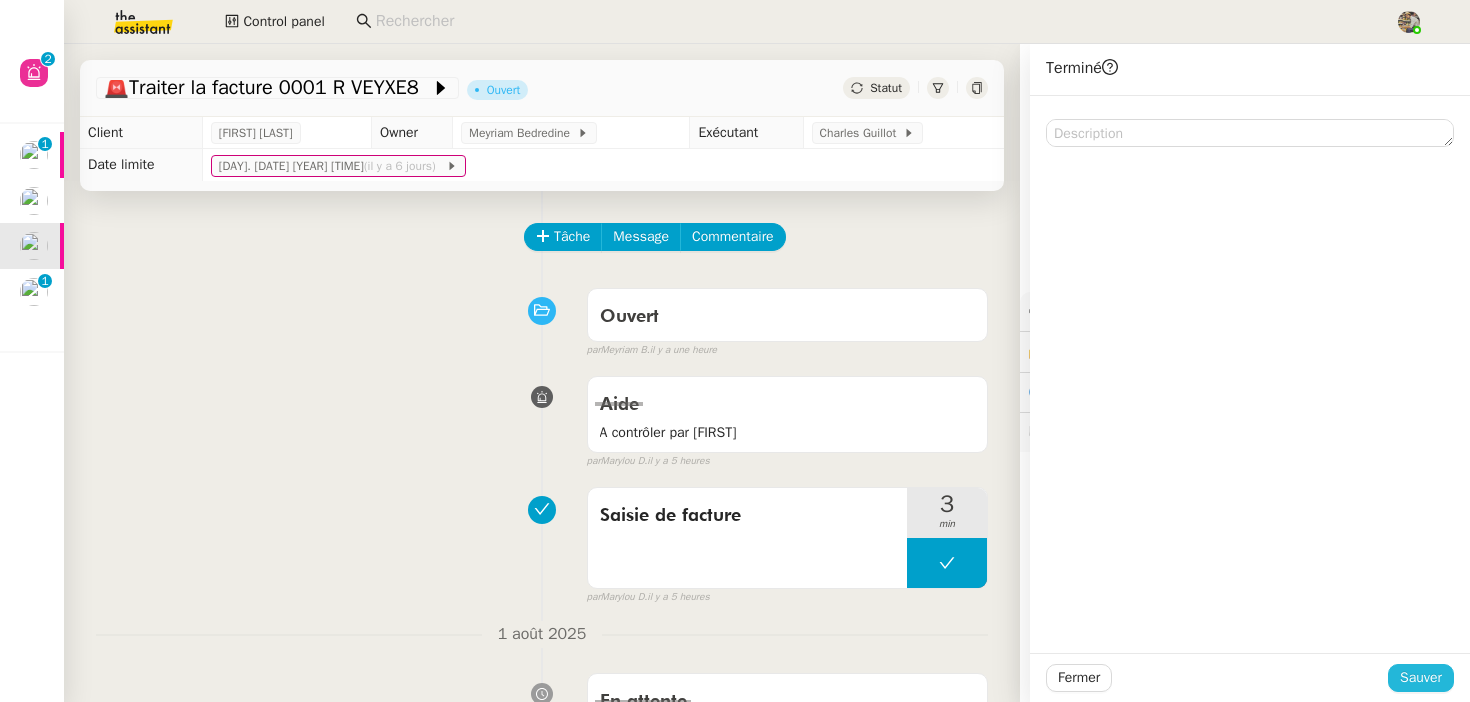 click on "Sauver" 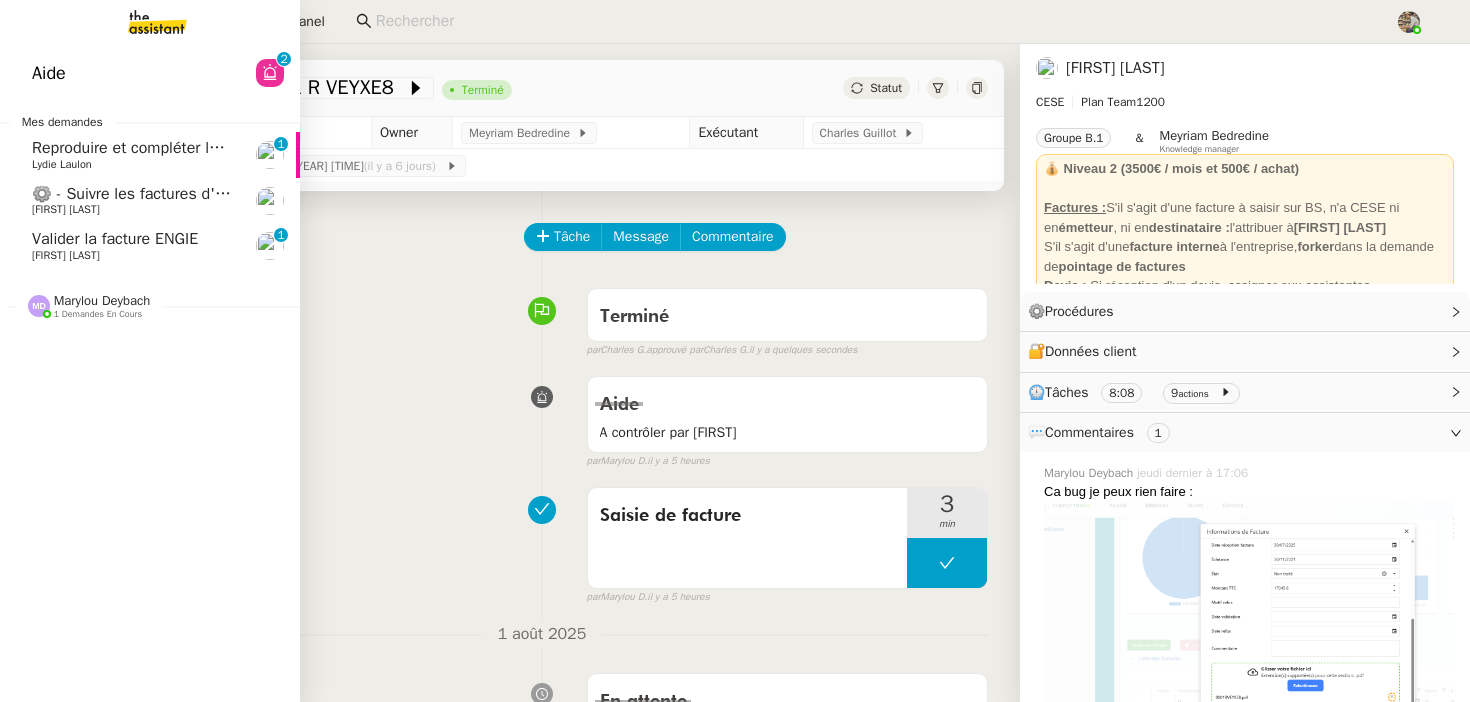 click on "Valider la facture ENGIE" 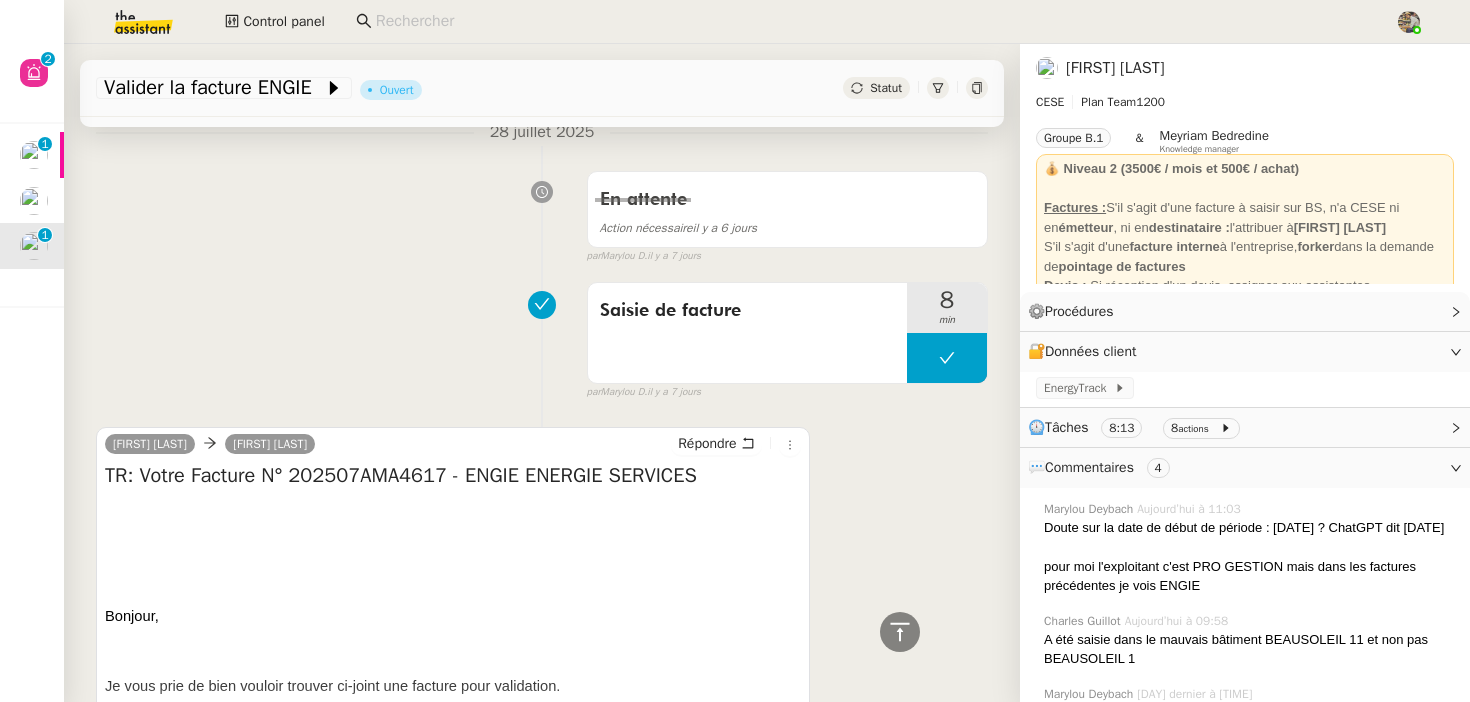 scroll, scrollTop: 1658, scrollLeft: 0, axis: vertical 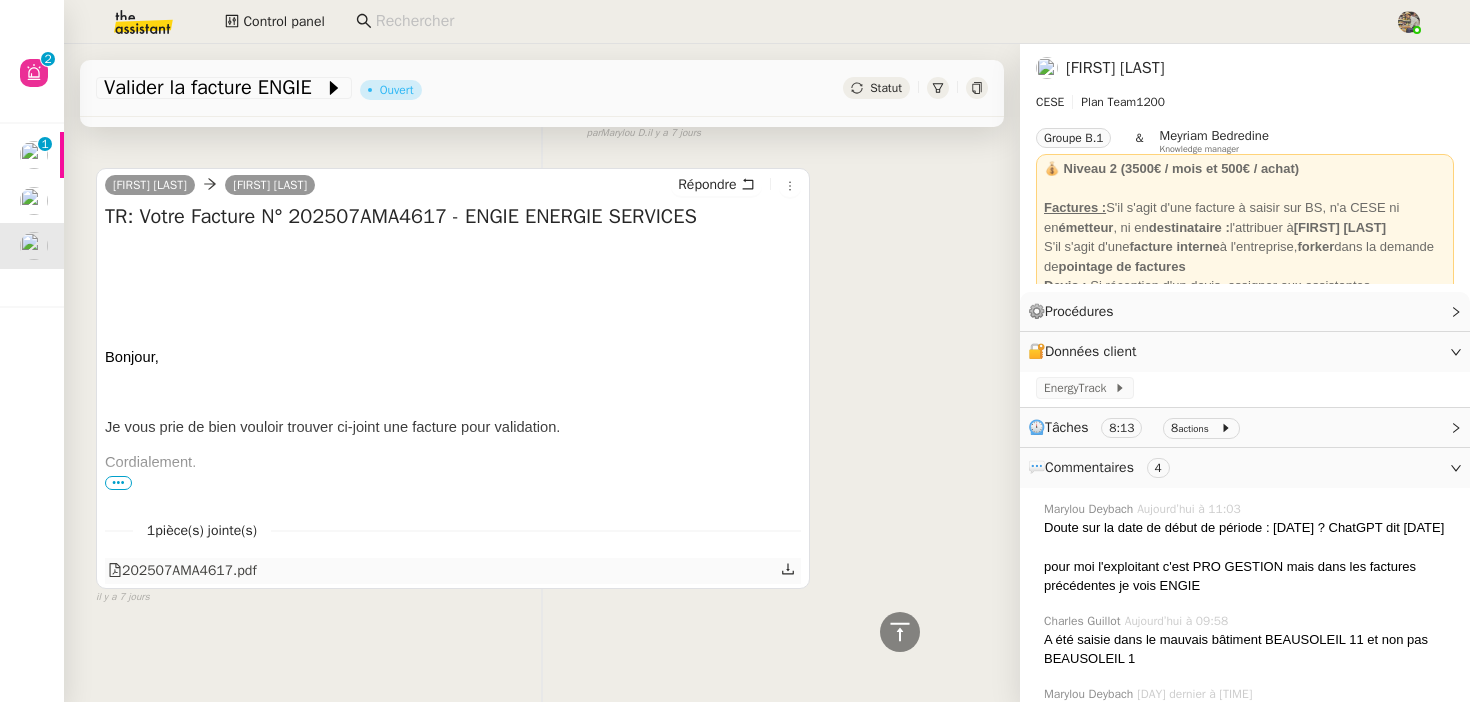 click on "202507AMA4617.pdf" 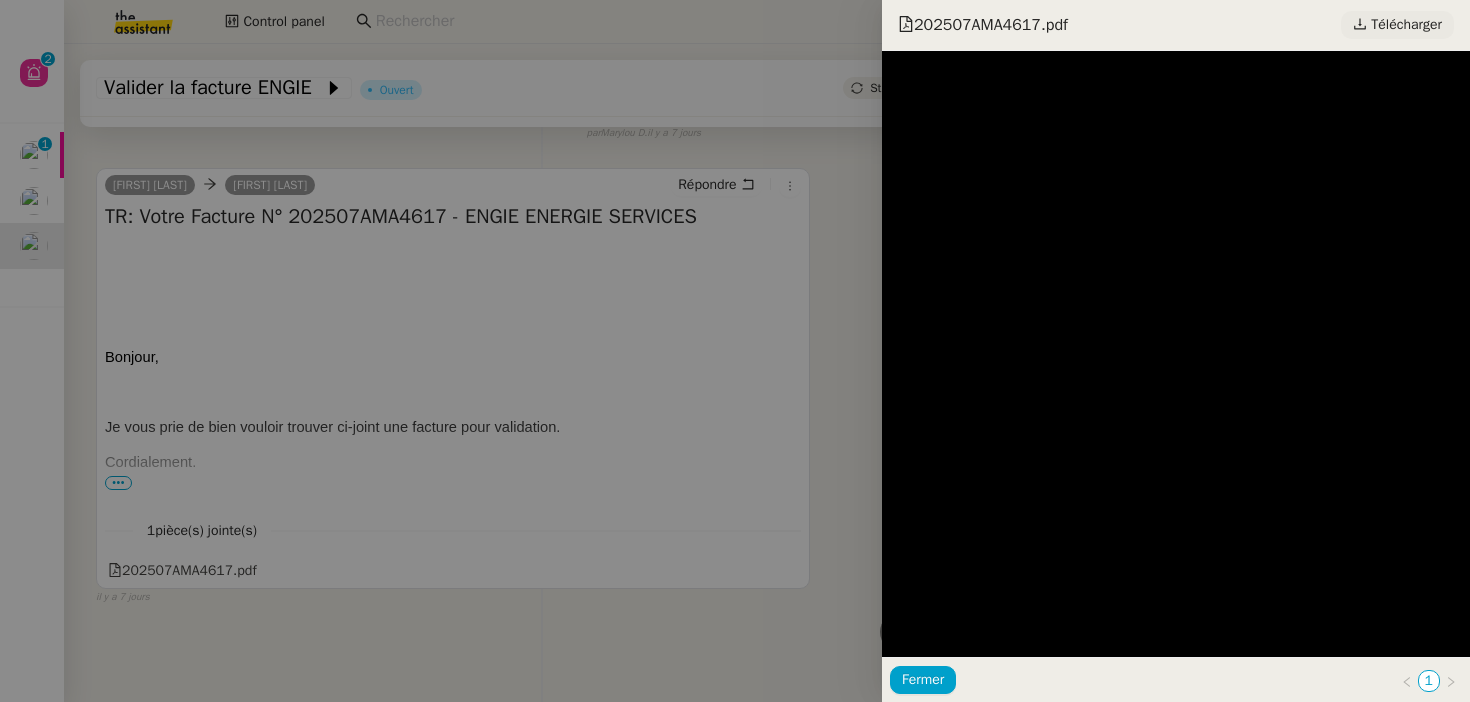 click on "Télécharger" at bounding box center [1406, 25] 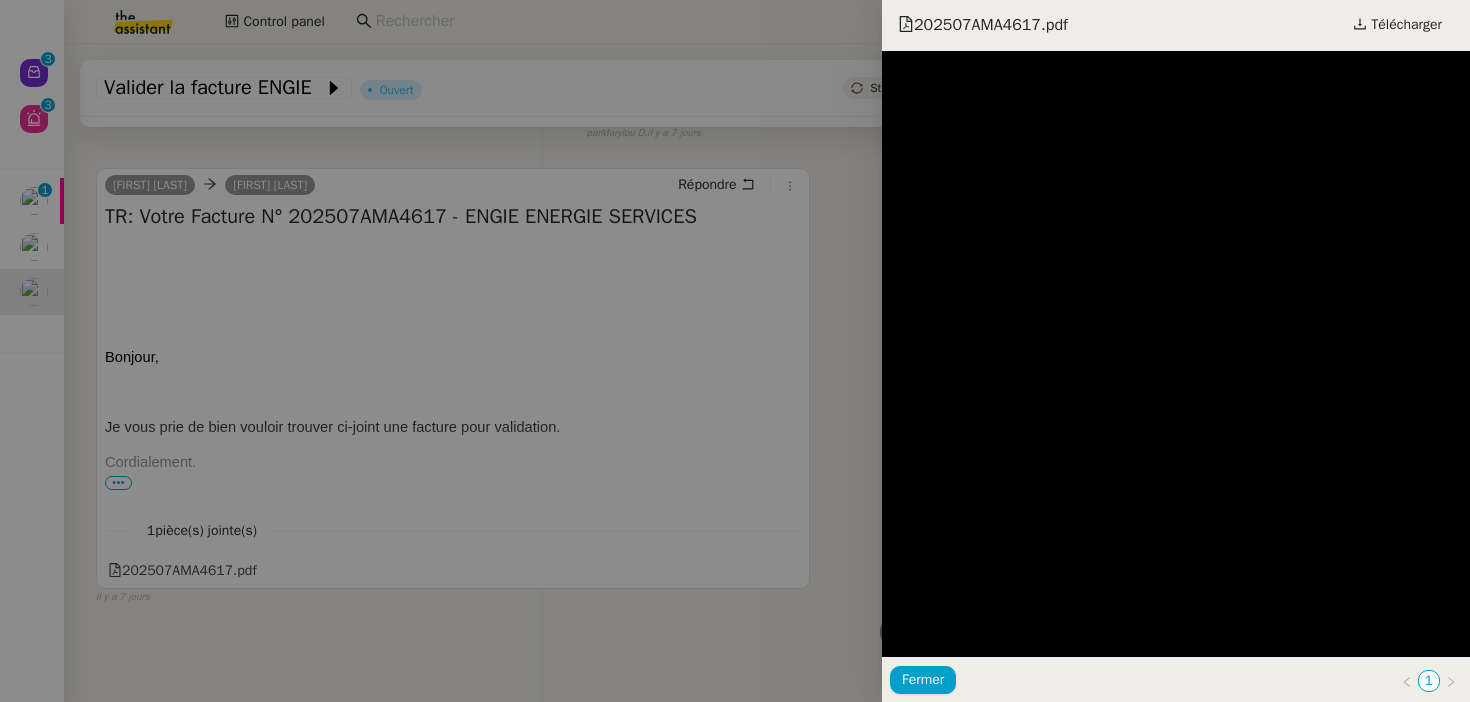 click at bounding box center (735, 351) 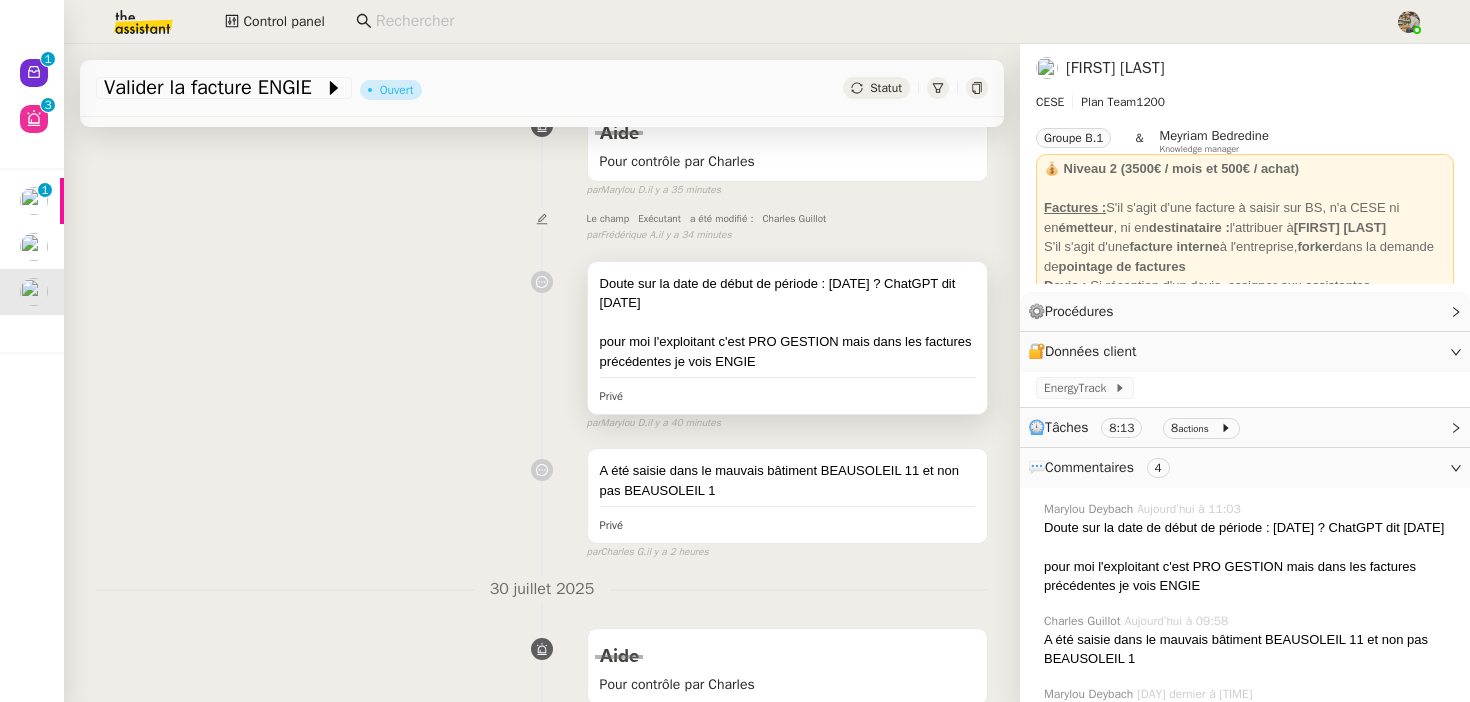 scroll, scrollTop: 269, scrollLeft: 0, axis: vertical 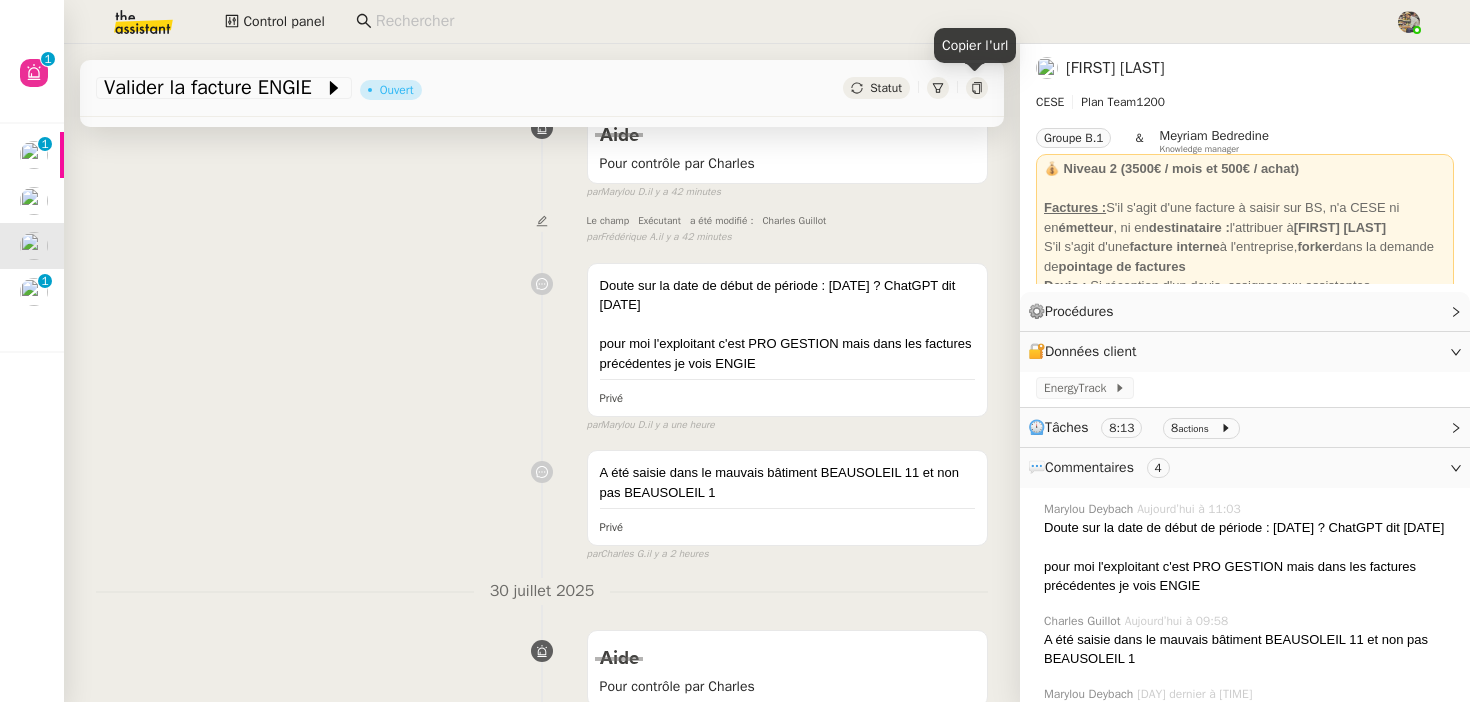 click 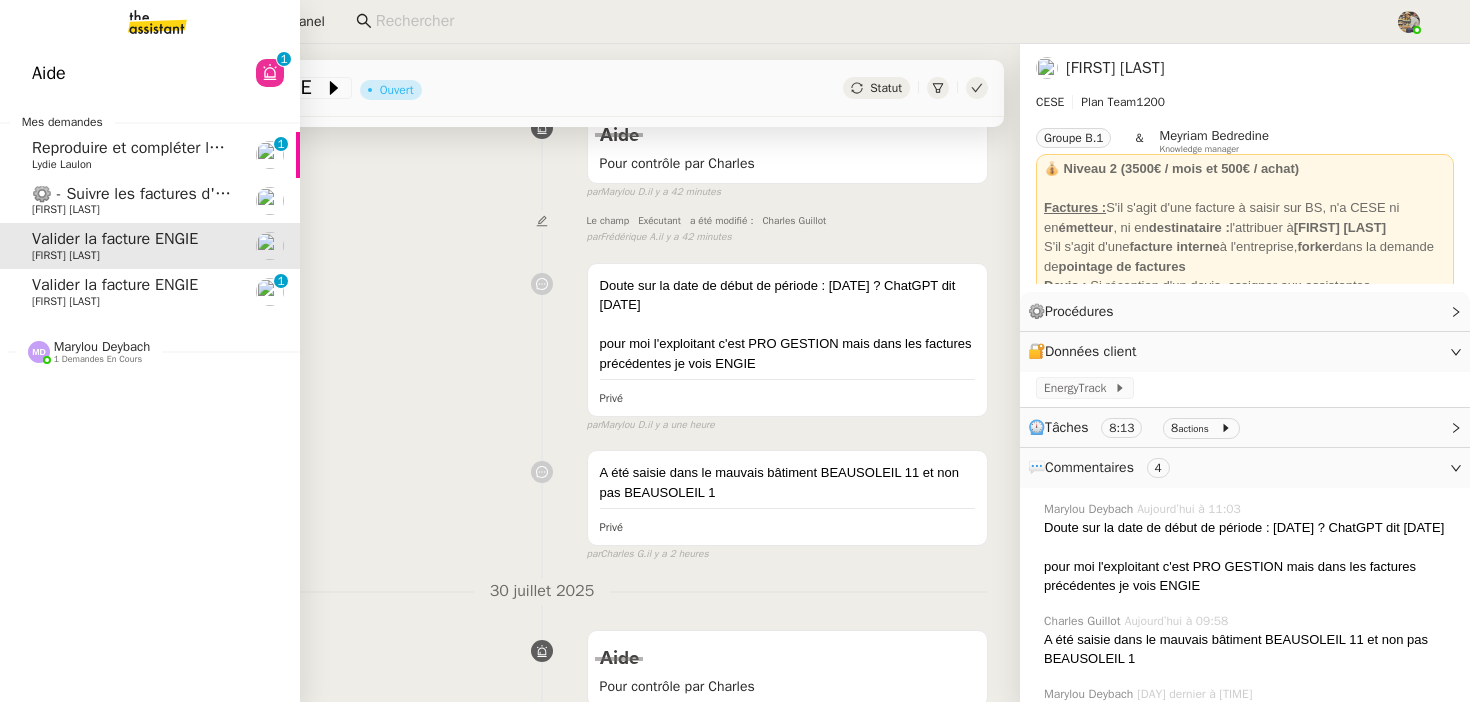 click on "Valider la facture ENGIE" 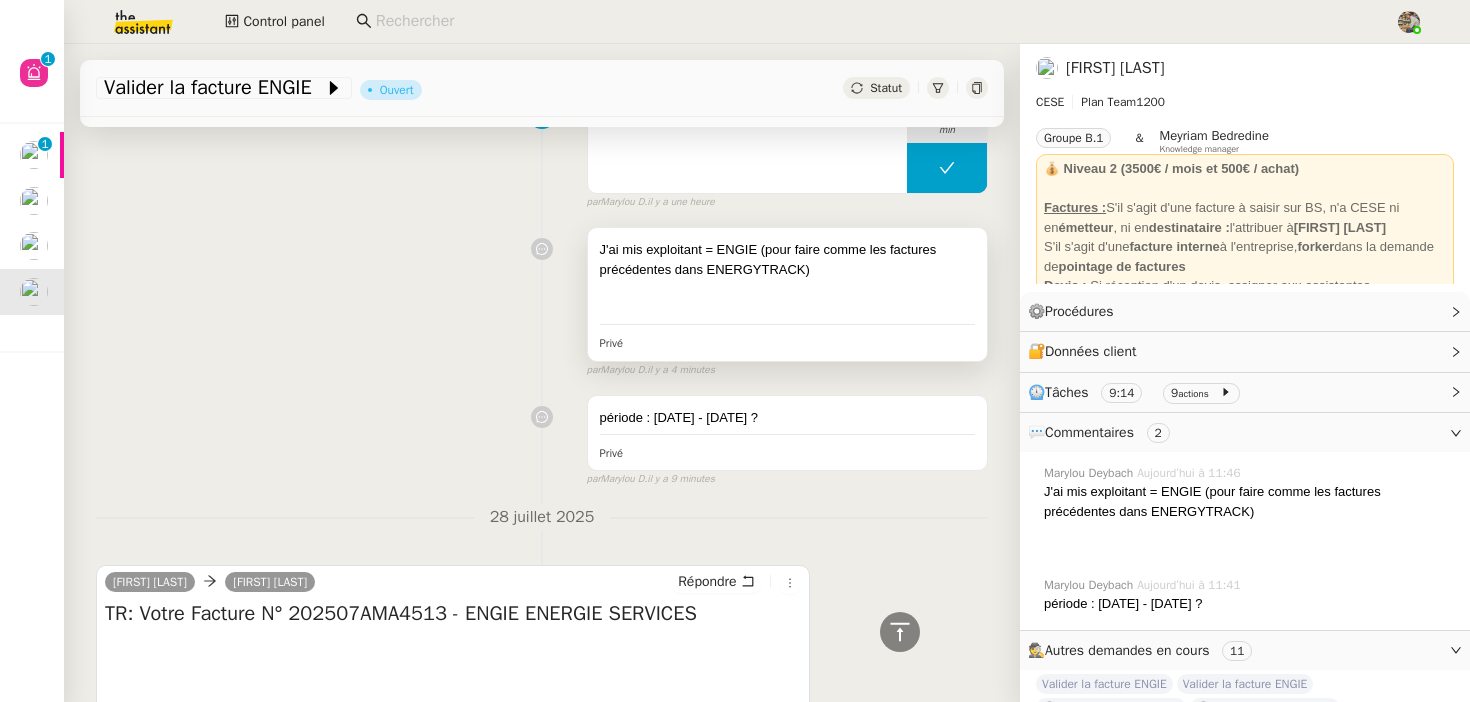 scroll, scrollTop: 837, scrollLeft: 0, axis: vertical 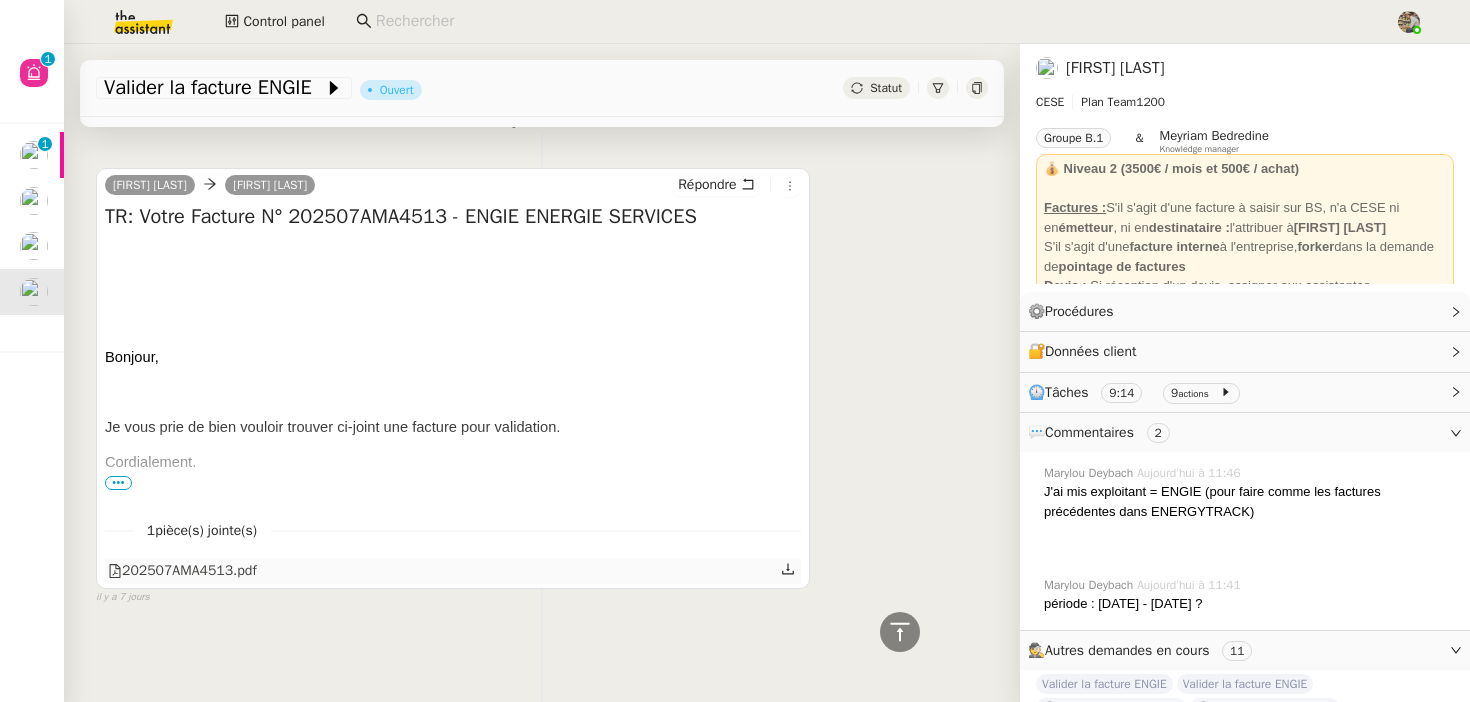 click on "202507AMA4513.pdf" 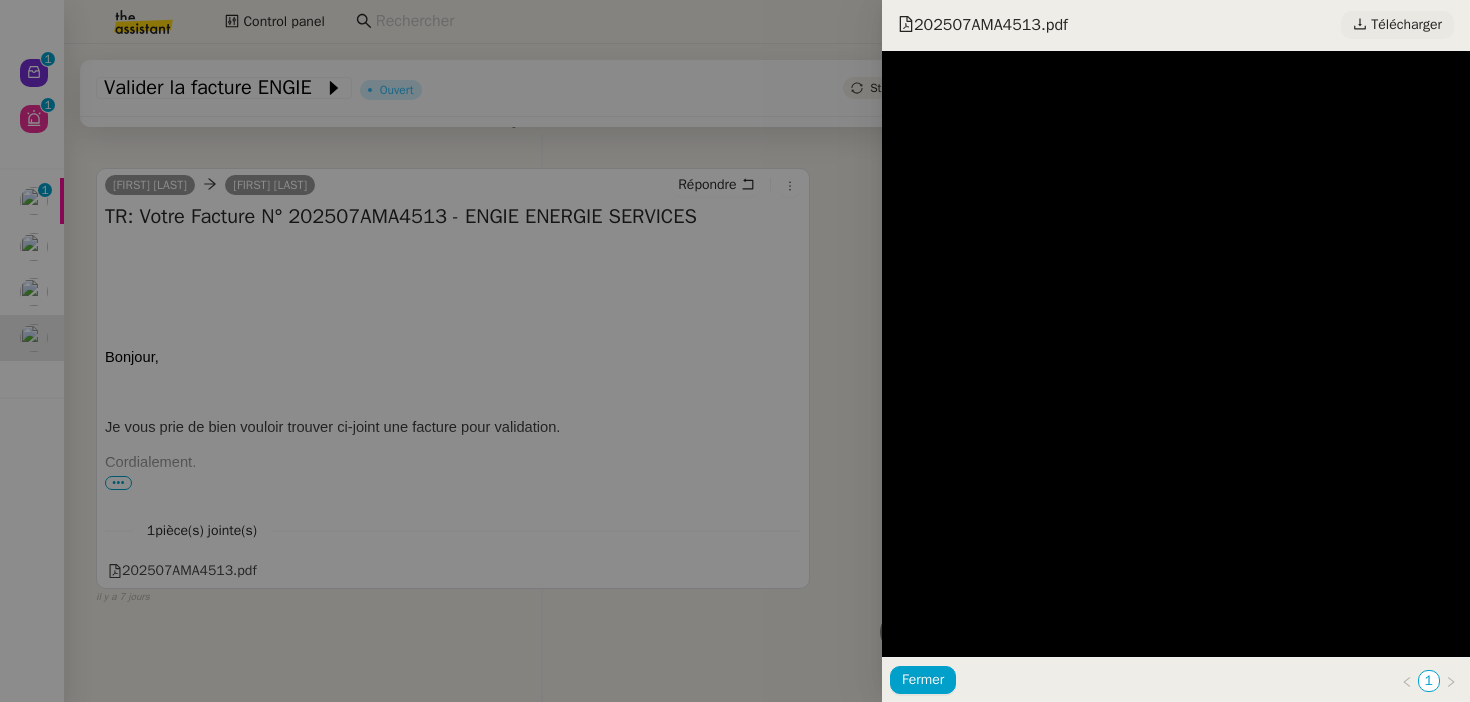 click on "Télécharger" at bounding box center (1406, 25) 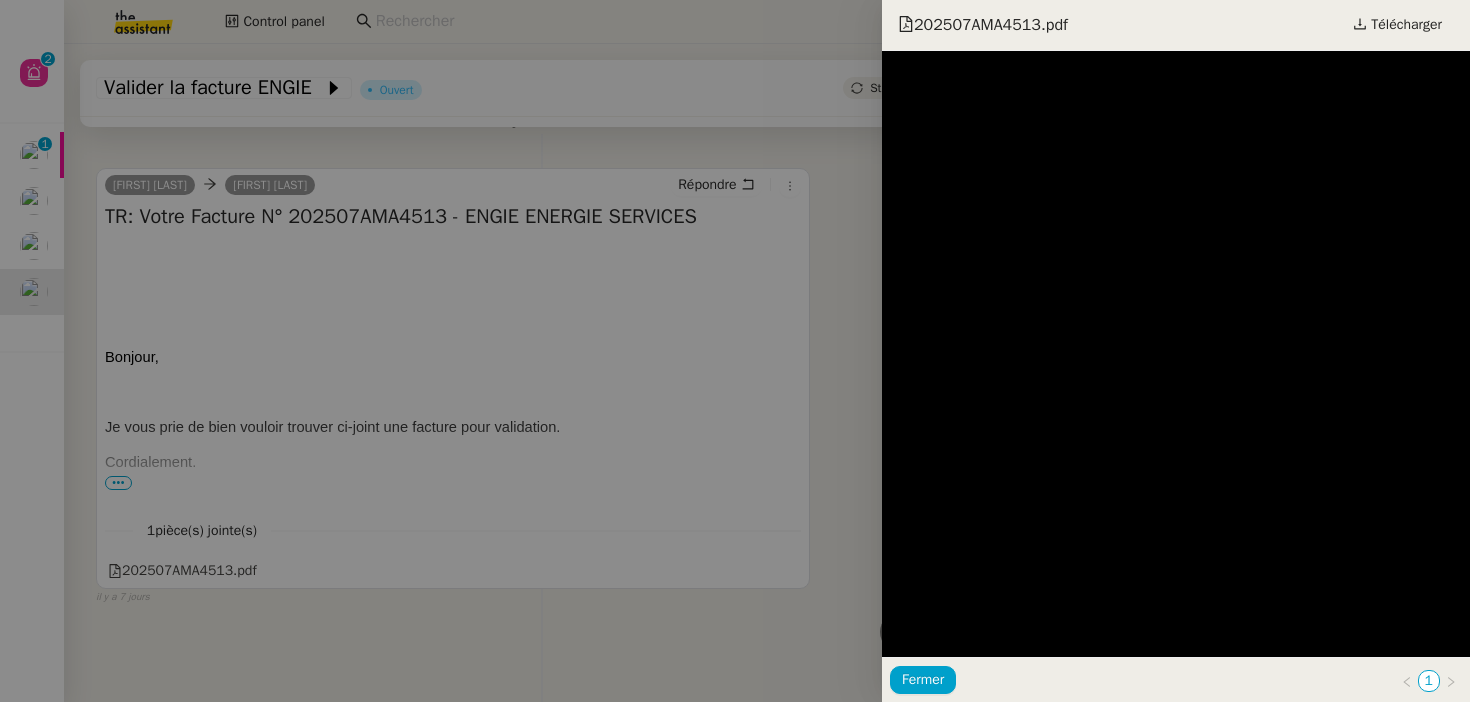 click at bounding box center [735, 351] 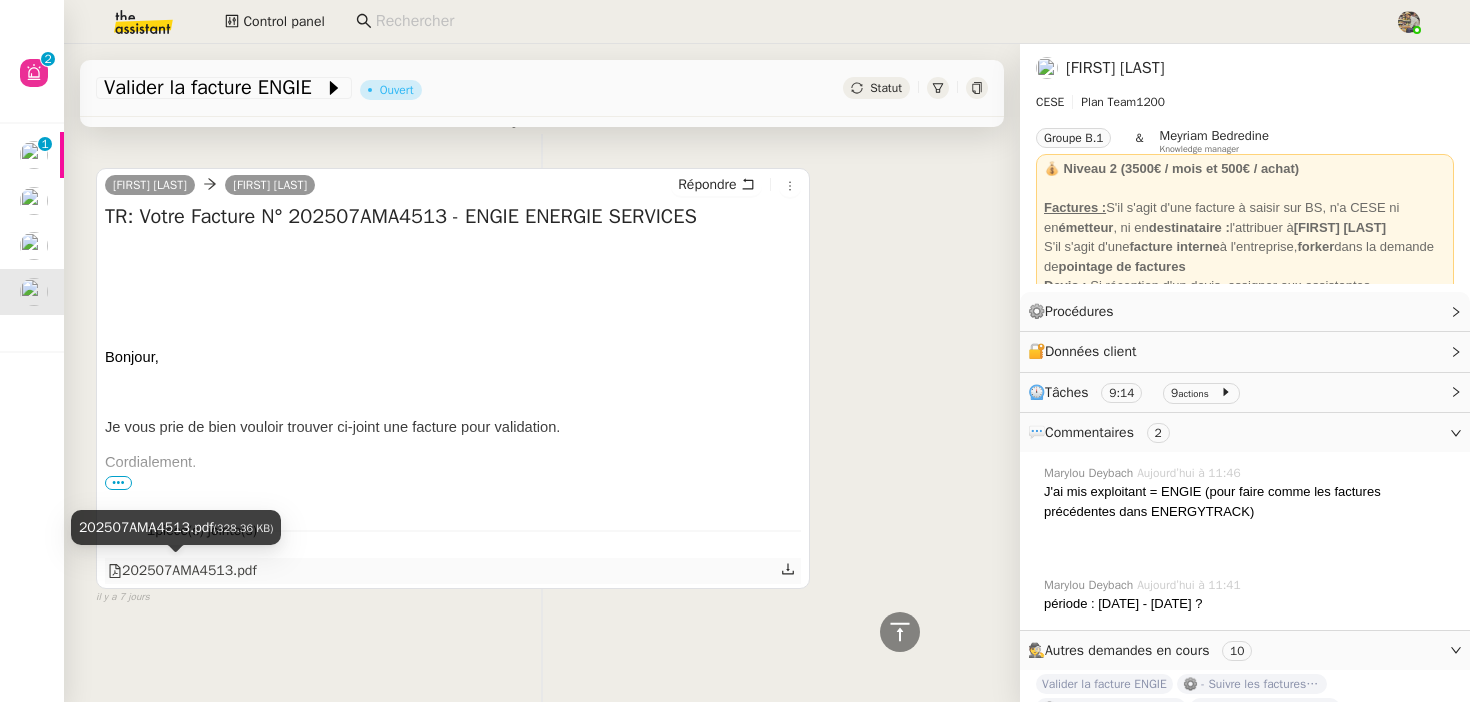 click on "202507AMA4513.pdf" 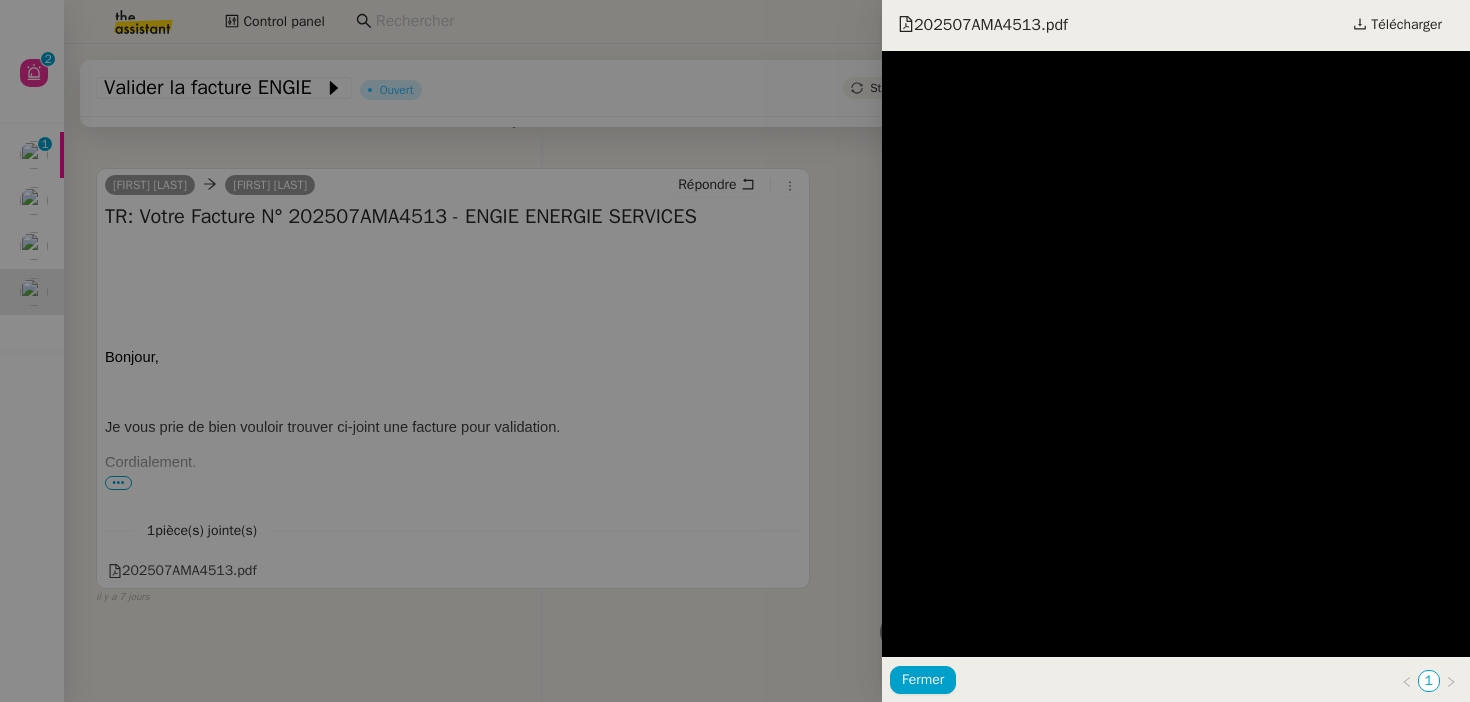click at bounding box center [735, 351] 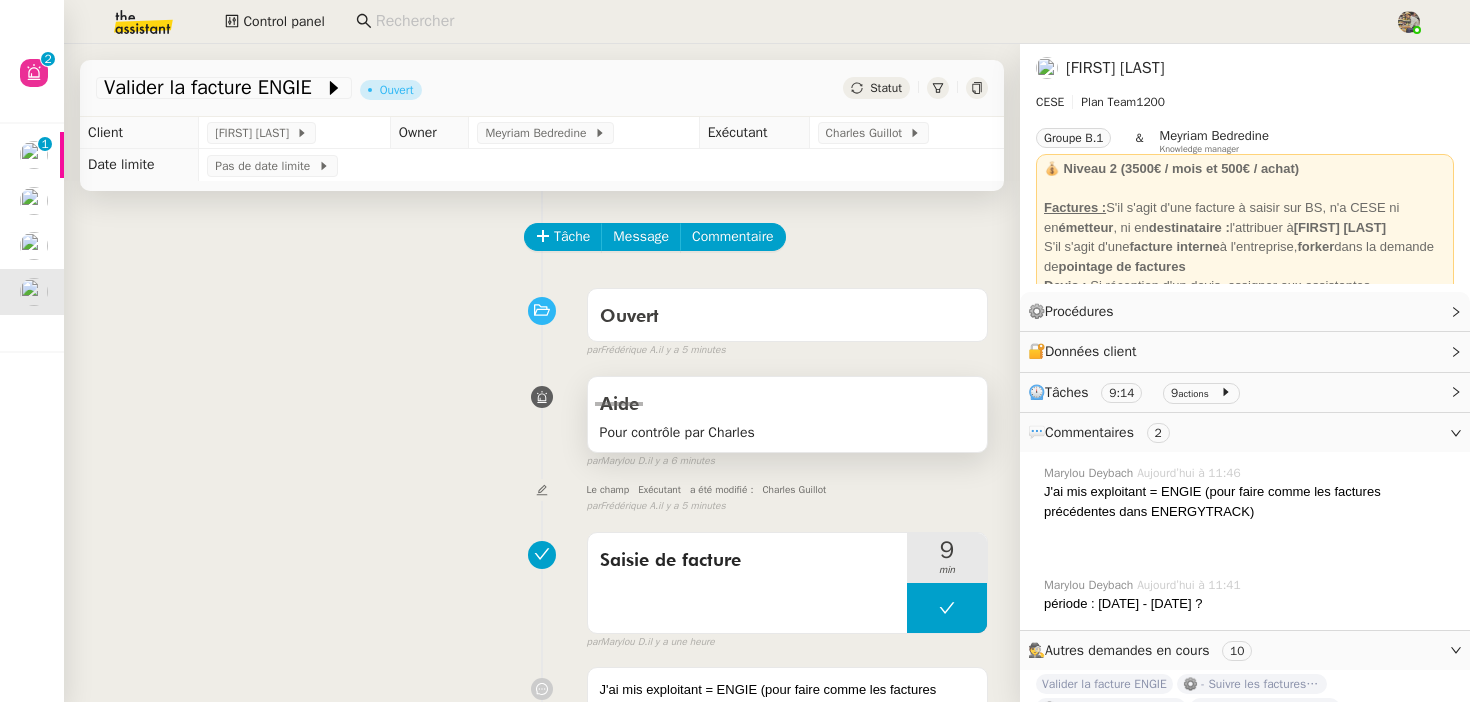 scroll, scrollTop: 837, scrollLeft: 0, axis: vertical 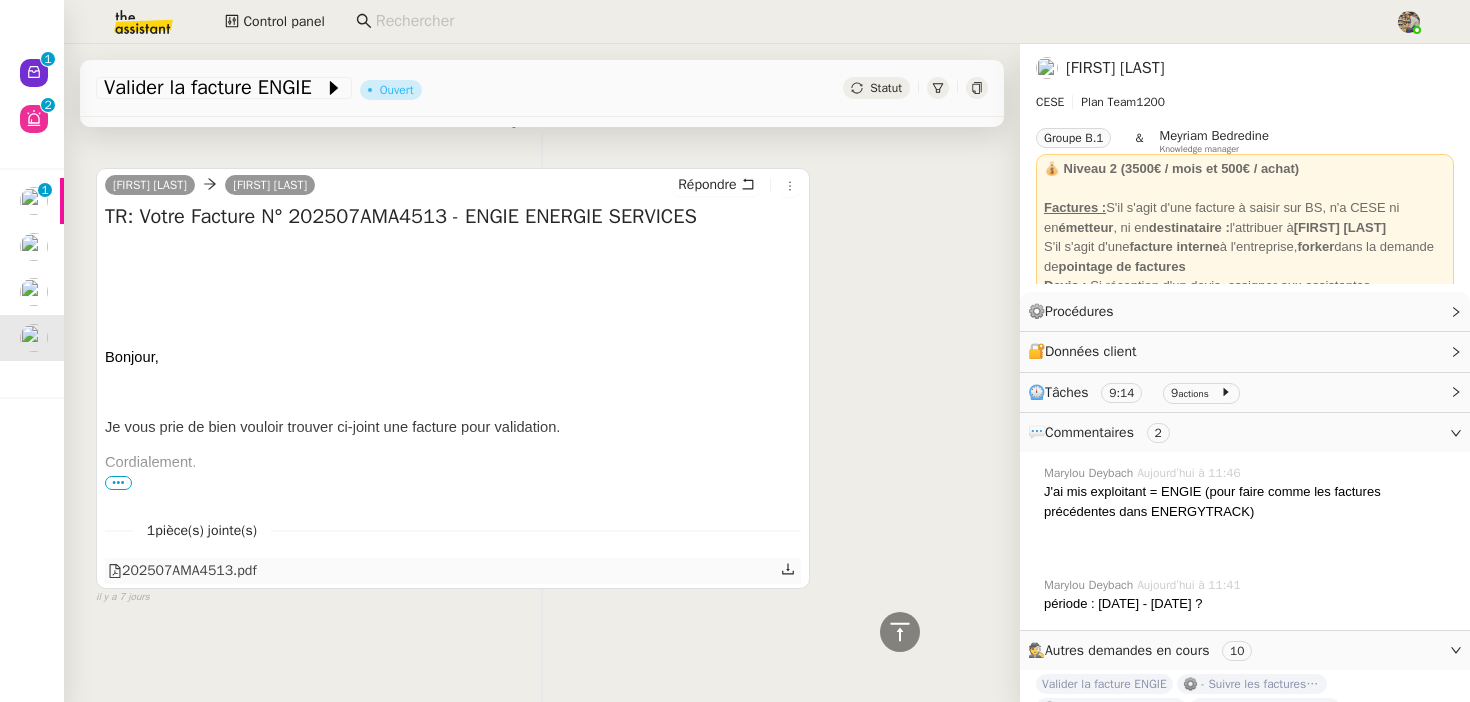 click on "202507AMA4513.pdf" 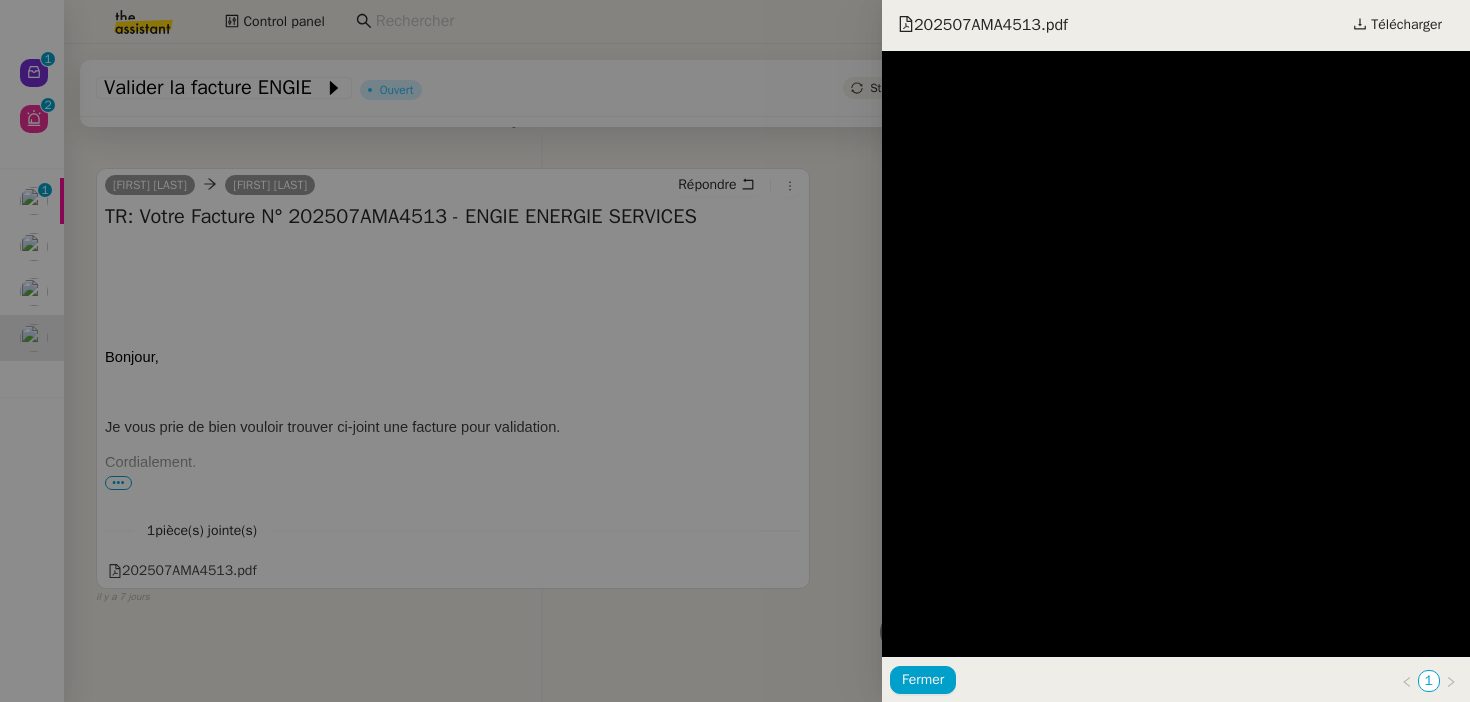 click on "202507AMA4513.pdf" at bounding box center (983, 25) 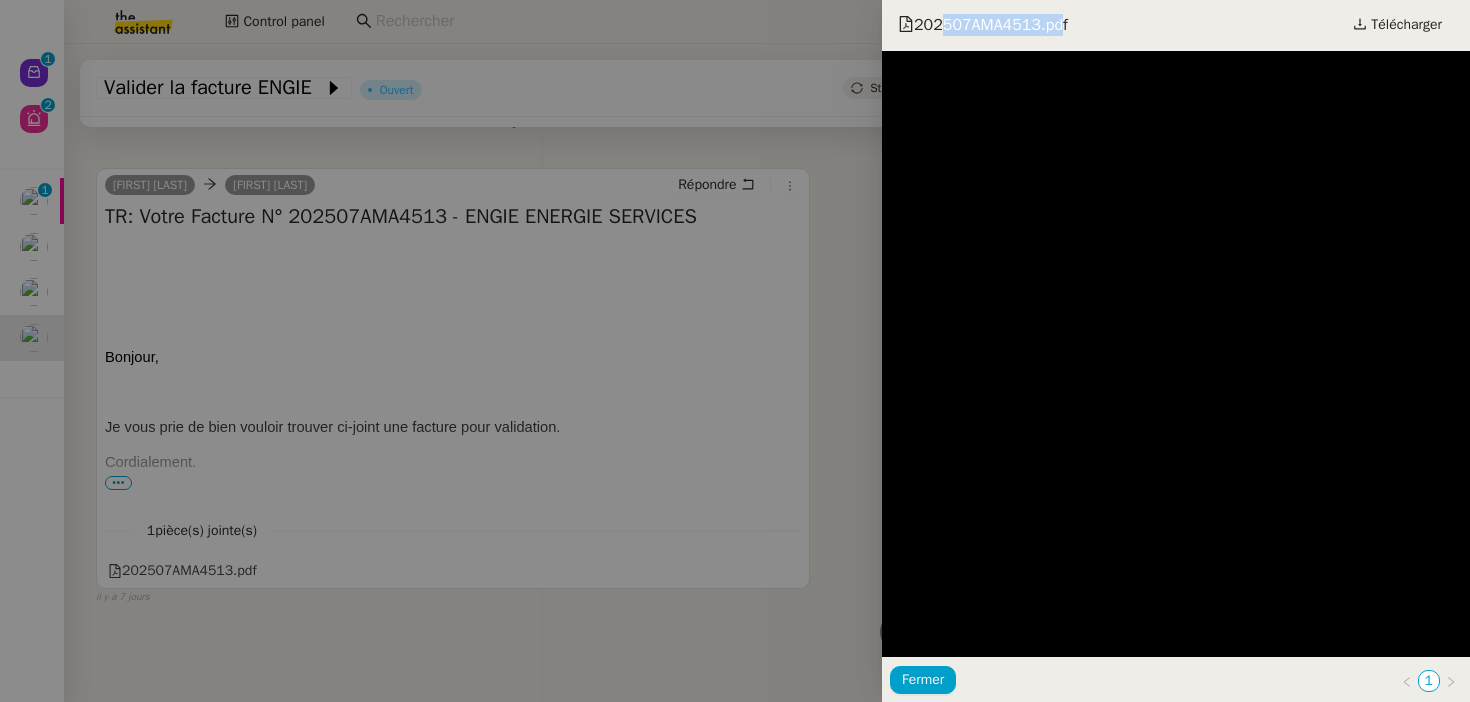 click on "202507AMA4513.pdf" at bounding box center [983, 25] 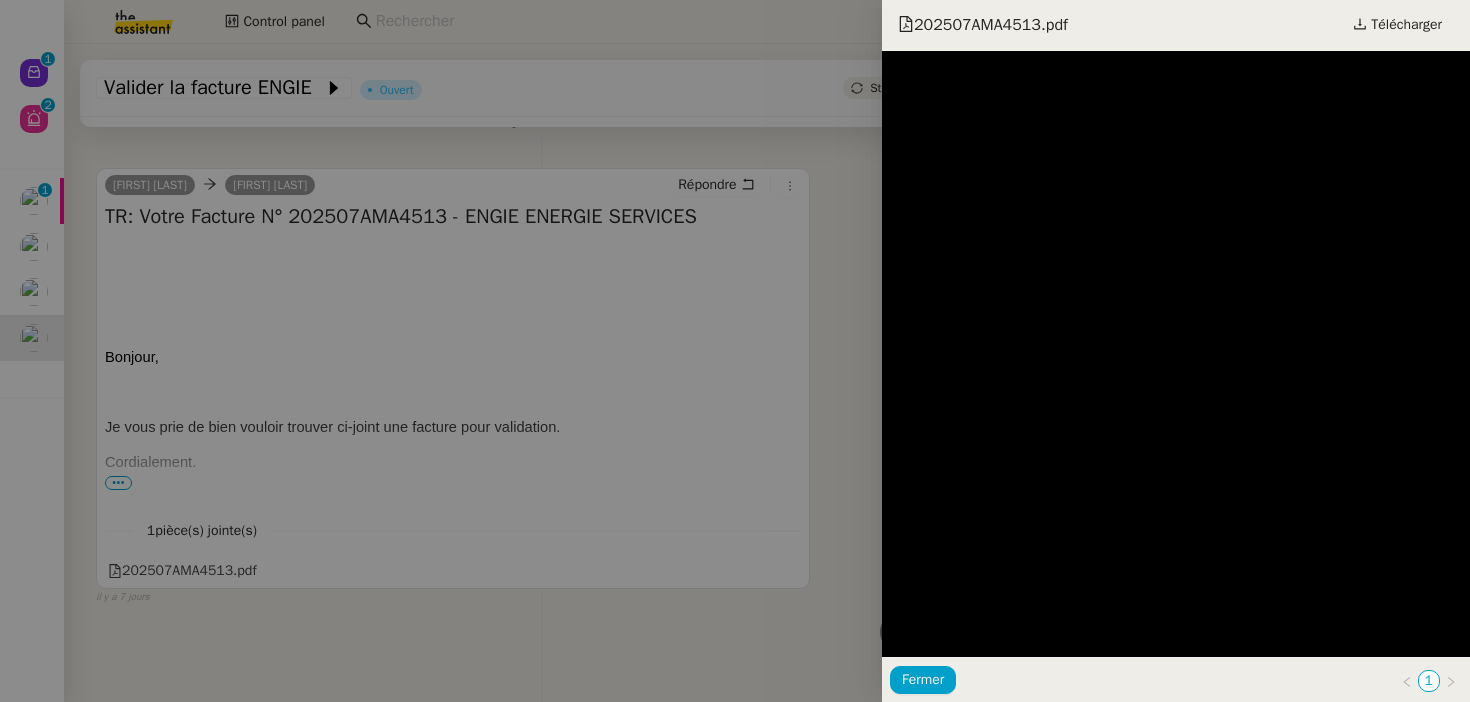click at bounding box center [735, 351] 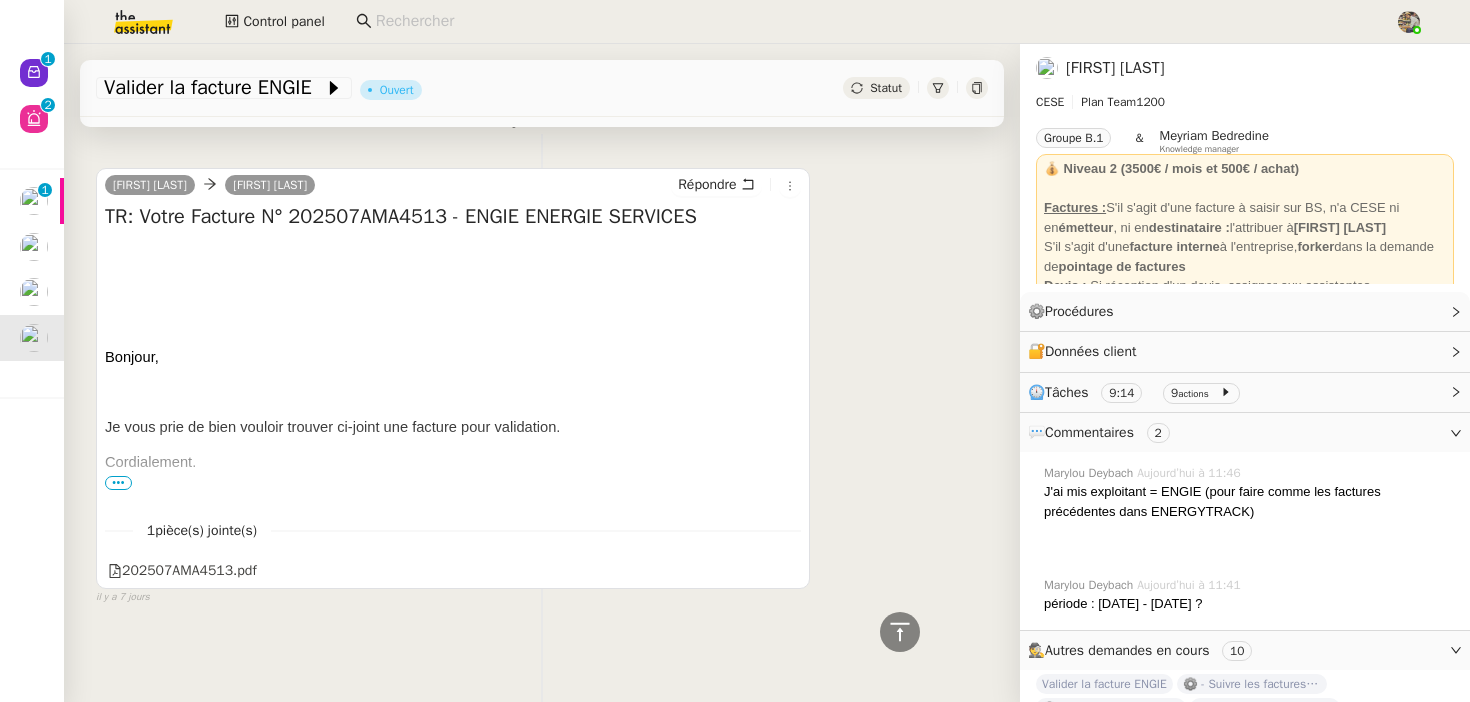 click on "Statut" 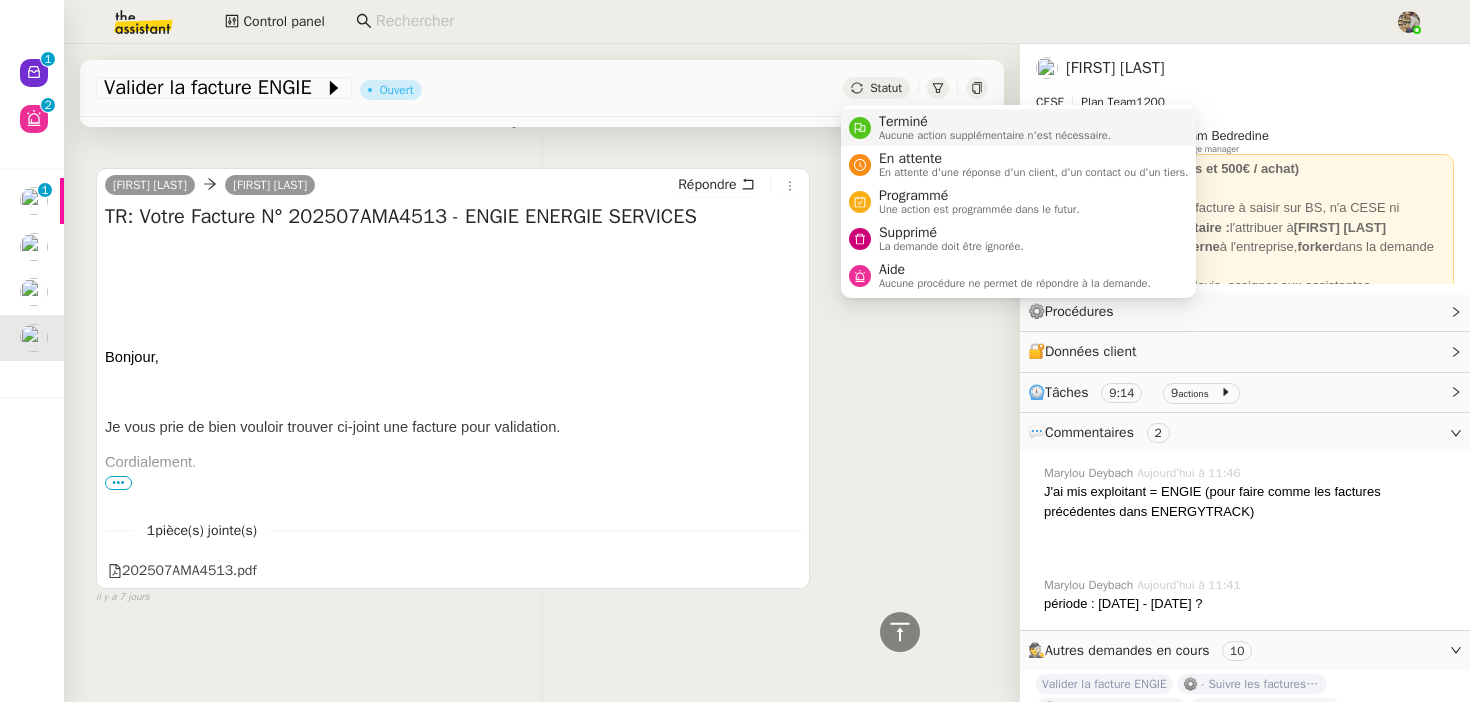 click on "Aucune action supplémentaire n'est nécessaire." at bounding box center [995, 135] 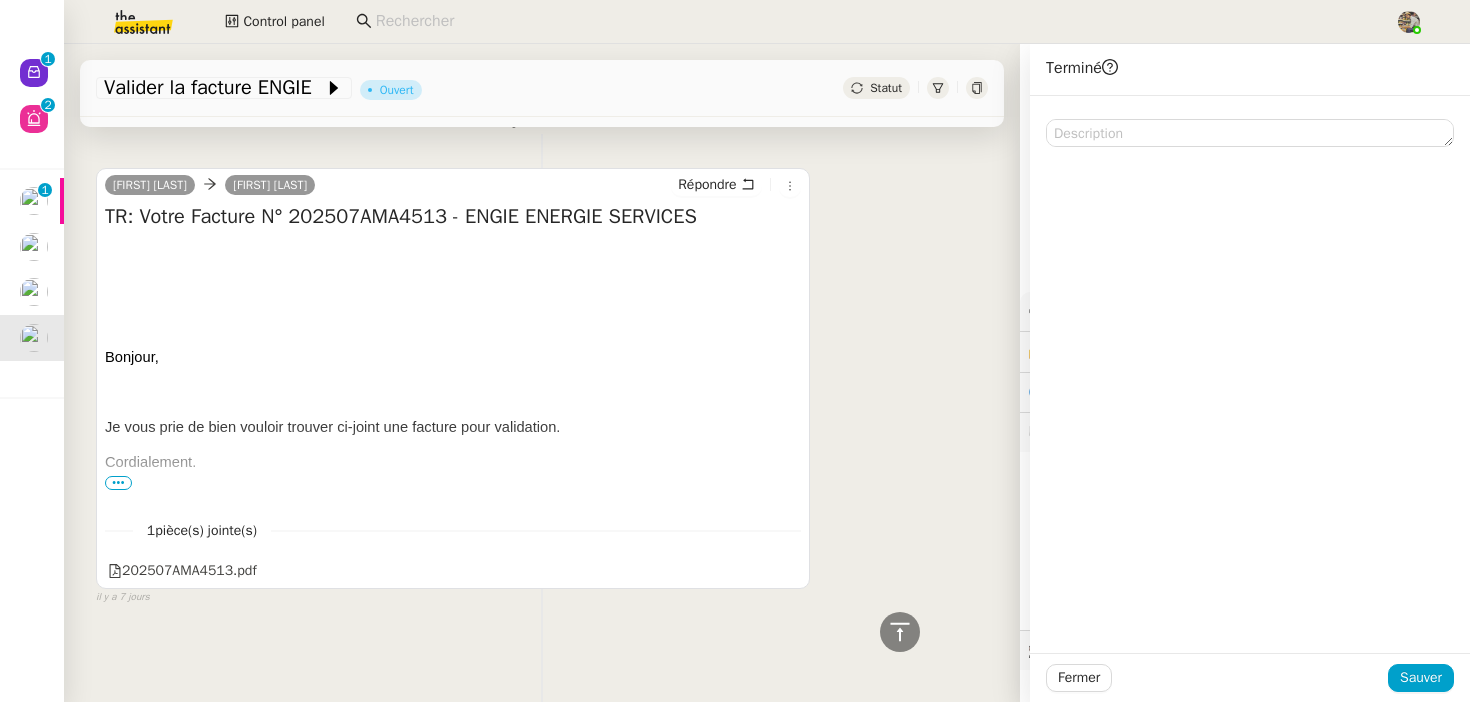 click 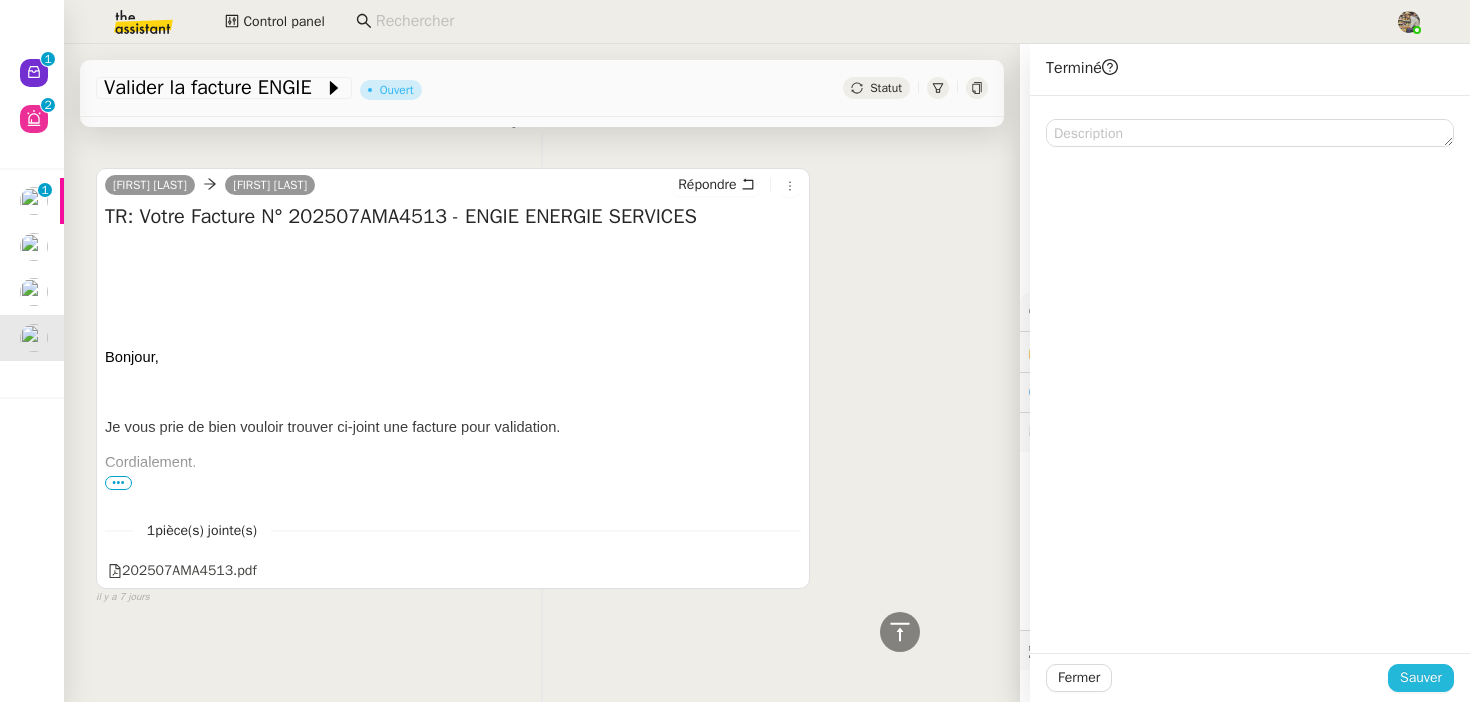 click on "Sauver" 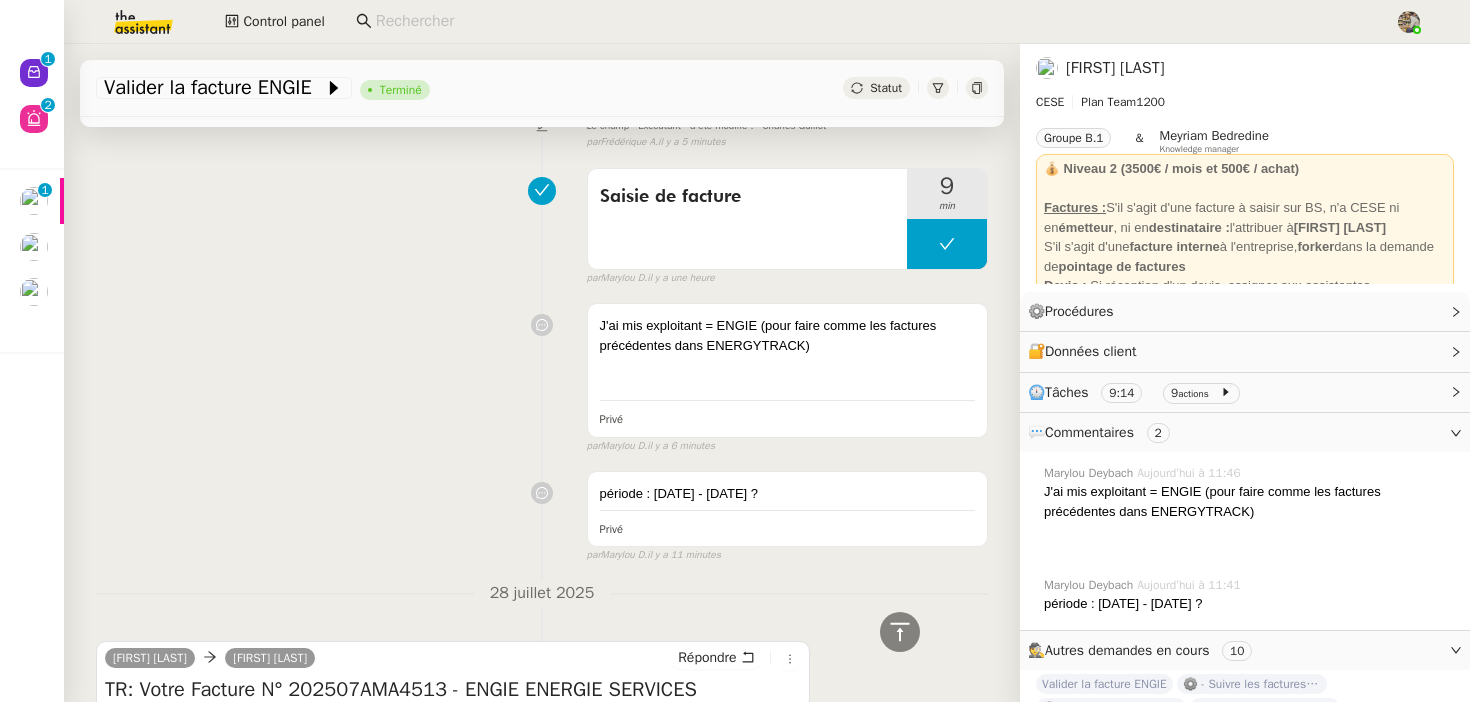 scroll, scrollTop: 0, scrollLeft: 0, axis: both 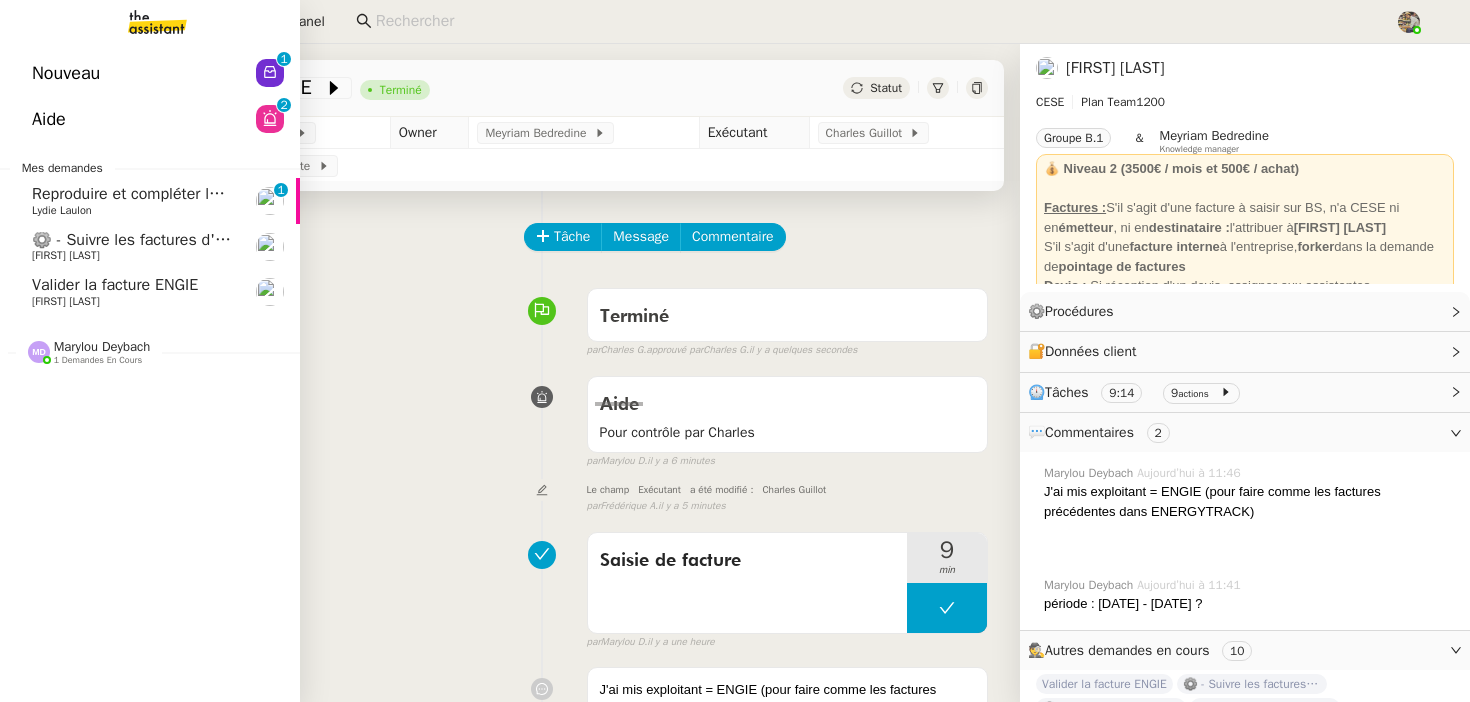 click on "Valider la facture ENGIE" 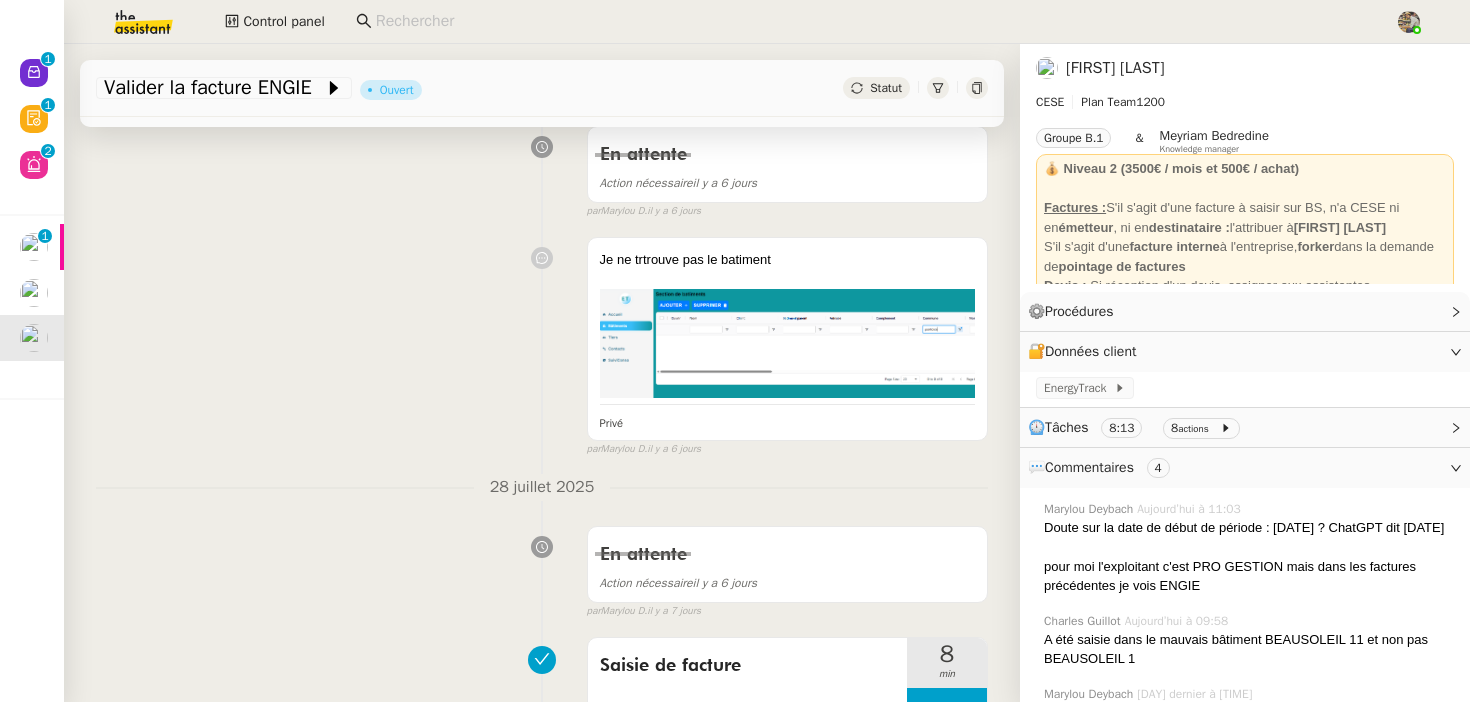 scroll, scrollTop: 1612, scrollLeft: 0, axis: vertical 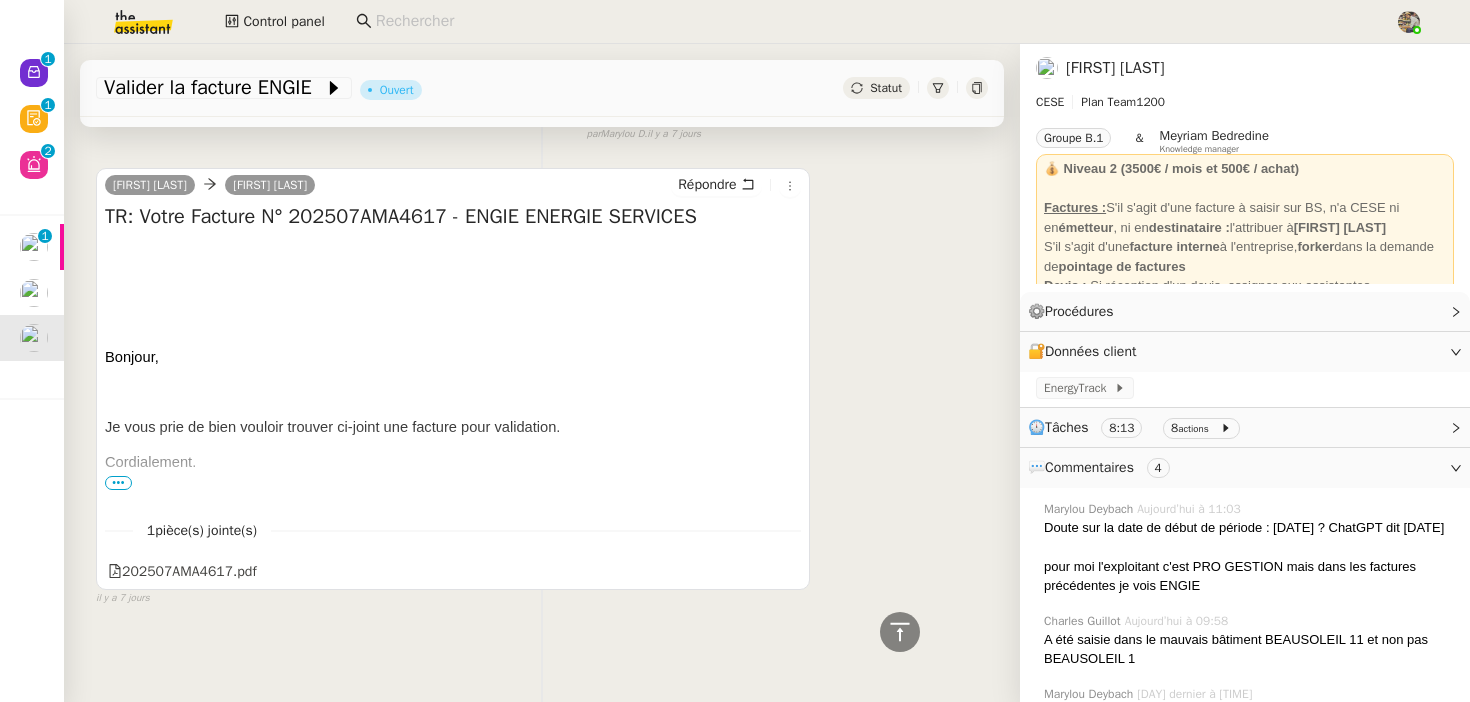 click on "TR: Votre Facture N° 202507AMA4617 - ENGIE ENERGIE SERVICES" at bounding box center (453, 217) 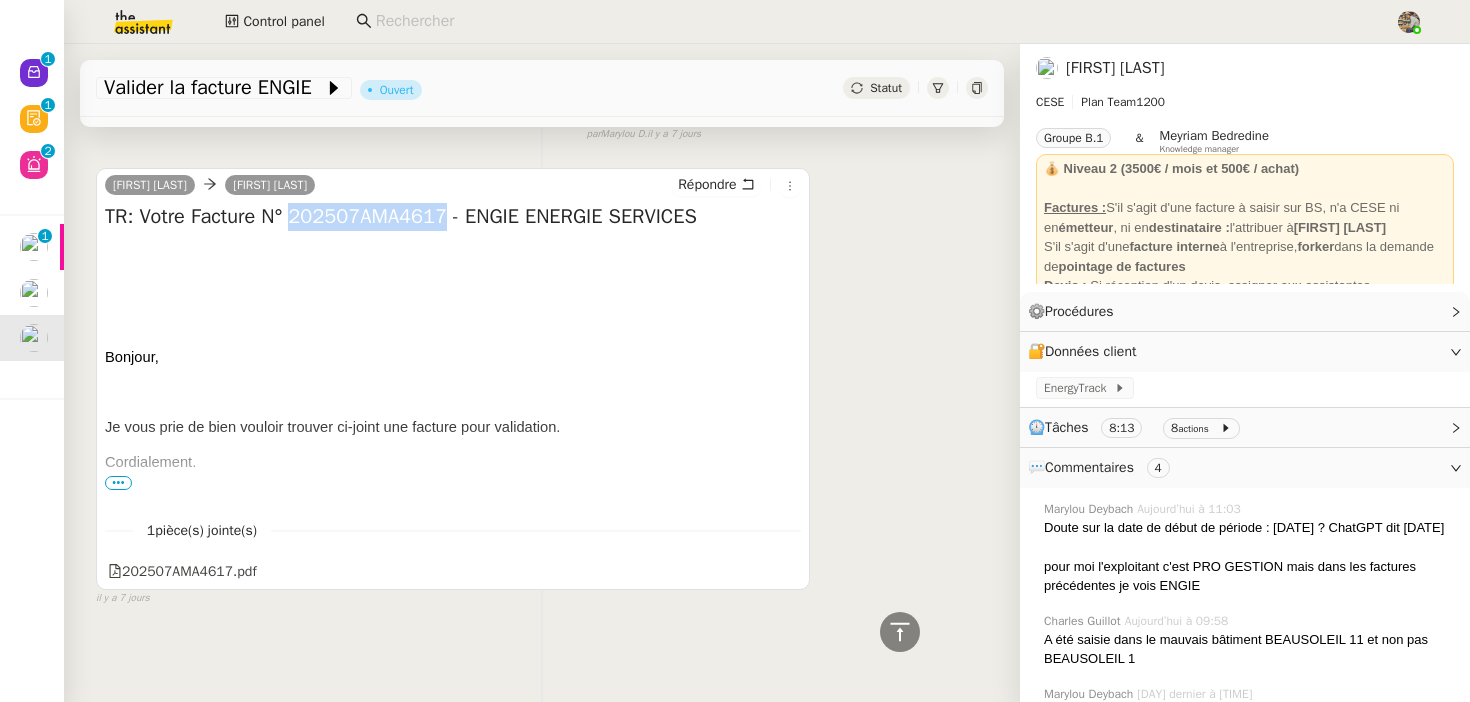 click on "TR: Votre Facture N° 202507AMA4617 - ENGIE ENERGIE SERVICES" at bounding box center (453, 217) 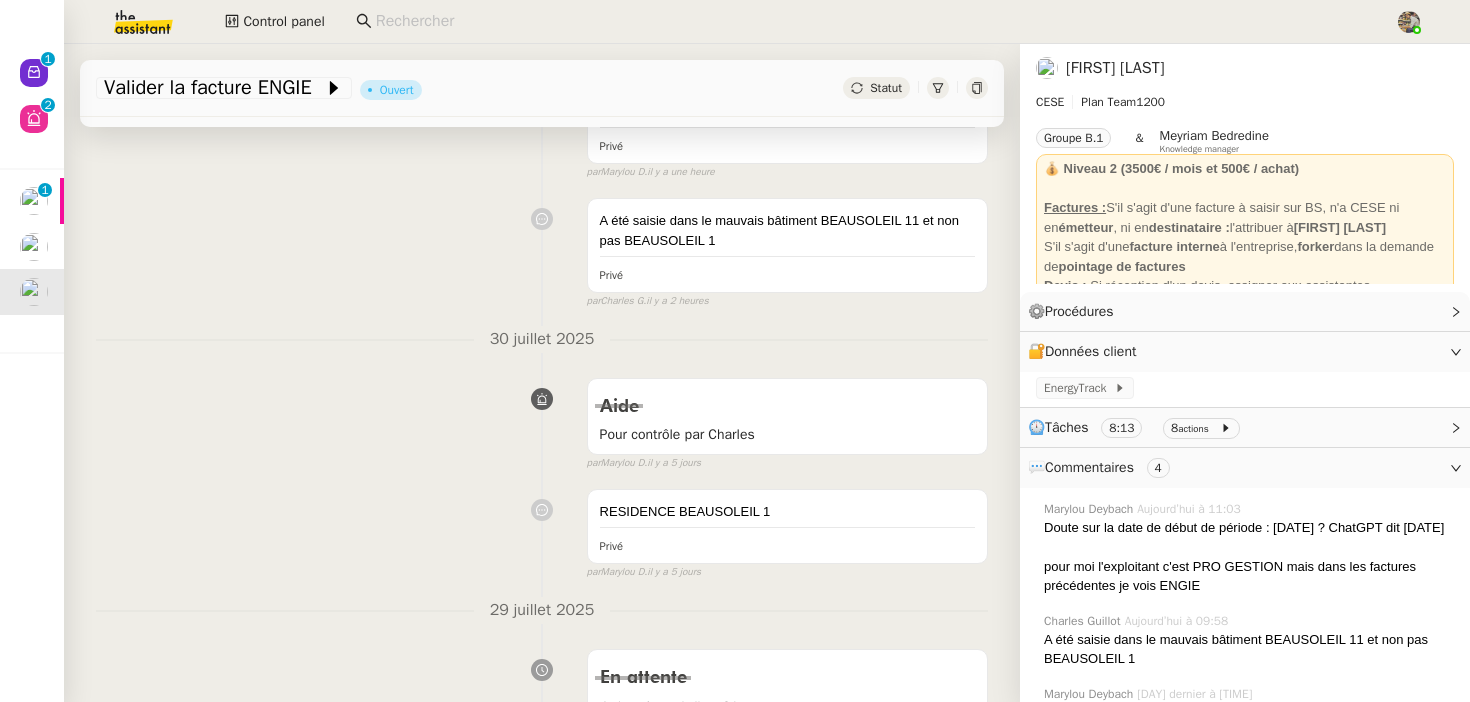 scroll, scrollTop: 0, scrollLeft: 0, axis: both 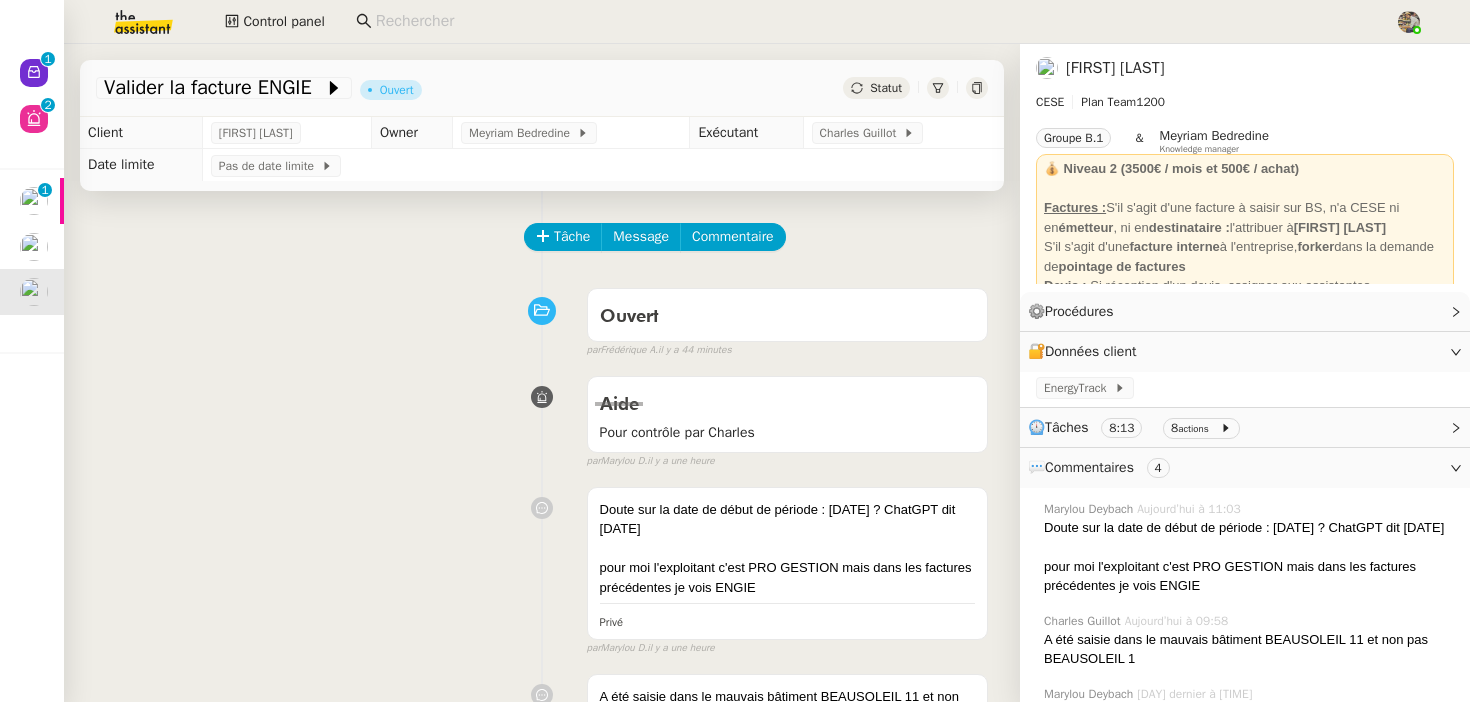 click on "Statut" 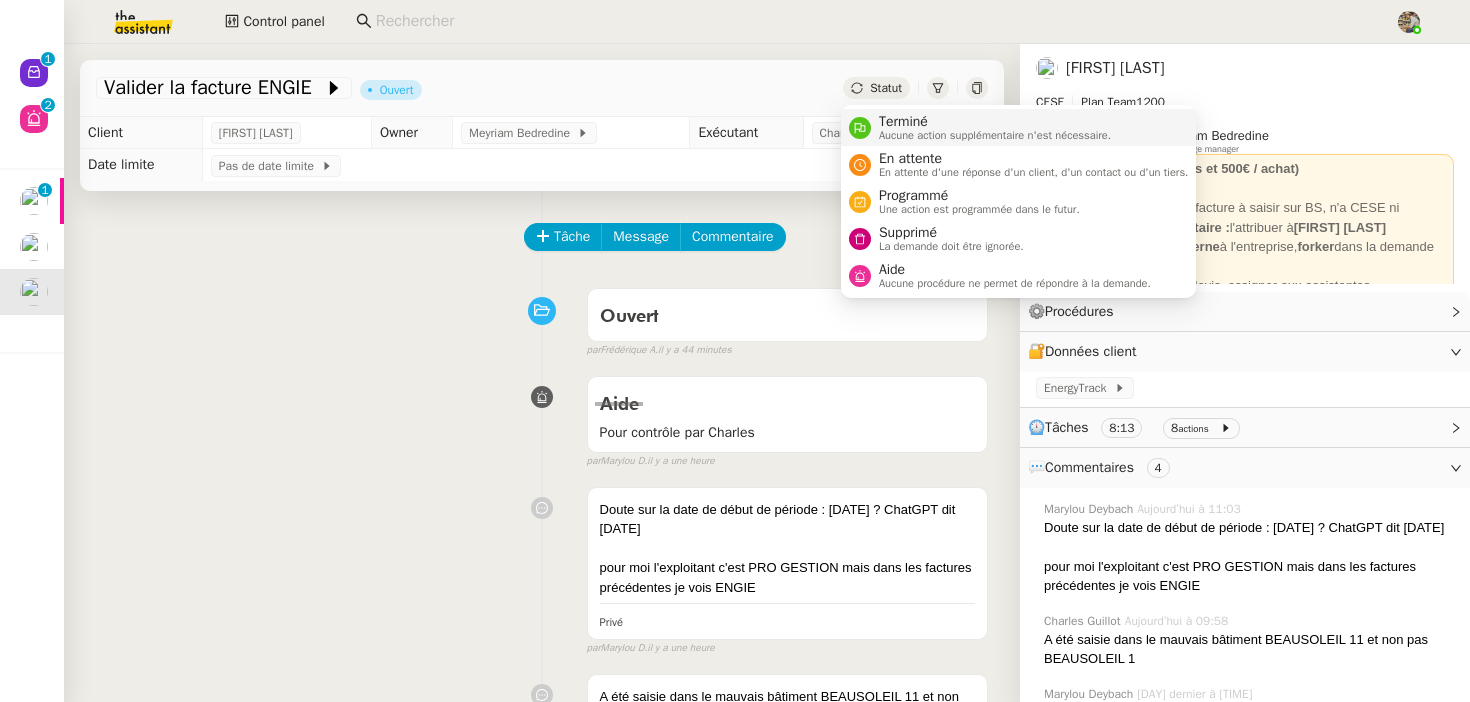 click on "Terminé" at bounding box center [995, 122] 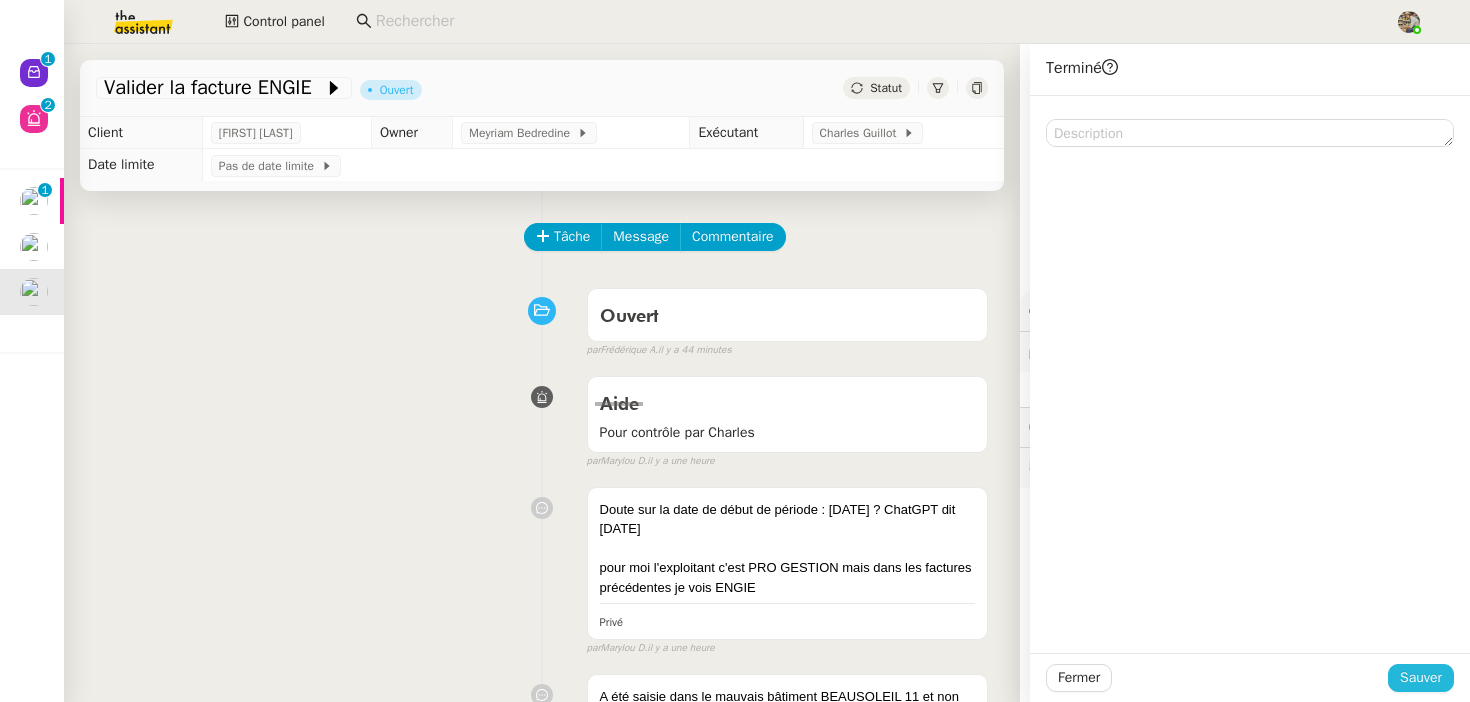 click on "Sauver" 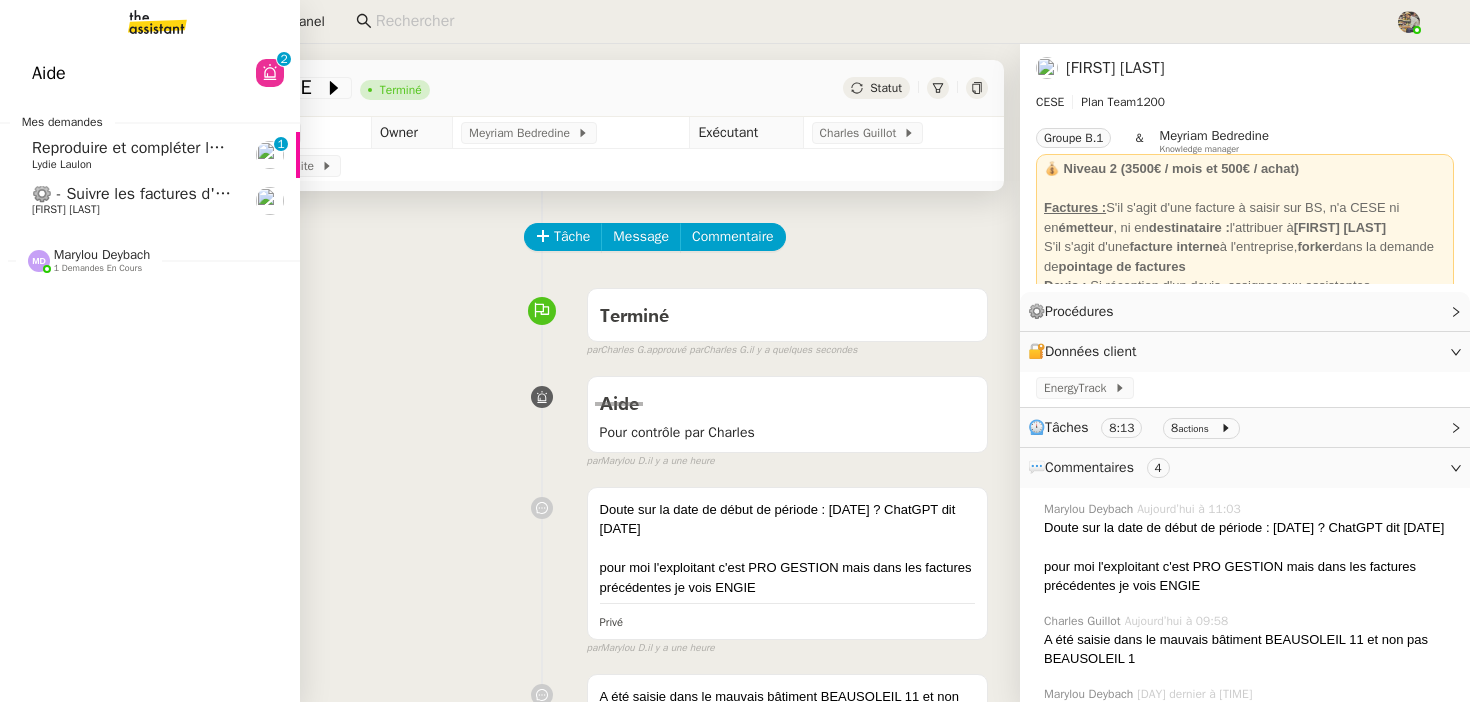 click on "⚙️ - Suivre les factures d'exploitation" 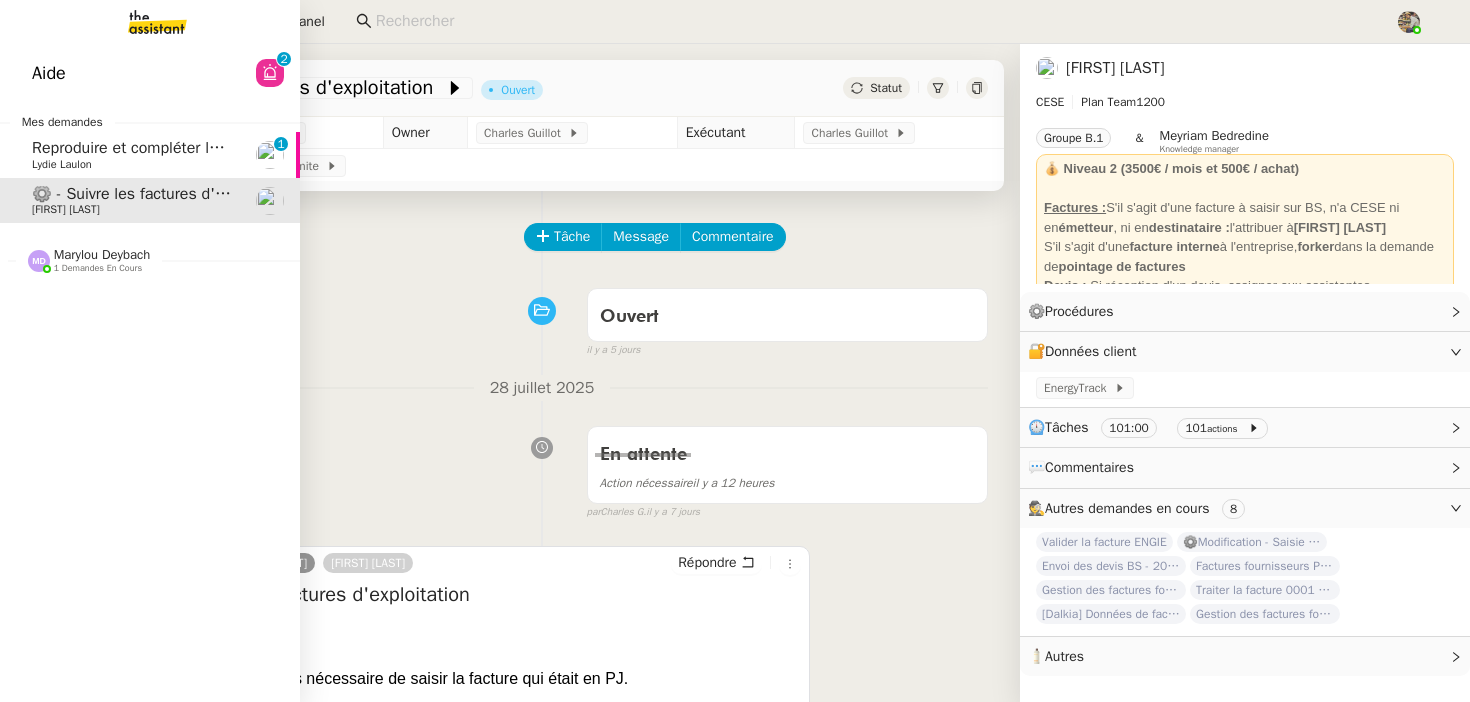 click on "Reproduire et compléter le tableau" 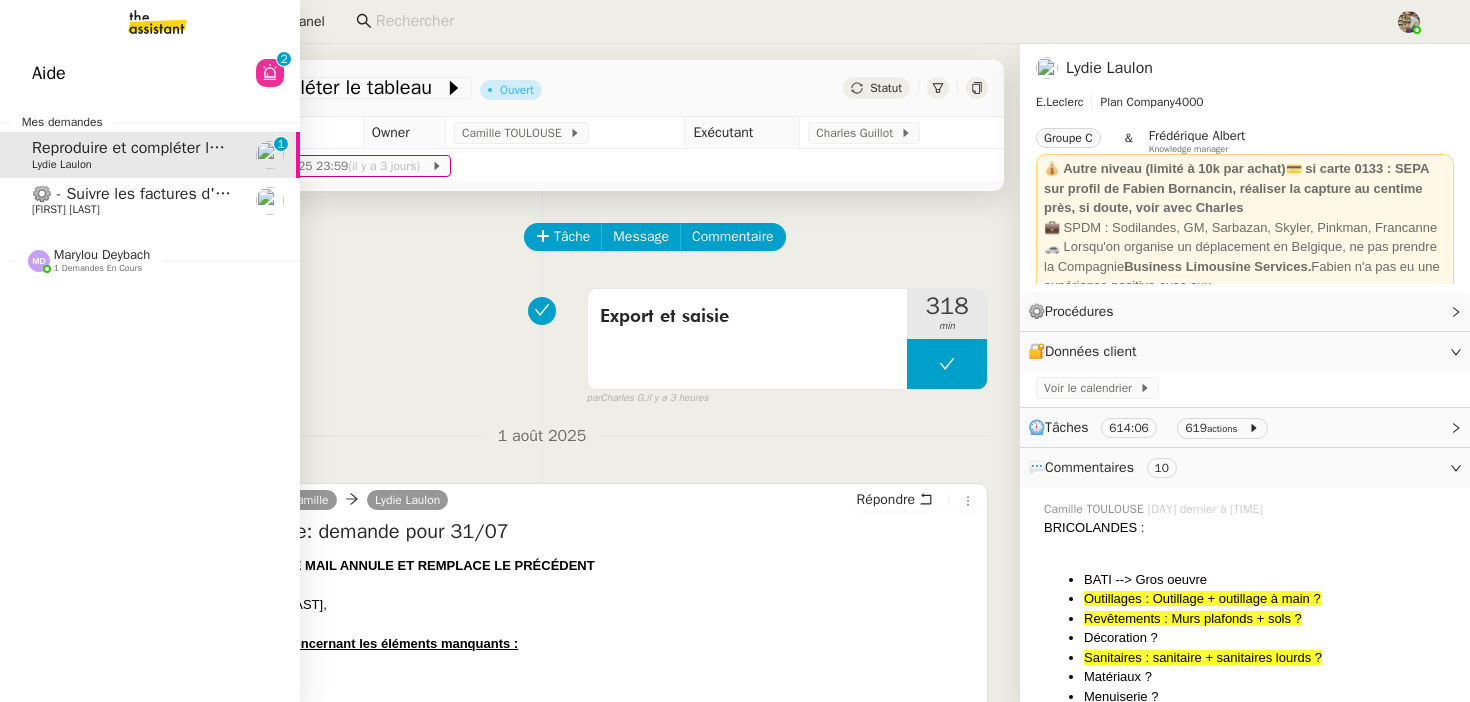 click on "Marylou Deybach    1 demandes en cours" 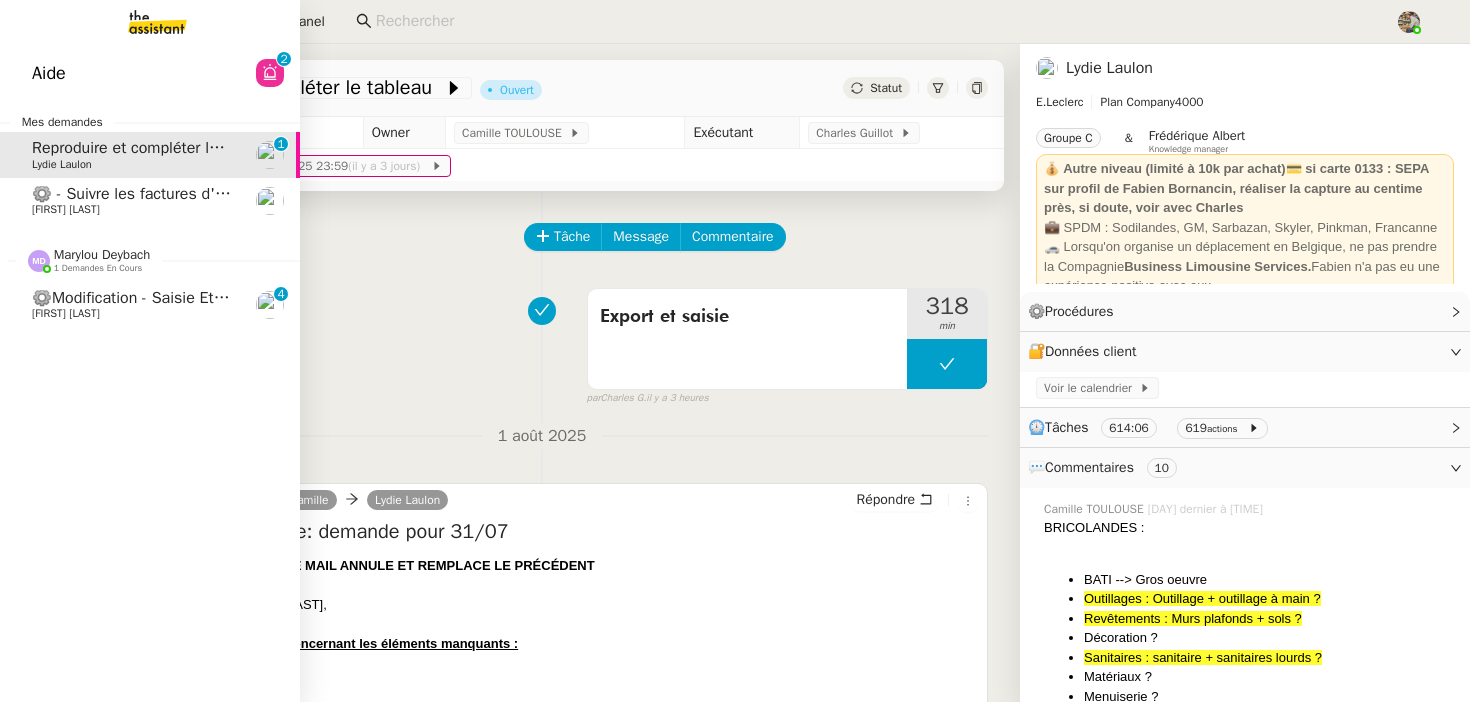 click on "[FIRST] [LAST]" 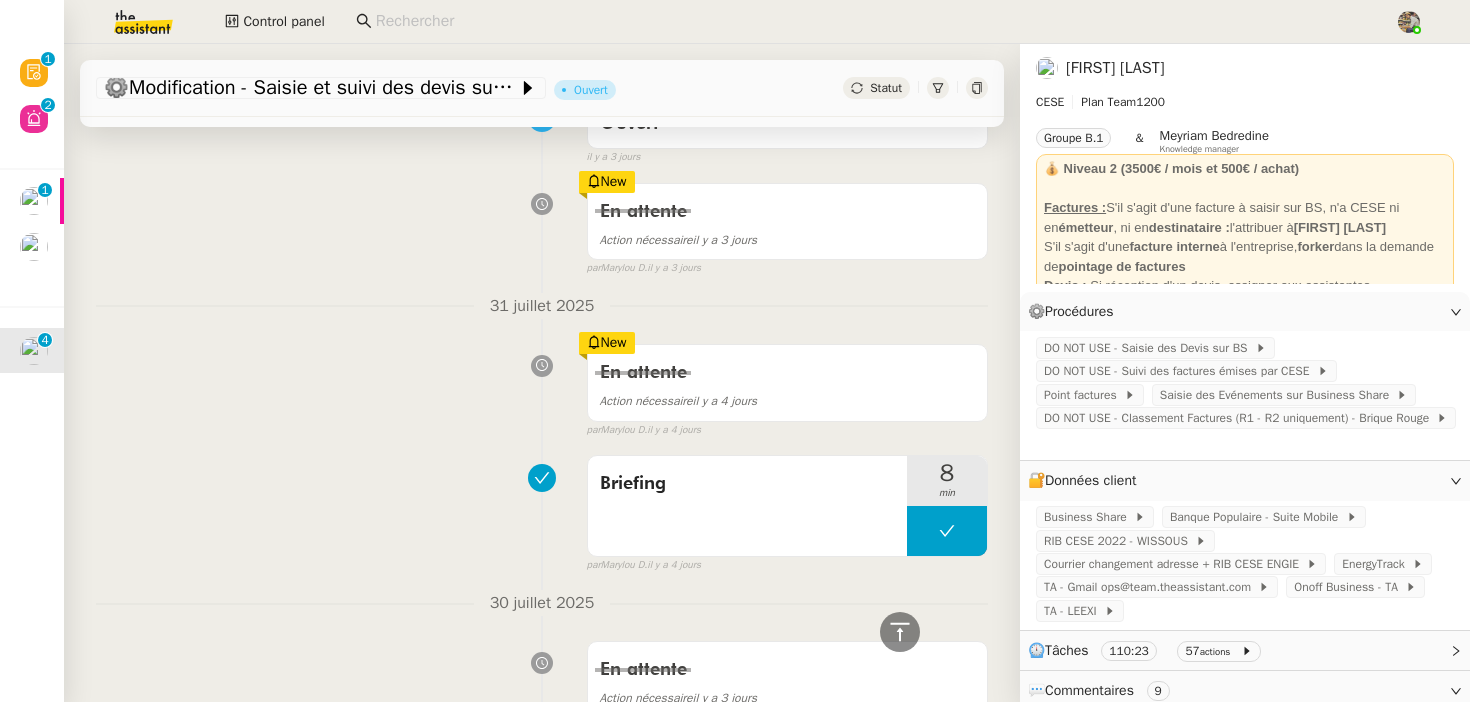 scroll, scrollTop: 0, scrollLeft: 0, axis: both 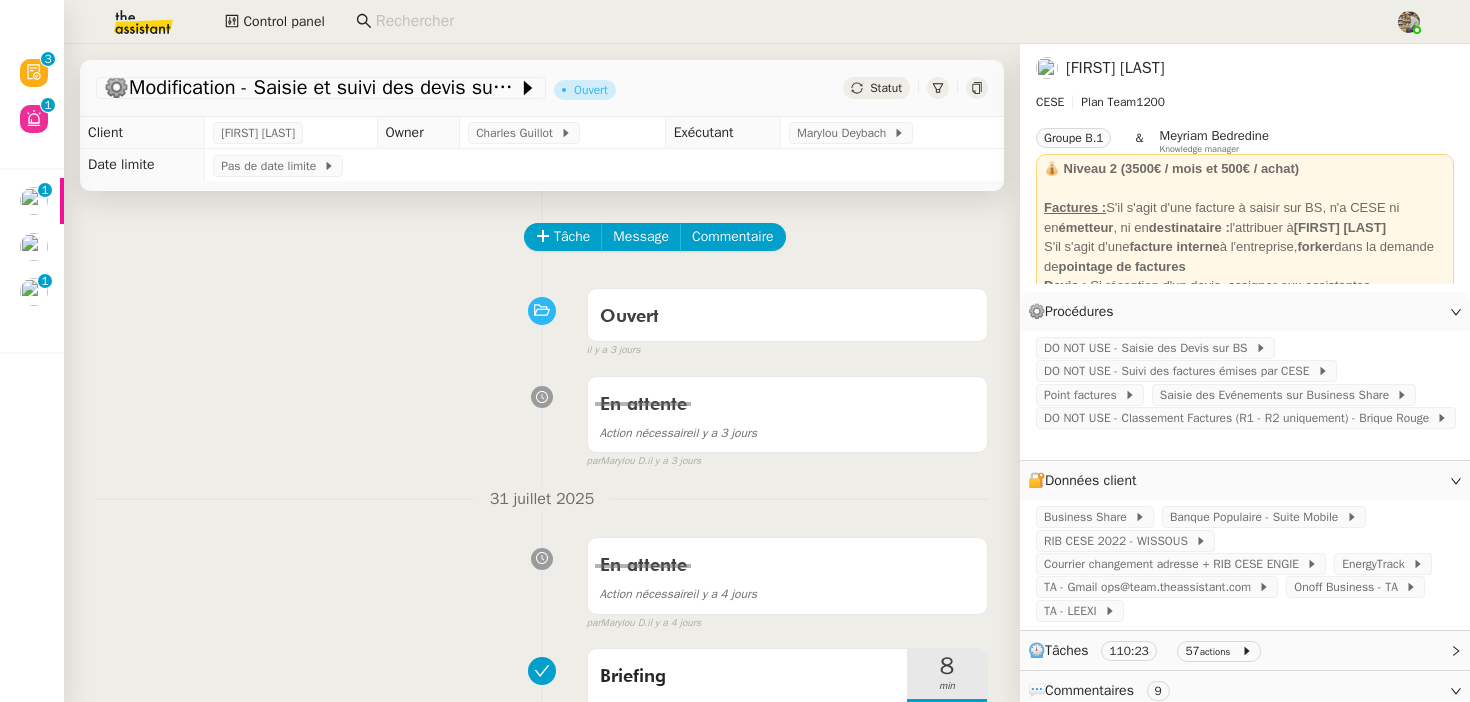 click 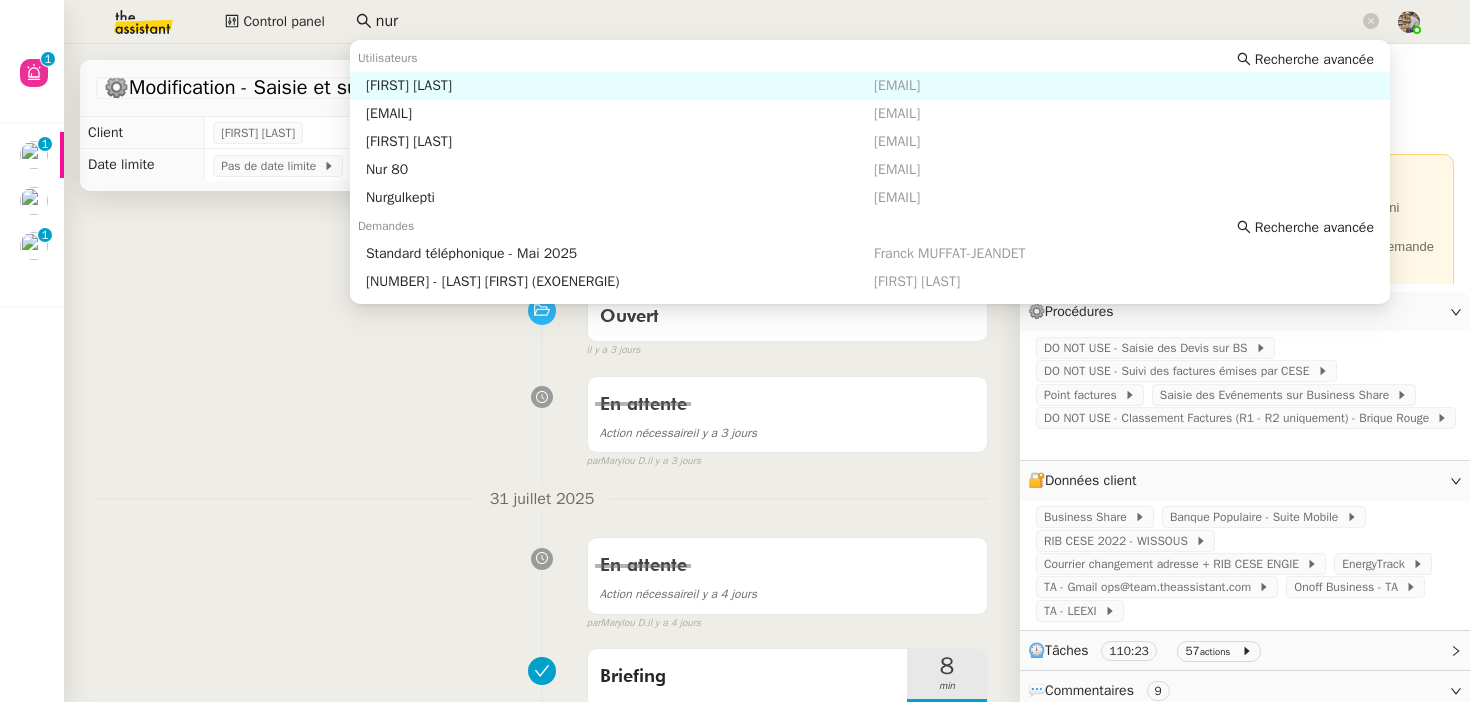 type on "nuri" 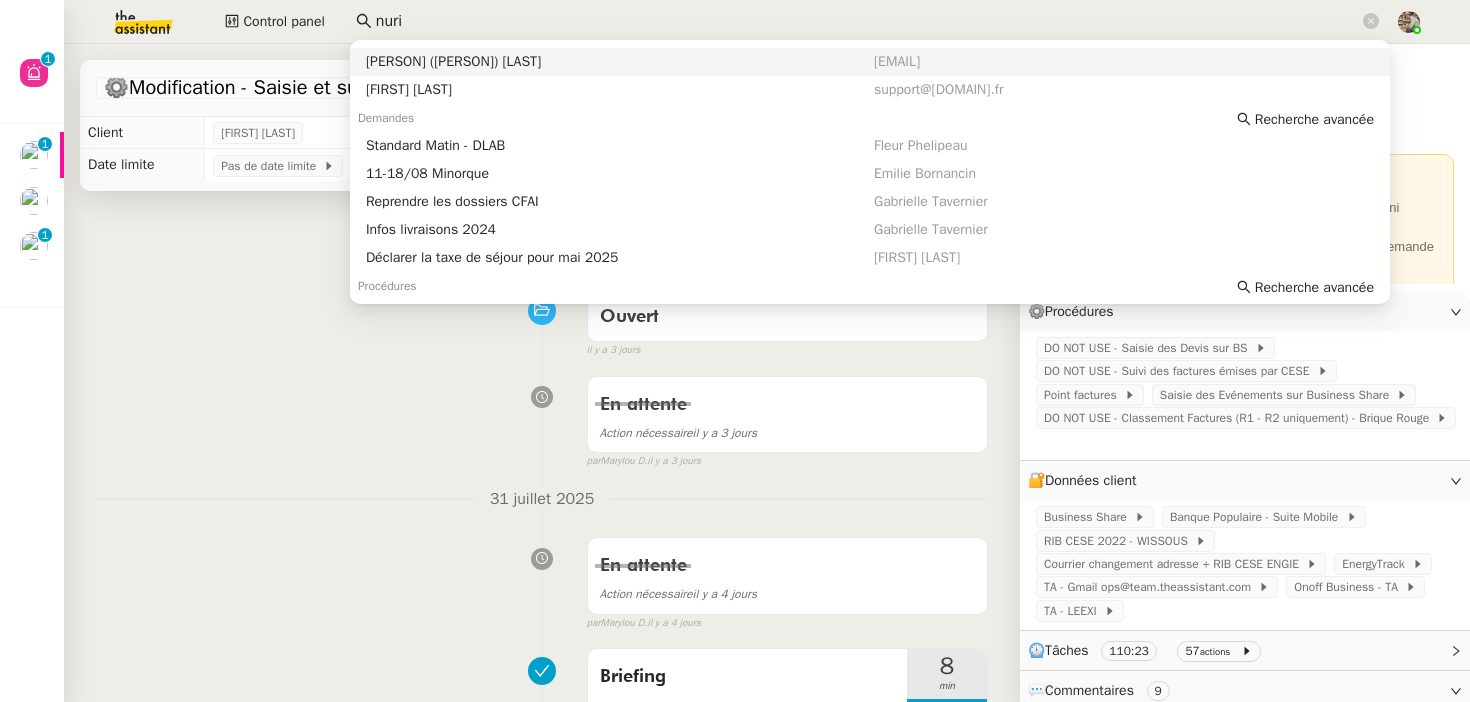 scroll, scrollTop: 109, scrollLeft: 0, axis: vertical 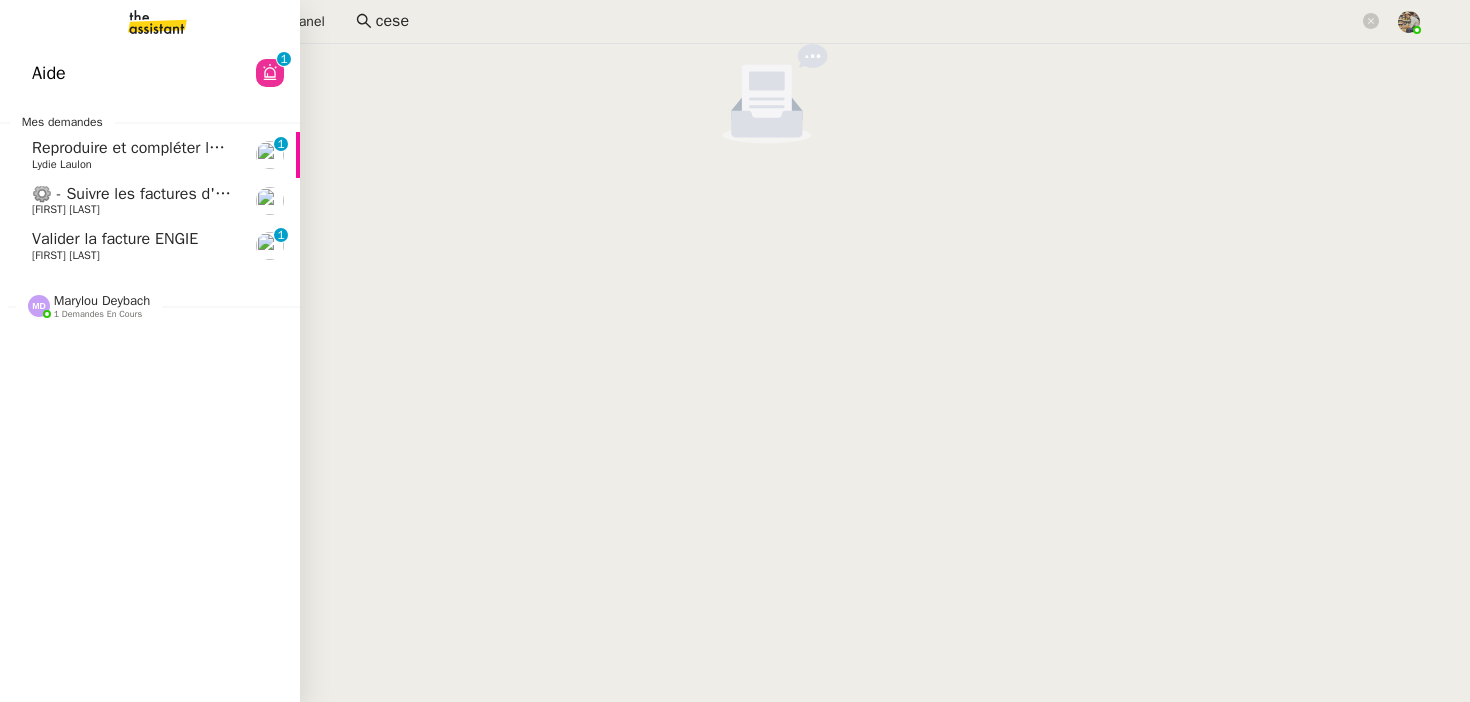 click on "[FIRST] [LAST]    1 demandes en cours" 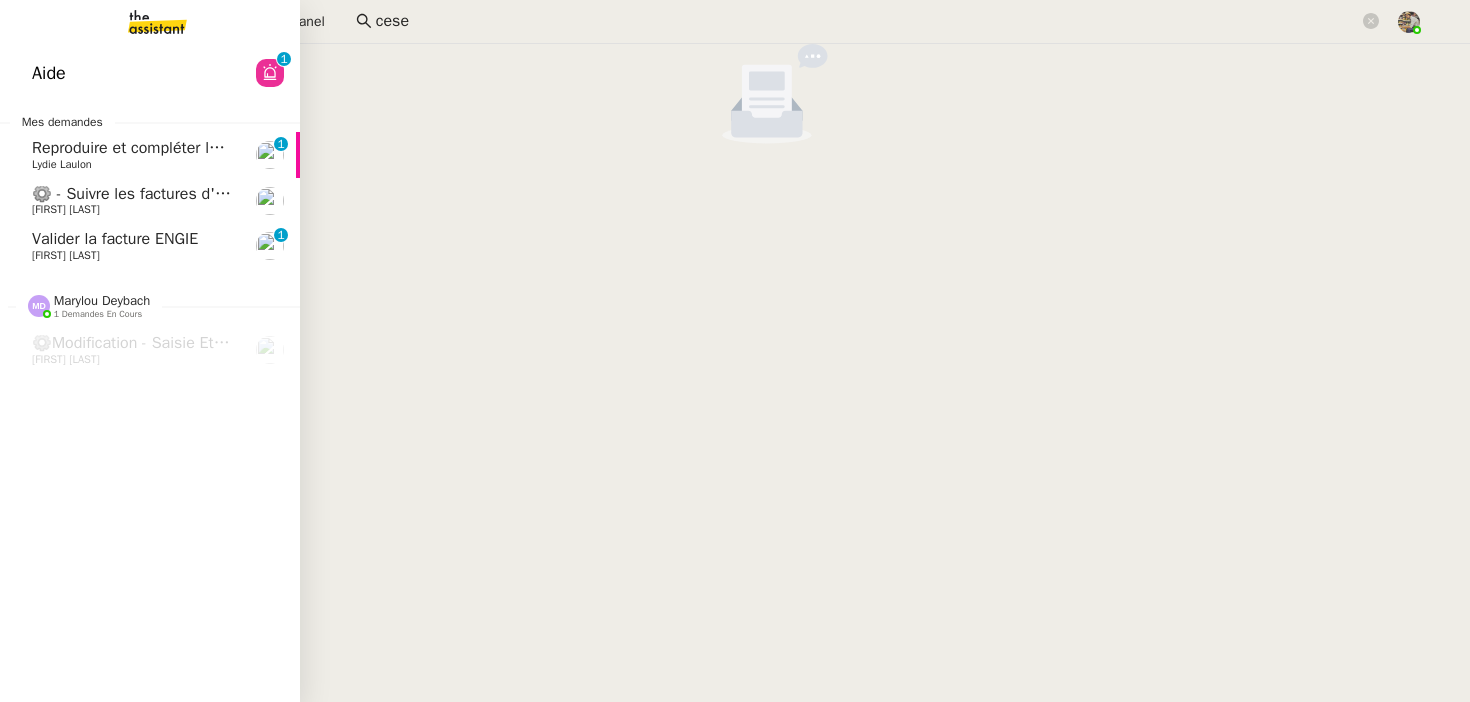 click on "[FIRST] [LAST]" 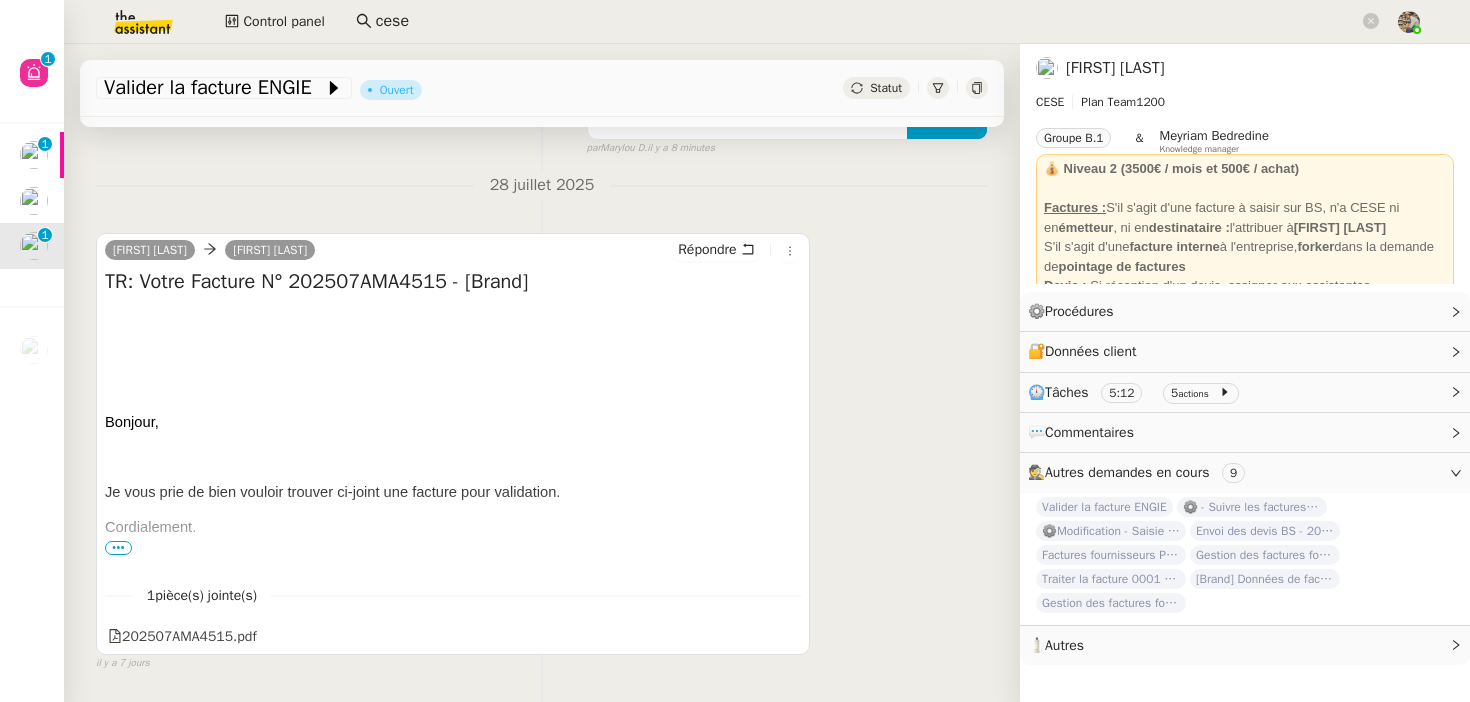 scroll, scrollTop: 495, scrollLeft: 0, axis: vertical 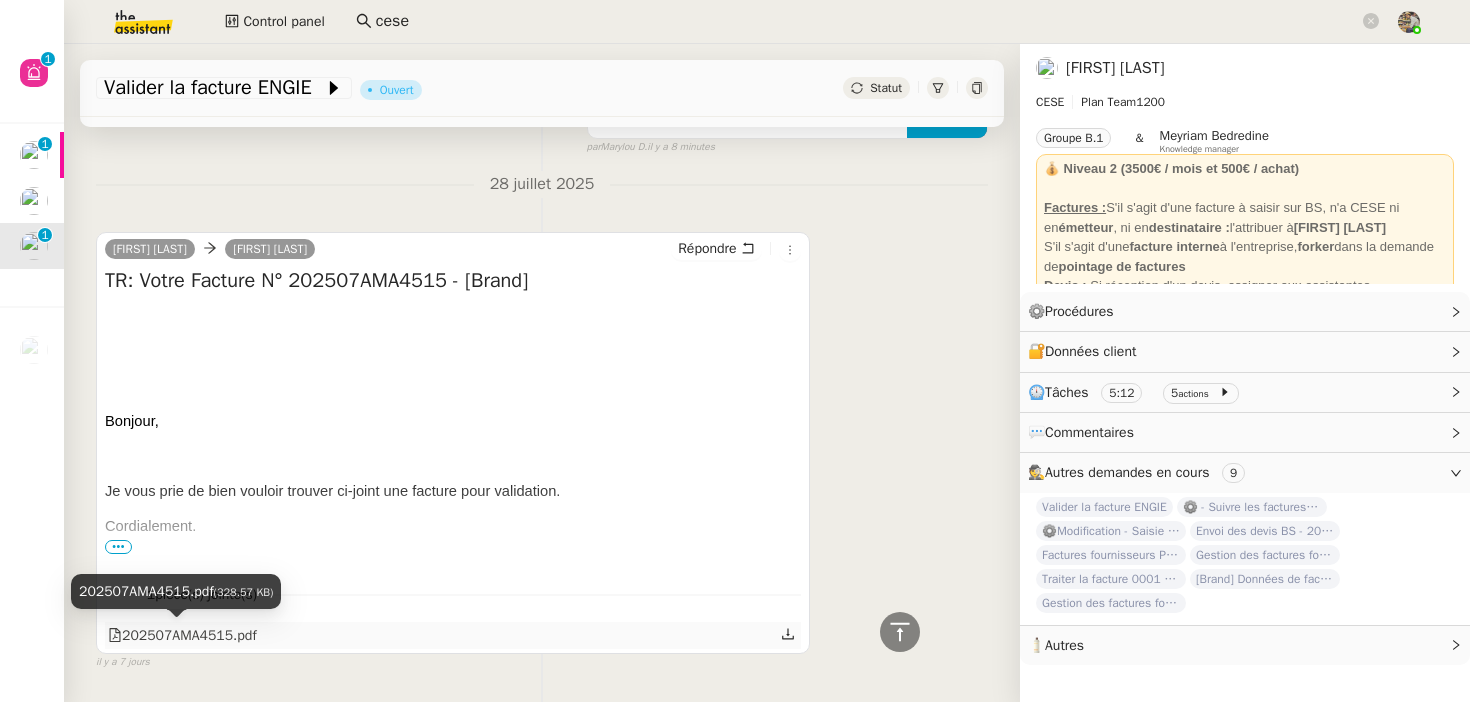 click on "202507AMA4515.pdf" 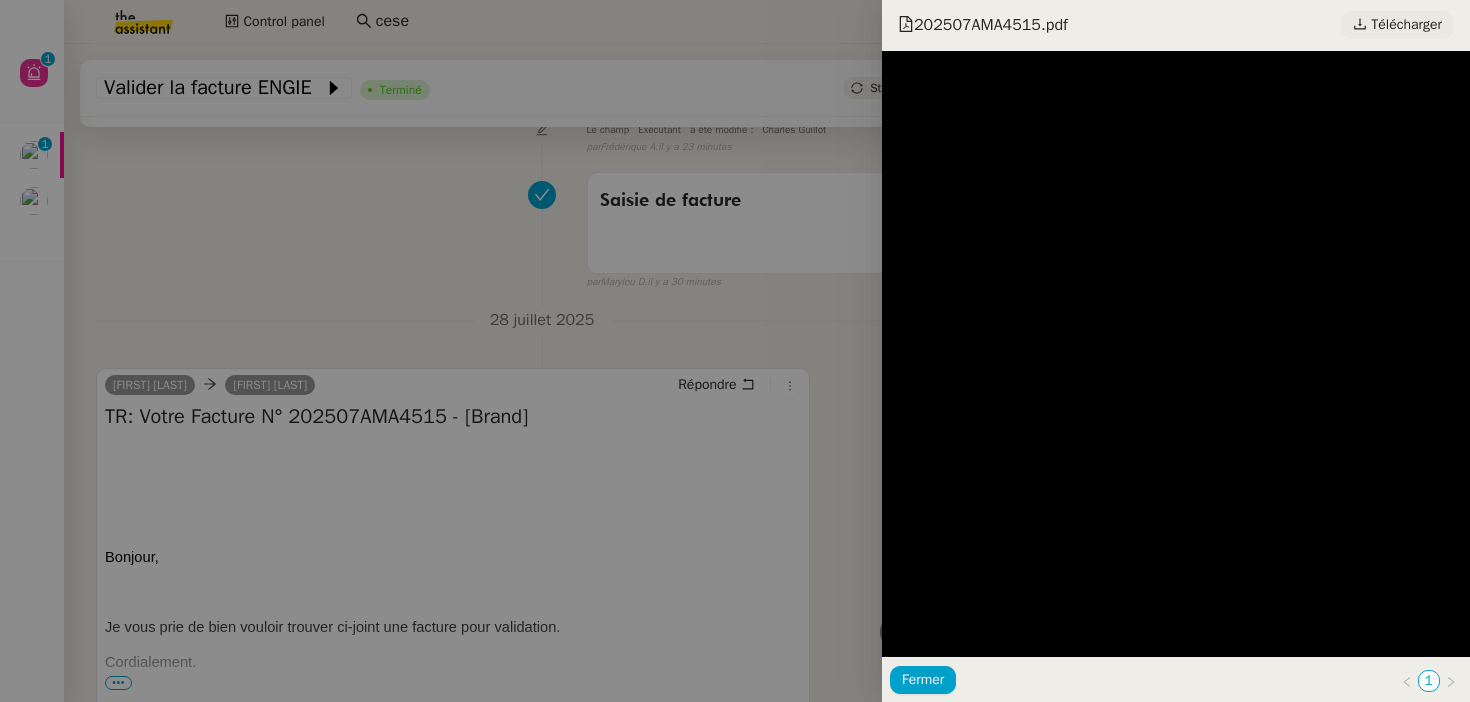 scroll, scrollTop: 631, scrollLeft: 0, axis: vertical 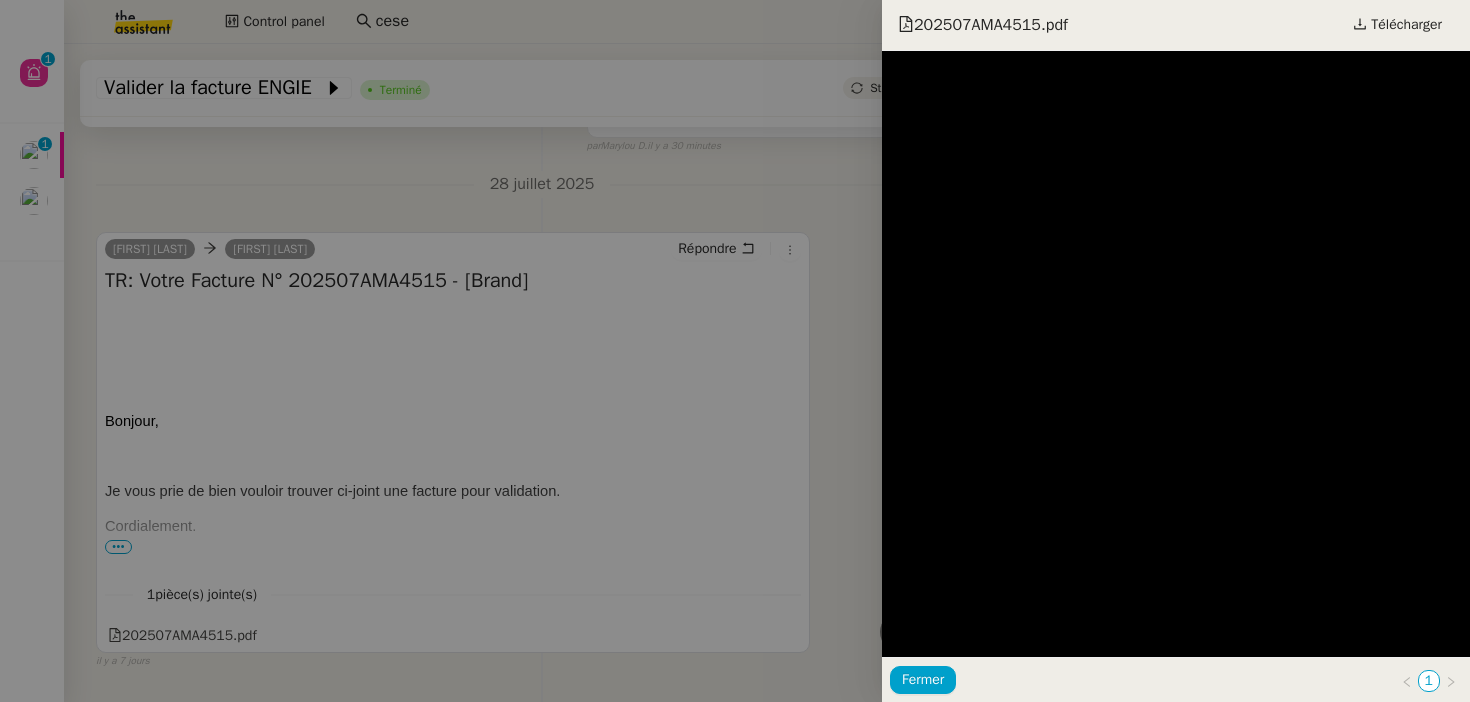 click at bounding box center [735, 351] 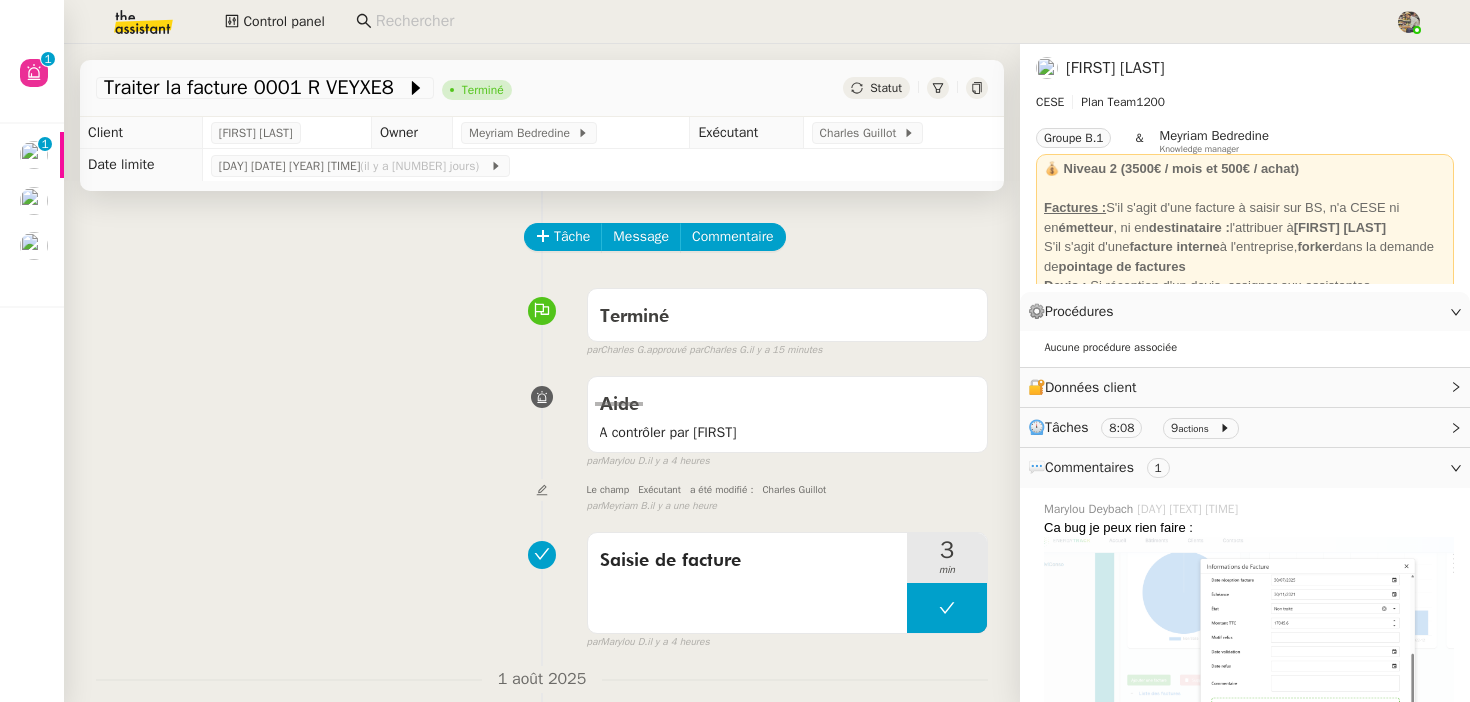 scroll, scrollTop: 0, scrollLeft: 0, axis: both 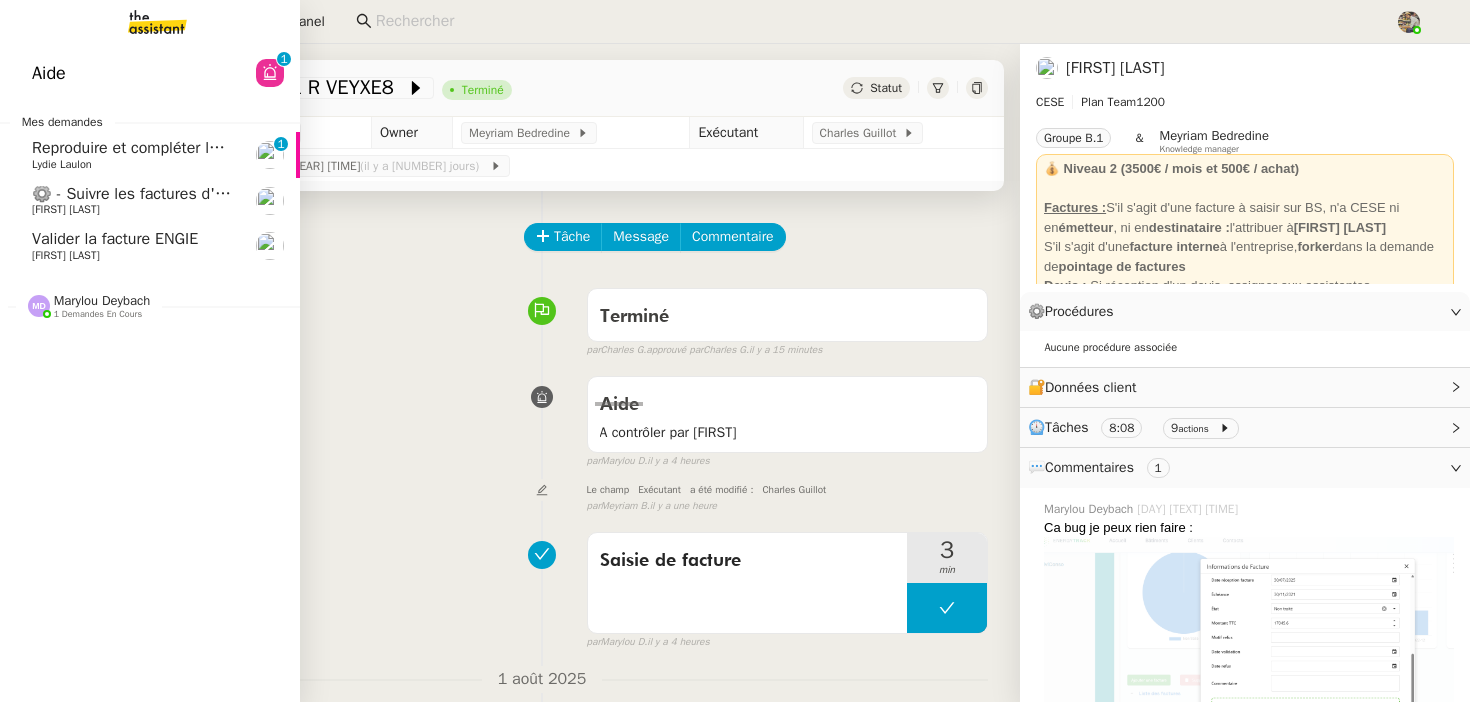 click on "Valider la facture ENGIE    [FIRST] [LAST]" 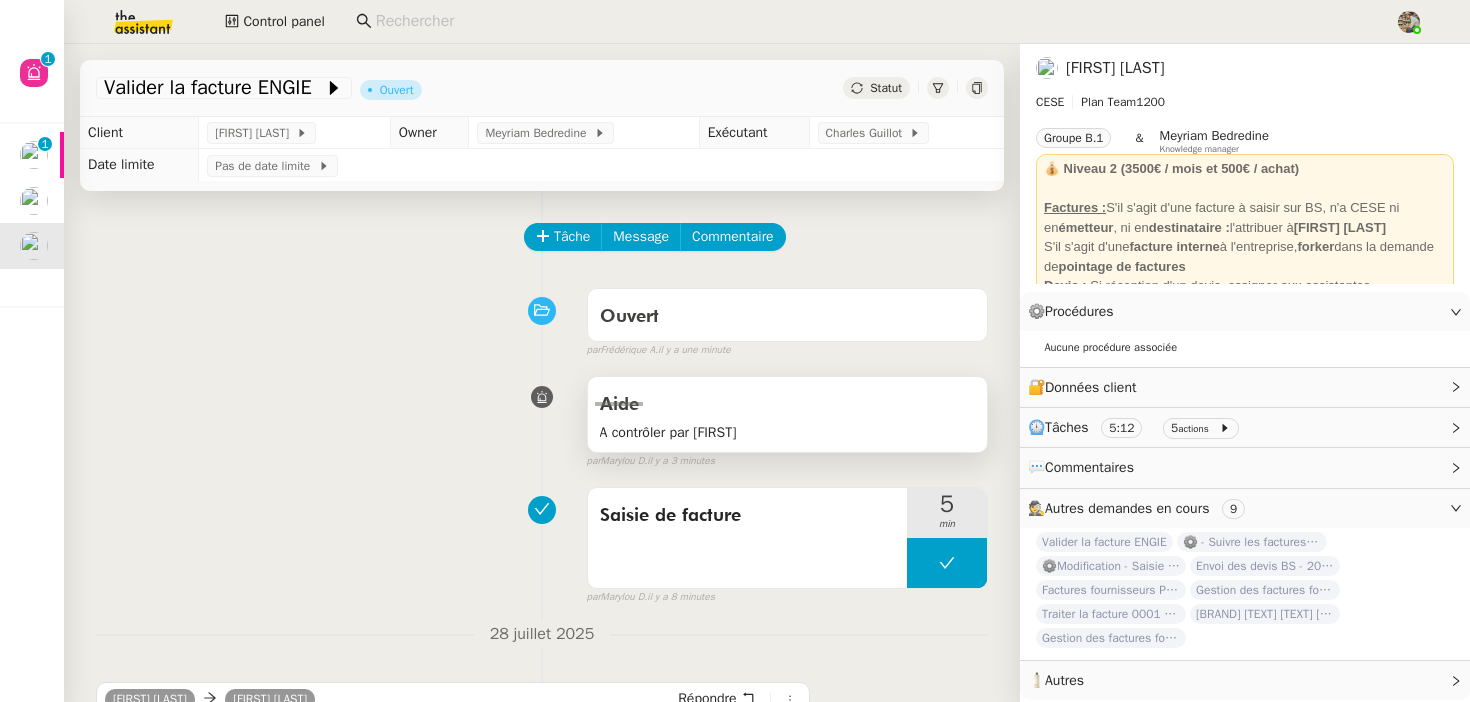 scroll, scrollTop: 514, scrollLeft: 0, axis: vertical 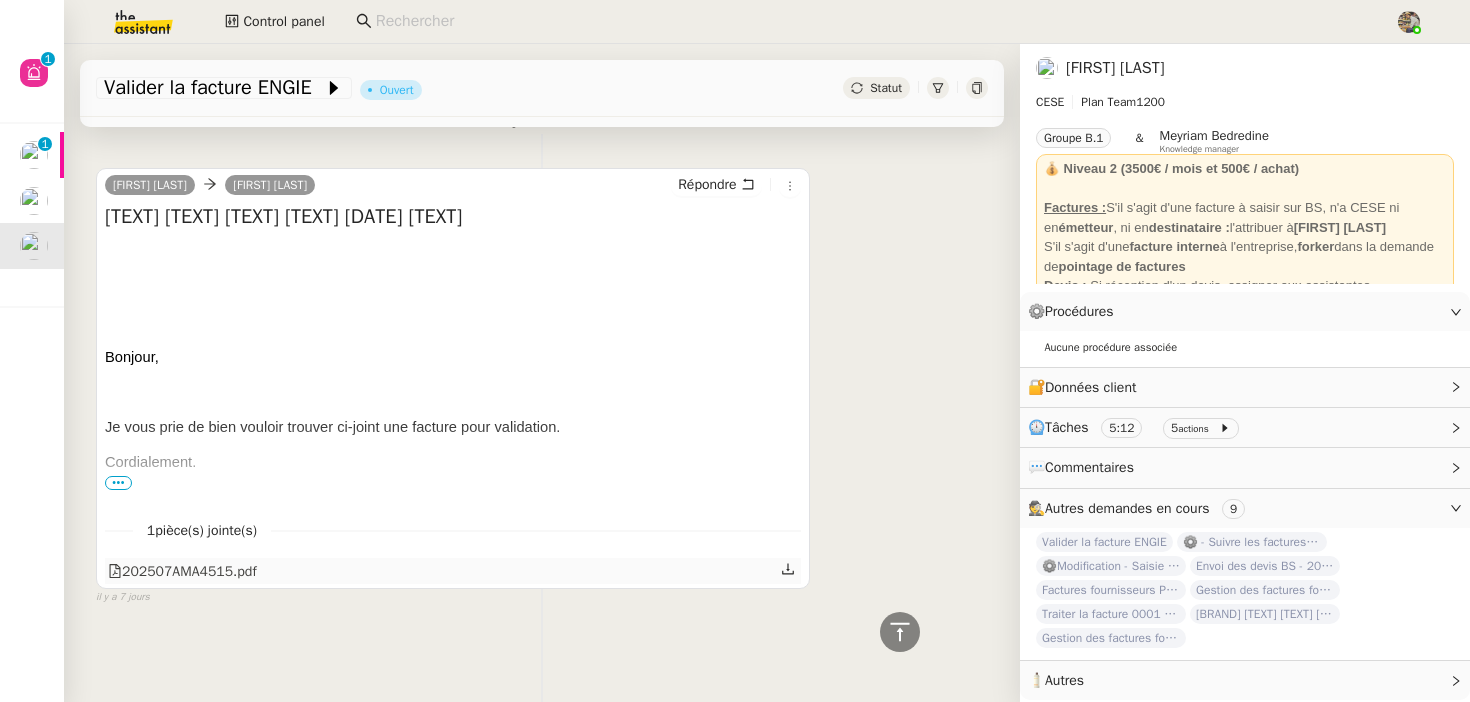 click on "202507AMA4515.pdf" 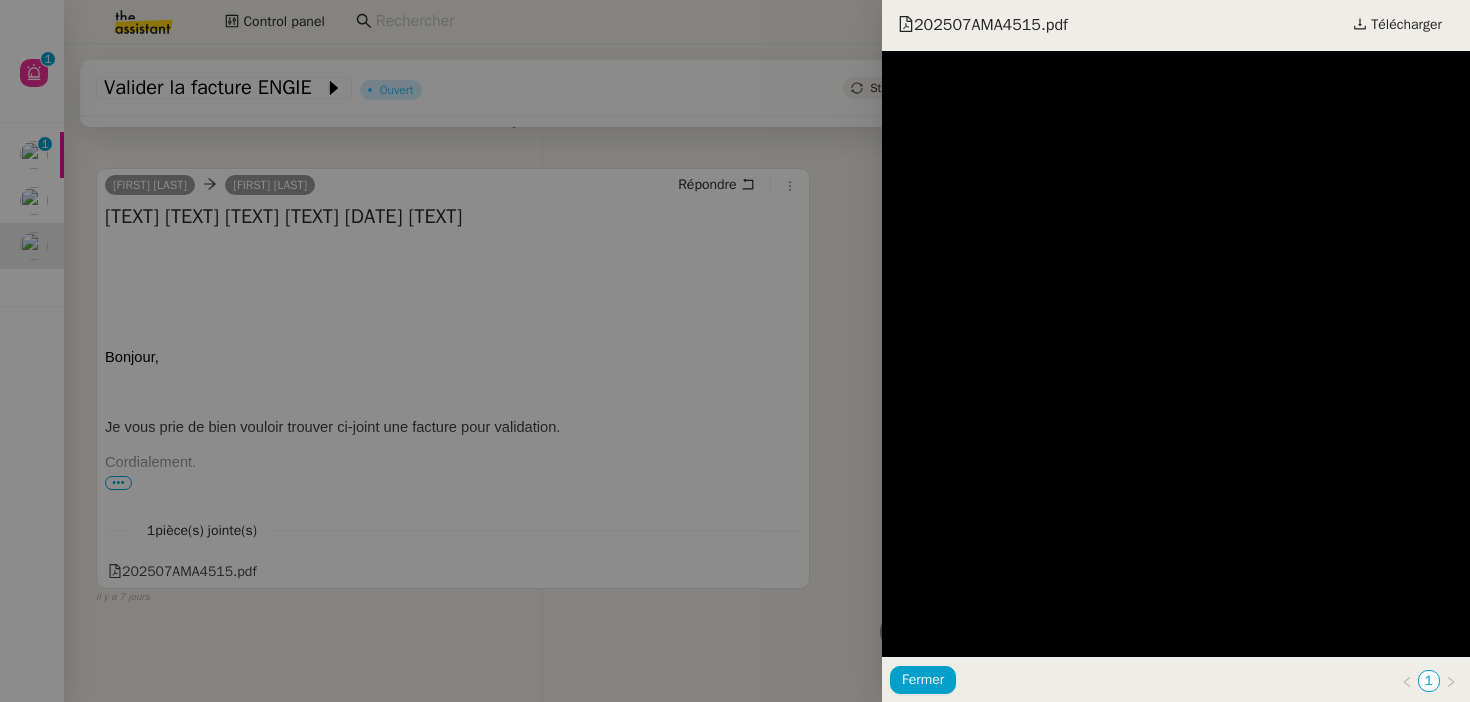 click on "202507AMA4515.pdf" at bounding box center [983, 25] 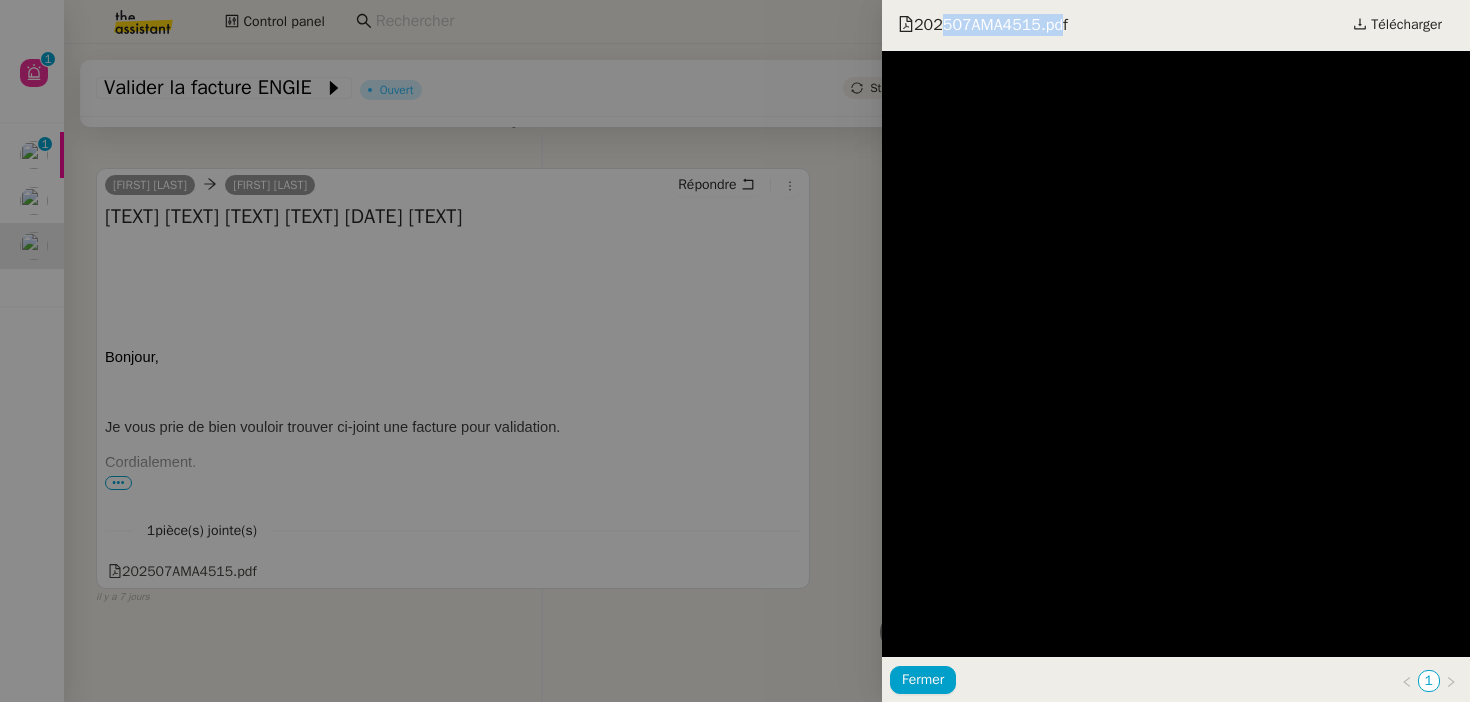 click on "202507AMA4515.pdf" at bounding box center [983, 25] 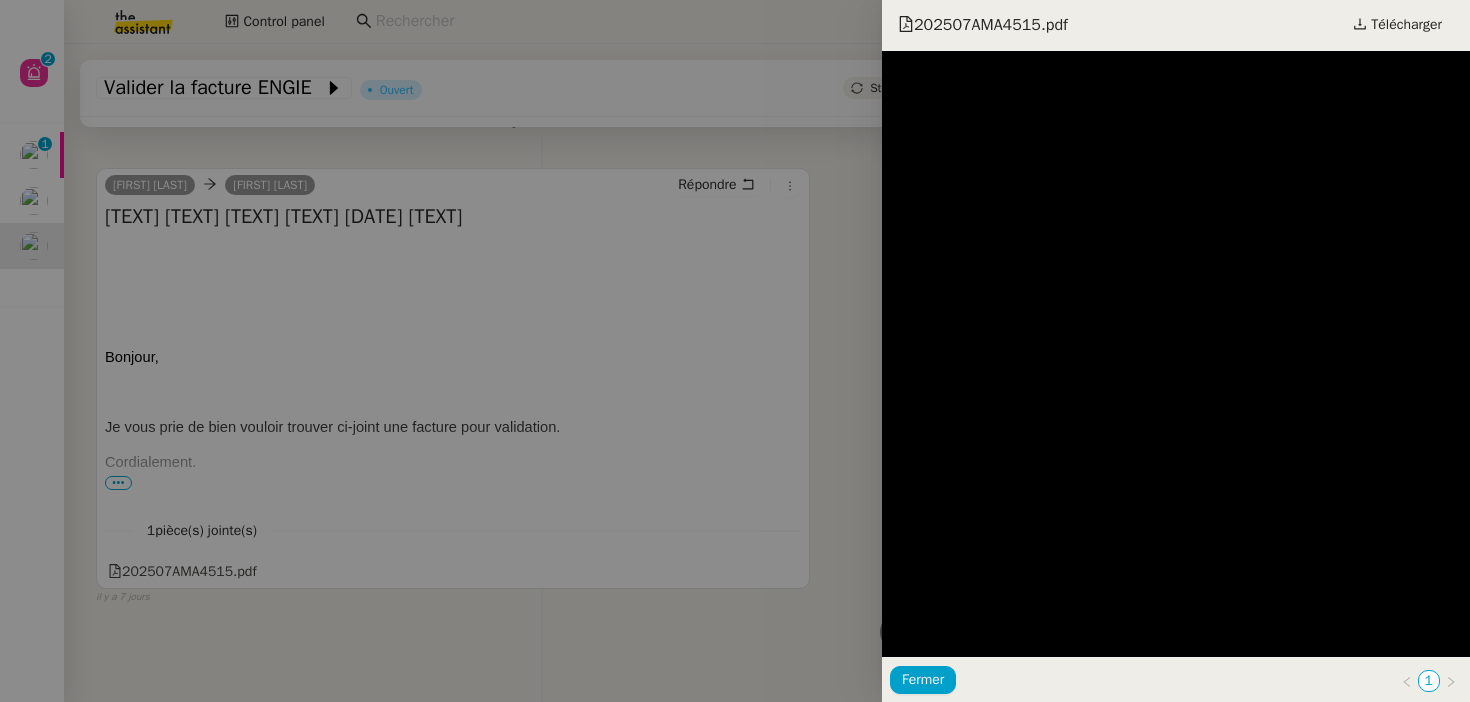 click at bounding box center [735, 351] 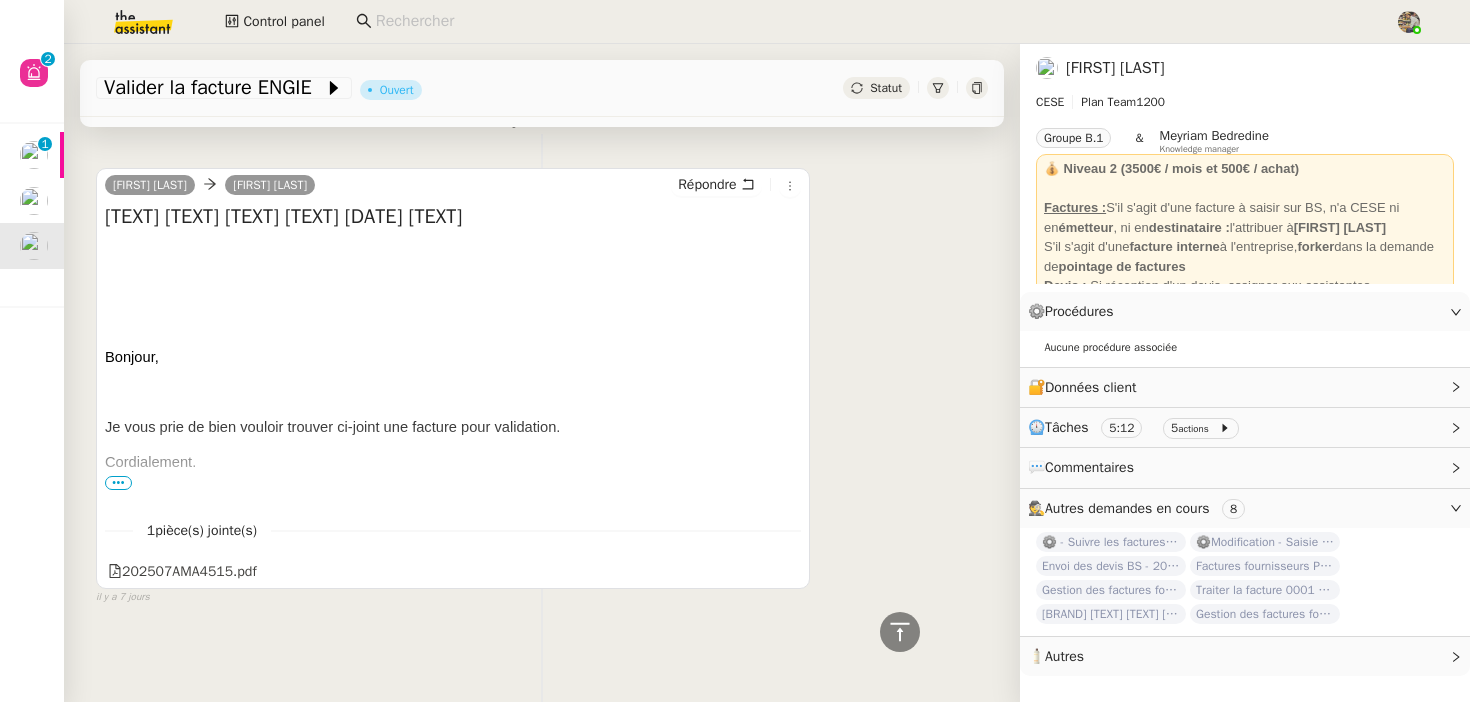 scroll, scrollTop: 0, scrollLeft: 0, axis: both 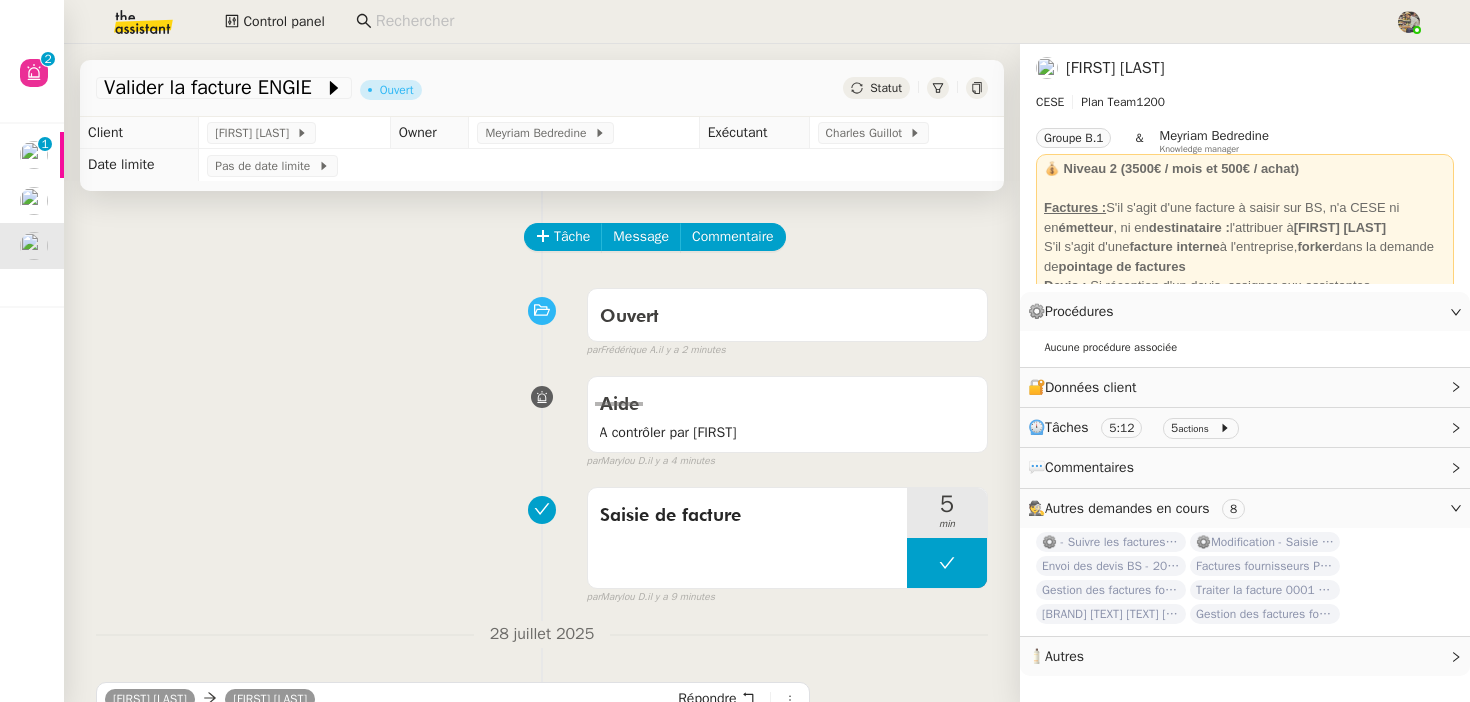 click on "Statut" 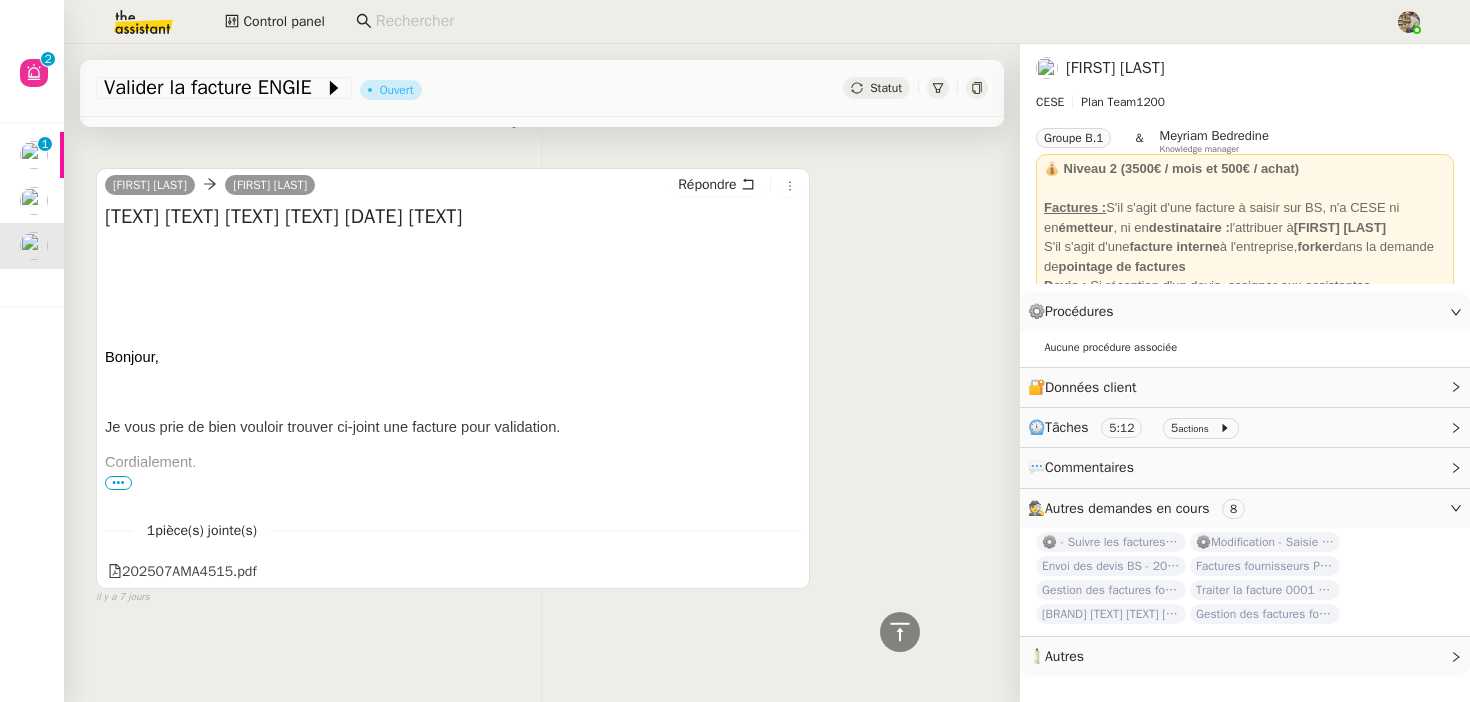 scroll, scrollTop: 0, scrollLeft: 0, axis: both 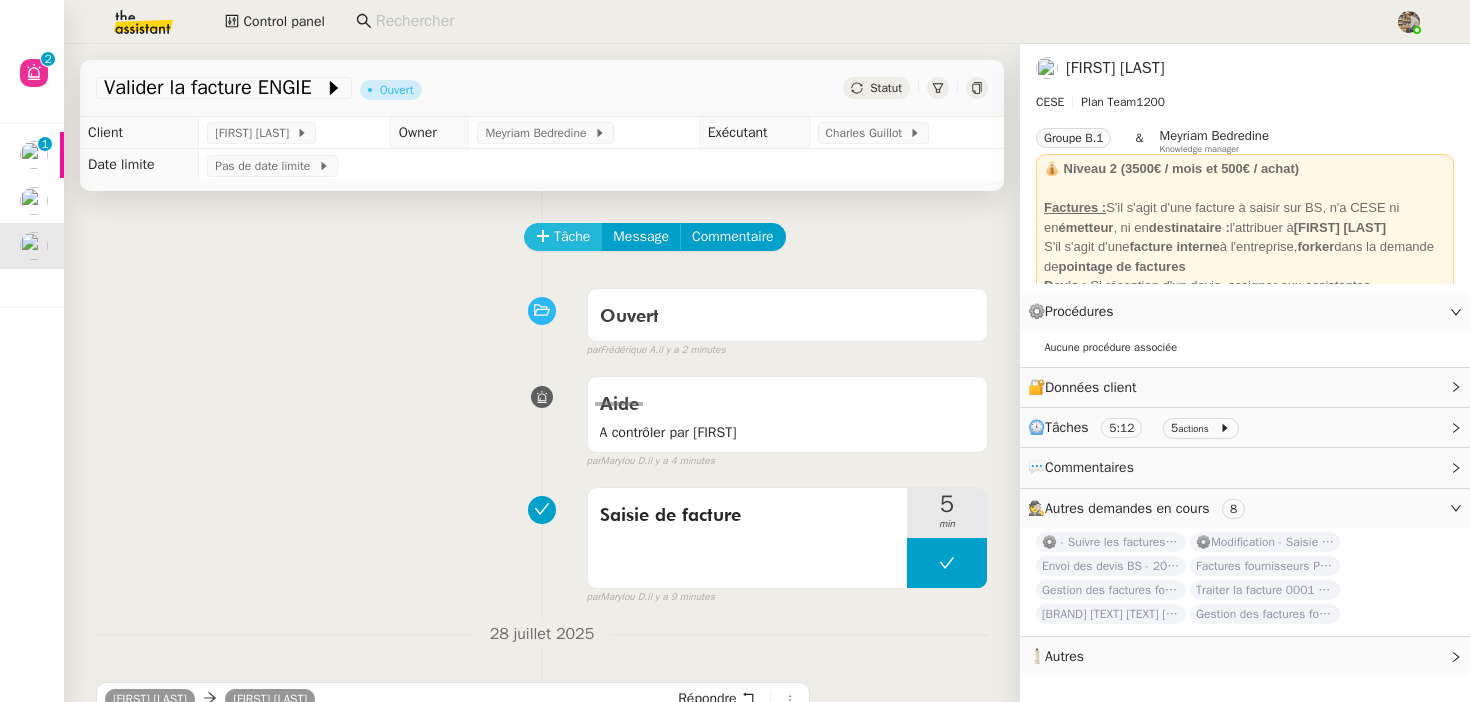 click on "Tâche" 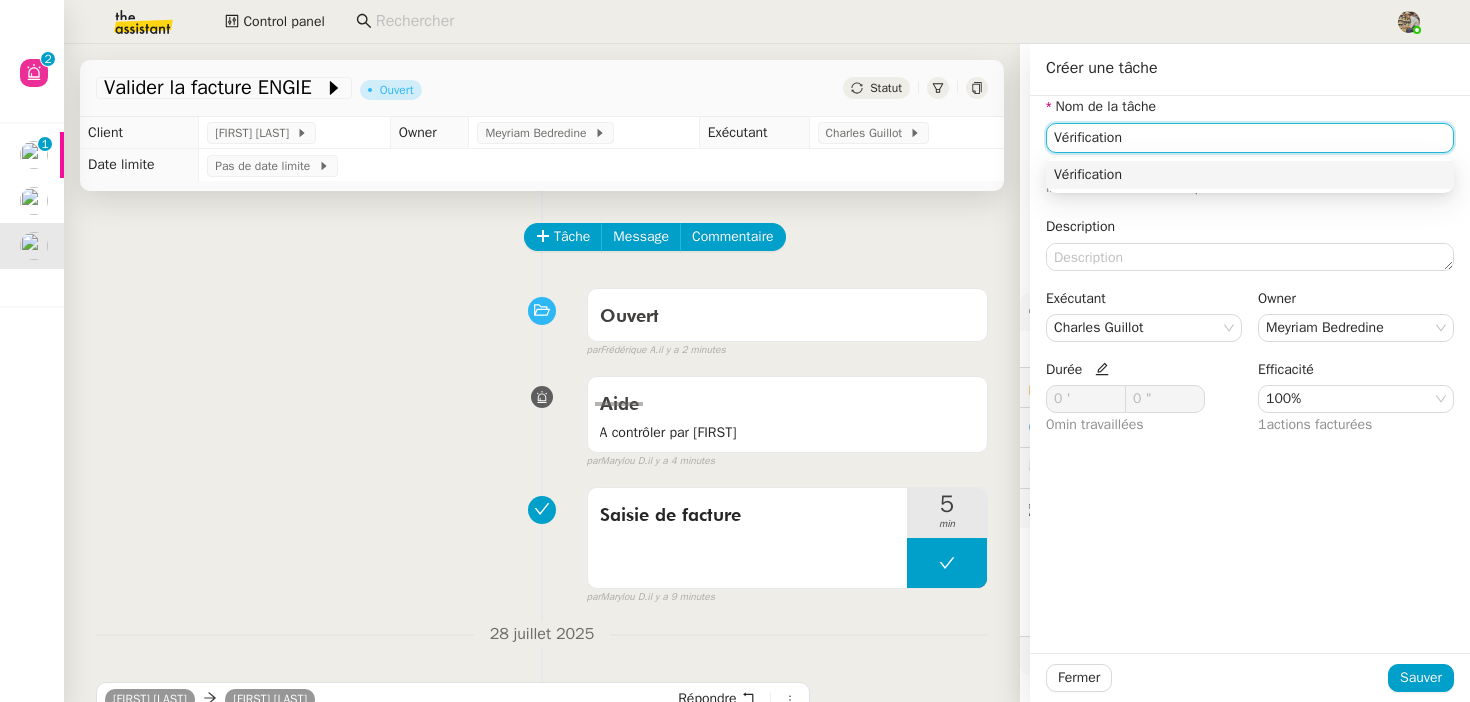 type on "Vérification" 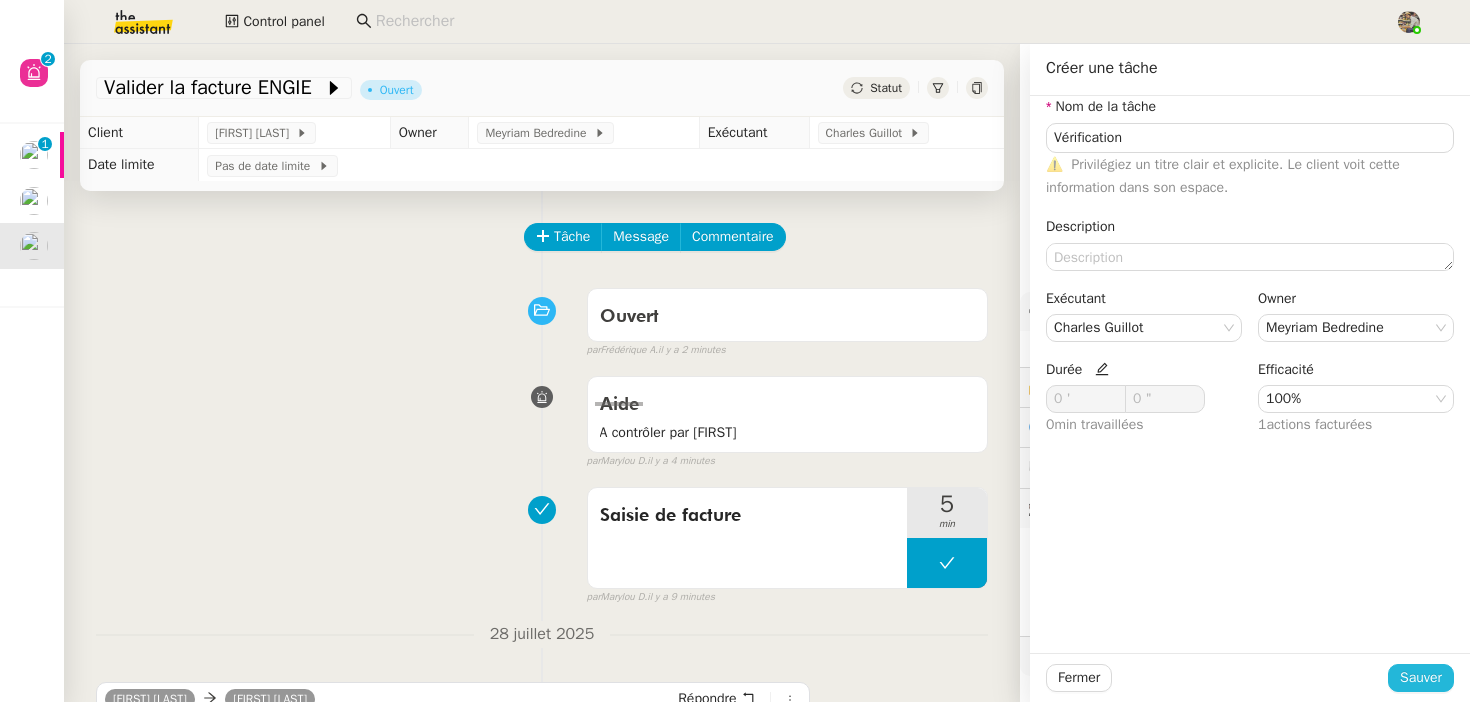 click on "Sauver" 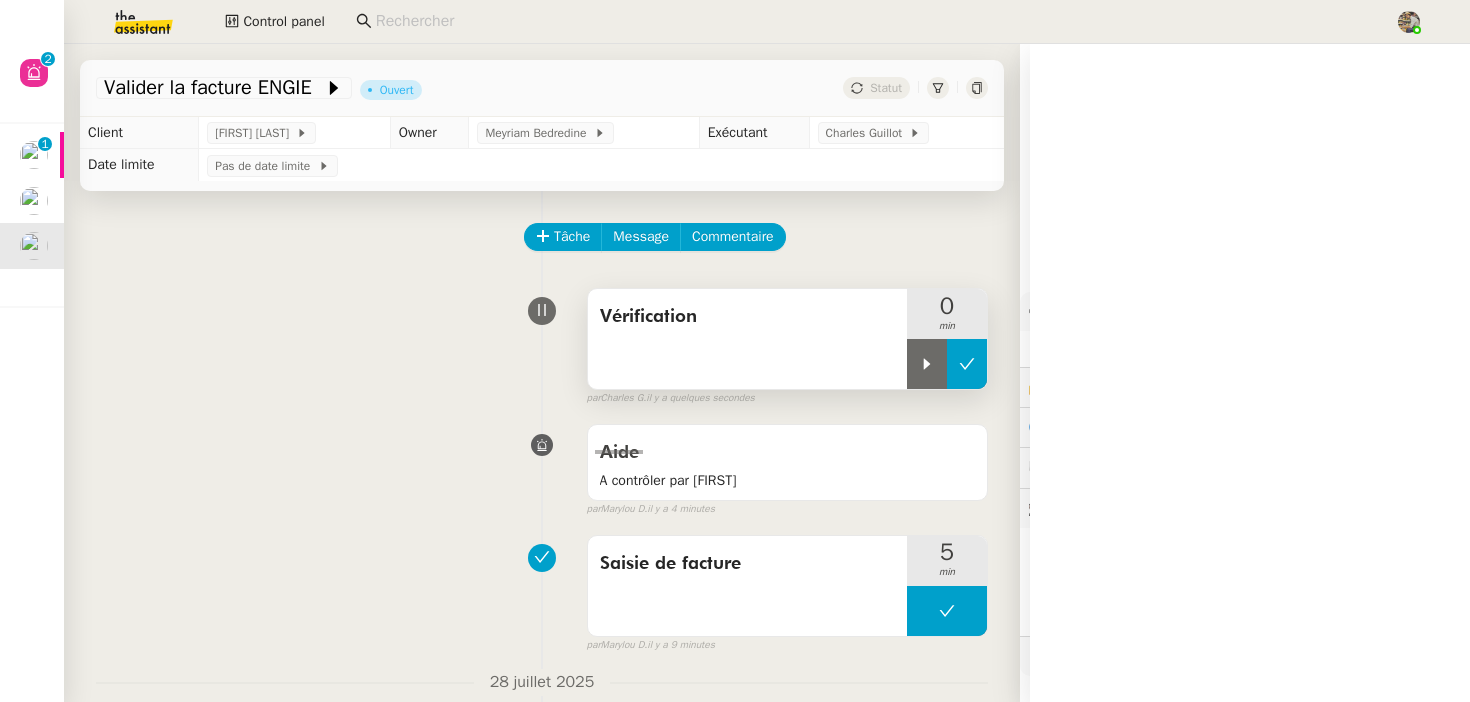 click 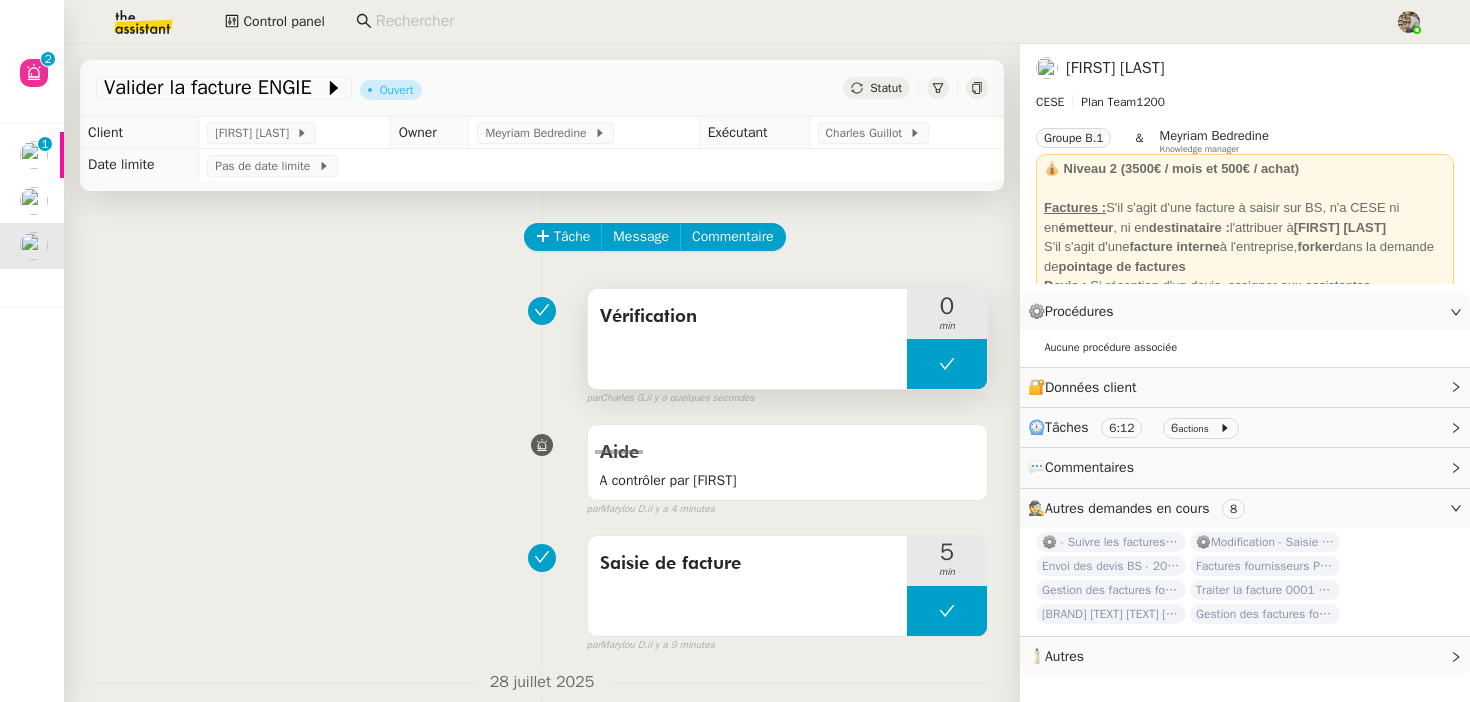 click on "Vérification" at bounding box center [747, 339] 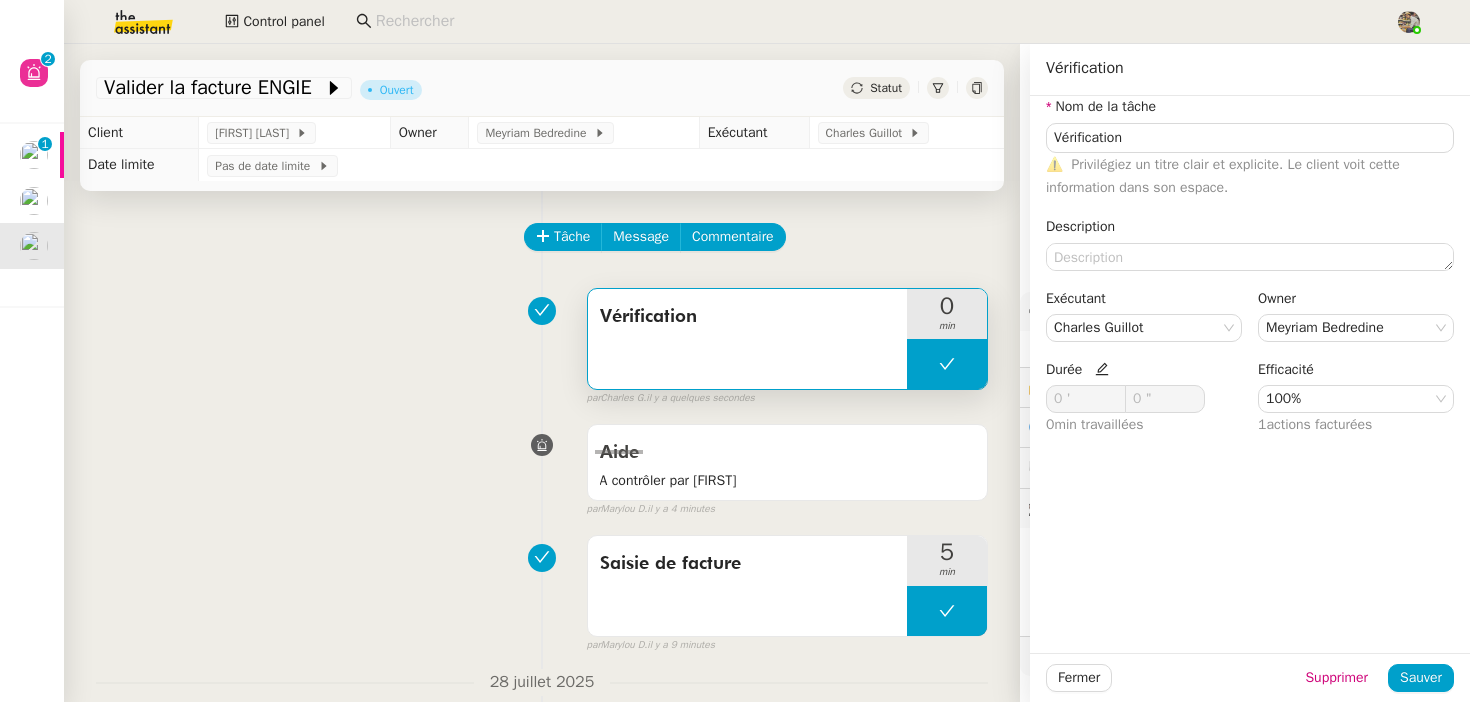 click 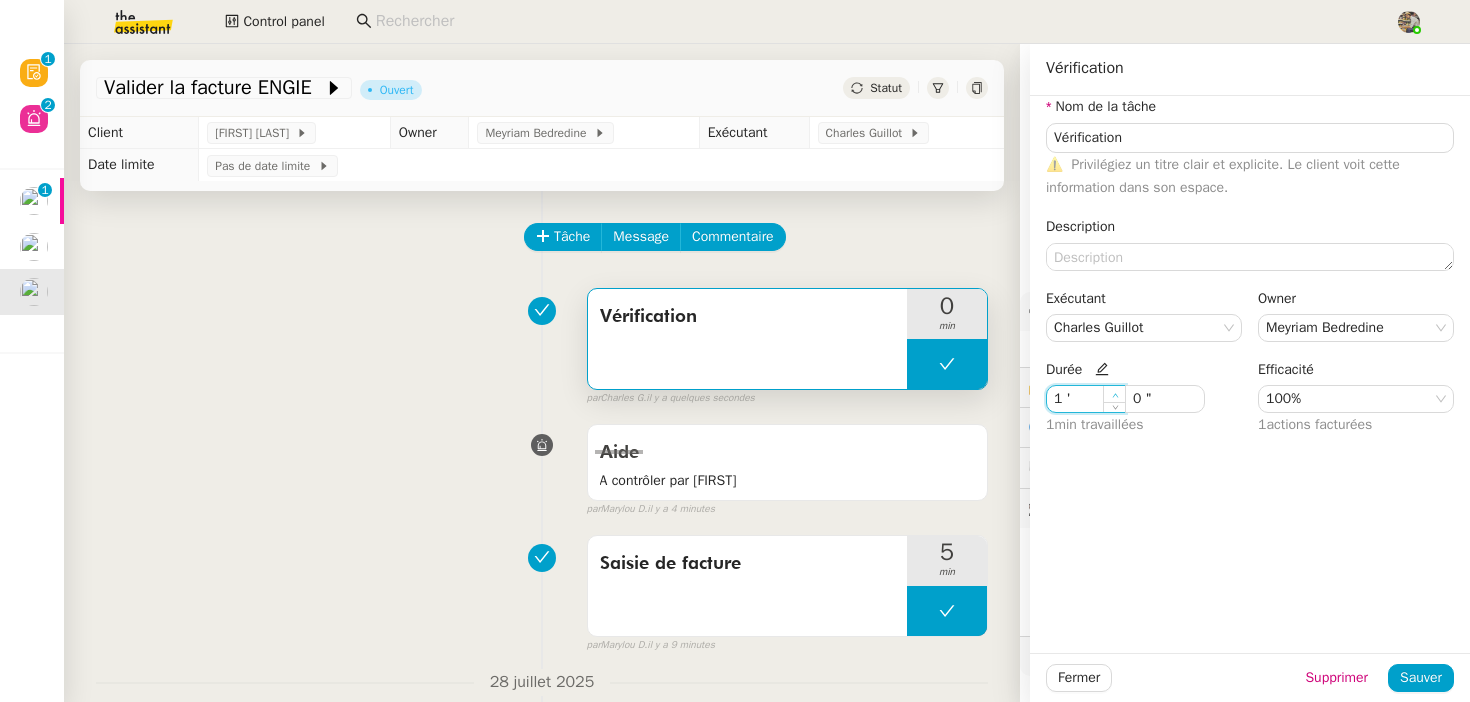 click 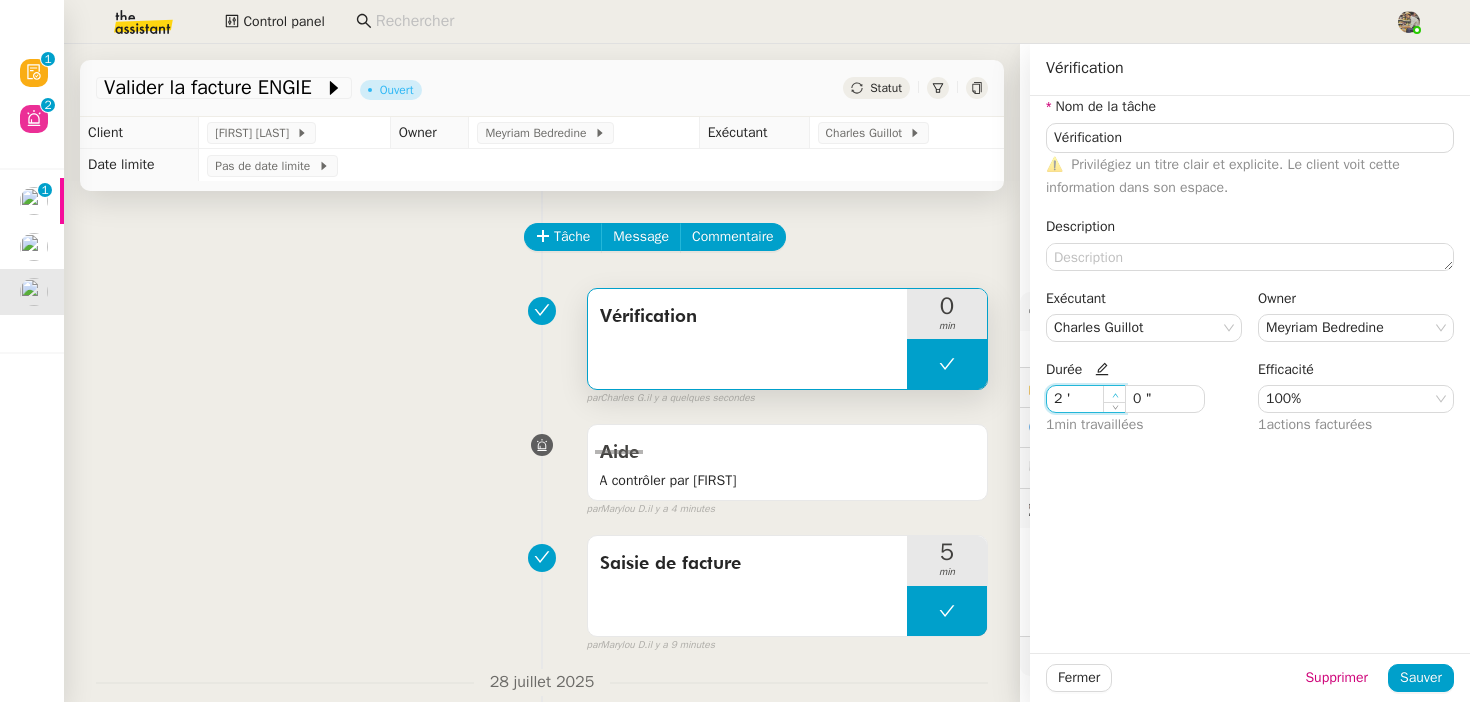 click 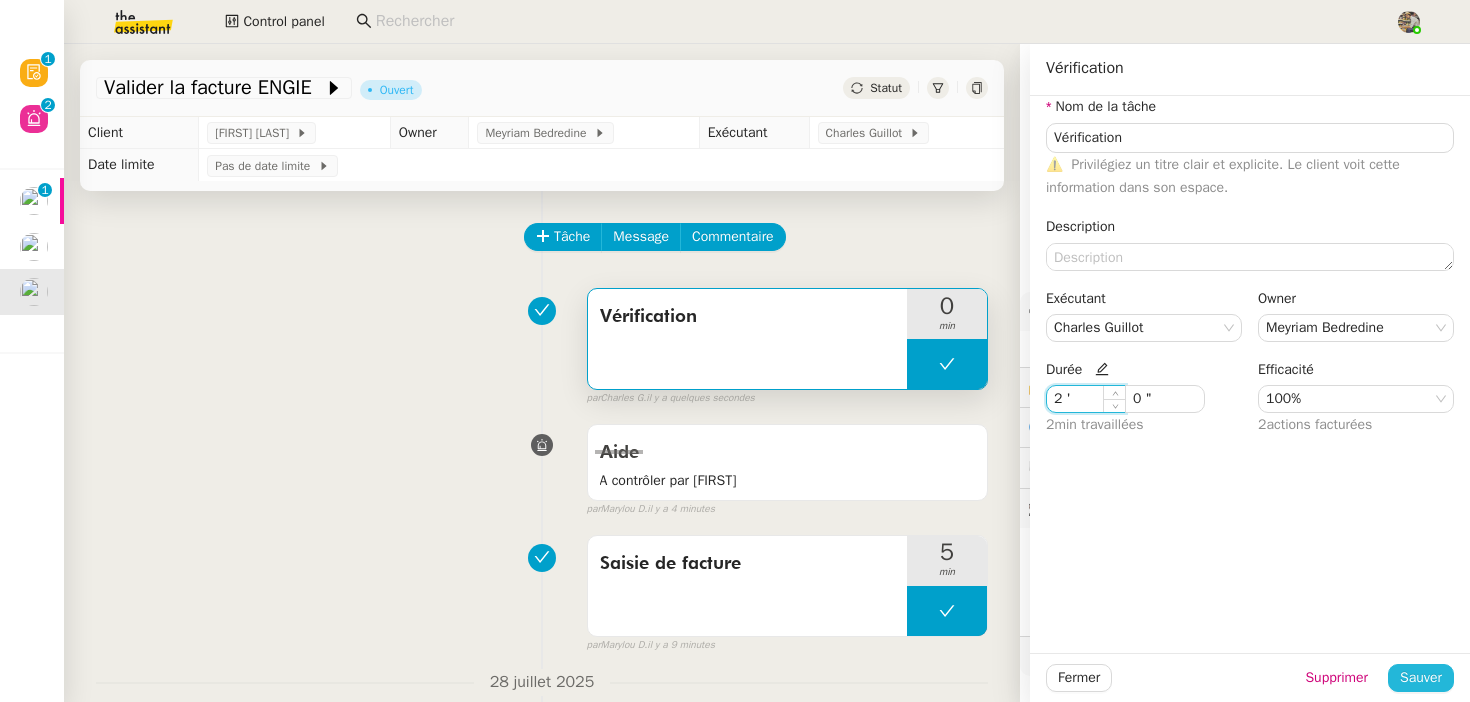 click on "Sauver" 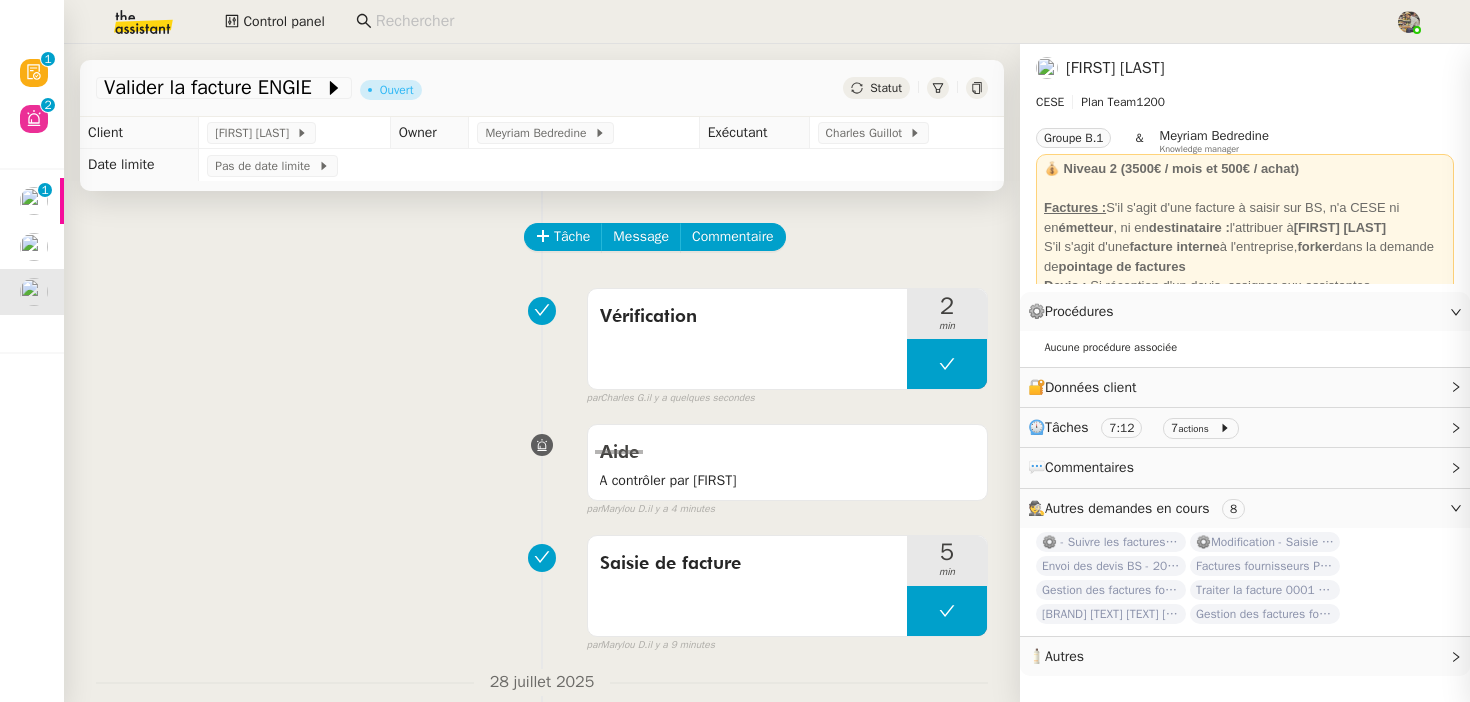 click on "Aide  A contrôler par [FIRST]    false par   [FIRST] [INITIAL]   il y a [TIME]" at bounding box center (542, 466) 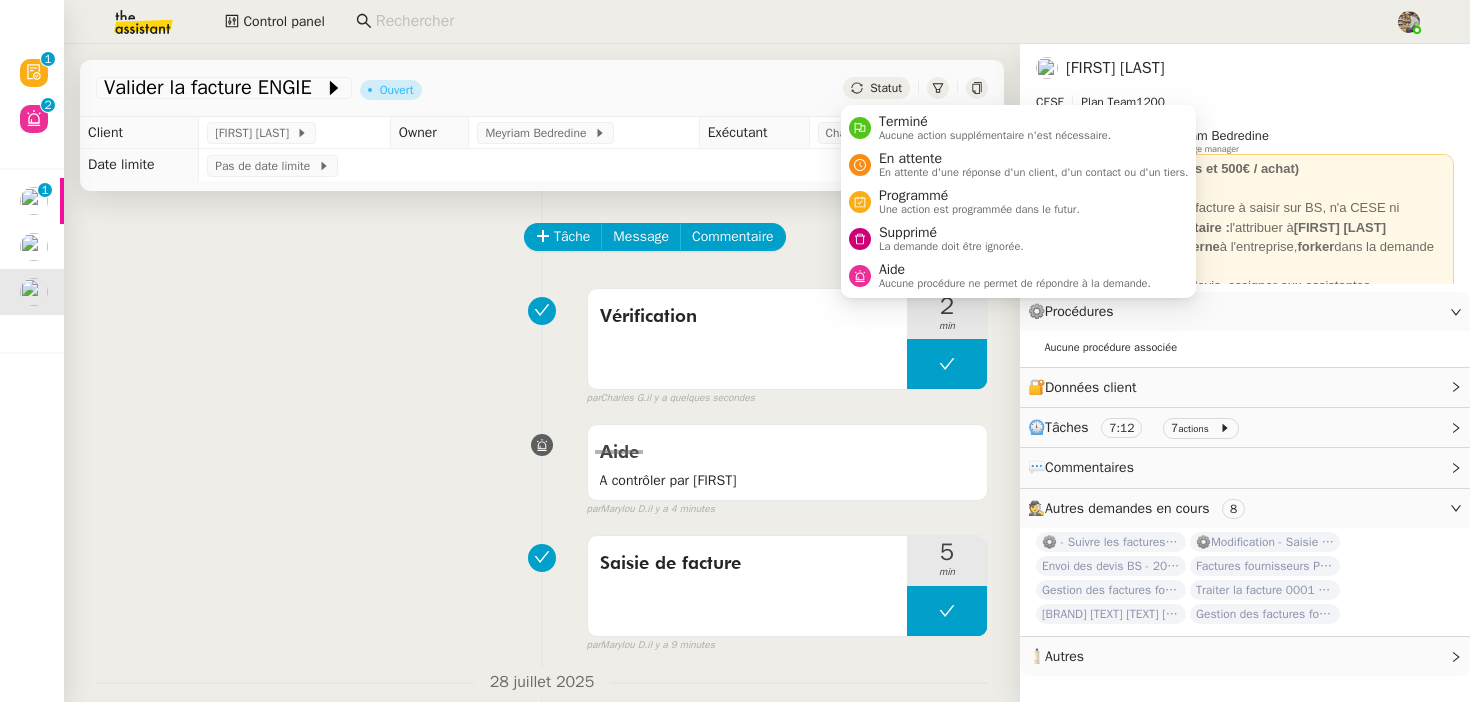 click on "Statut" 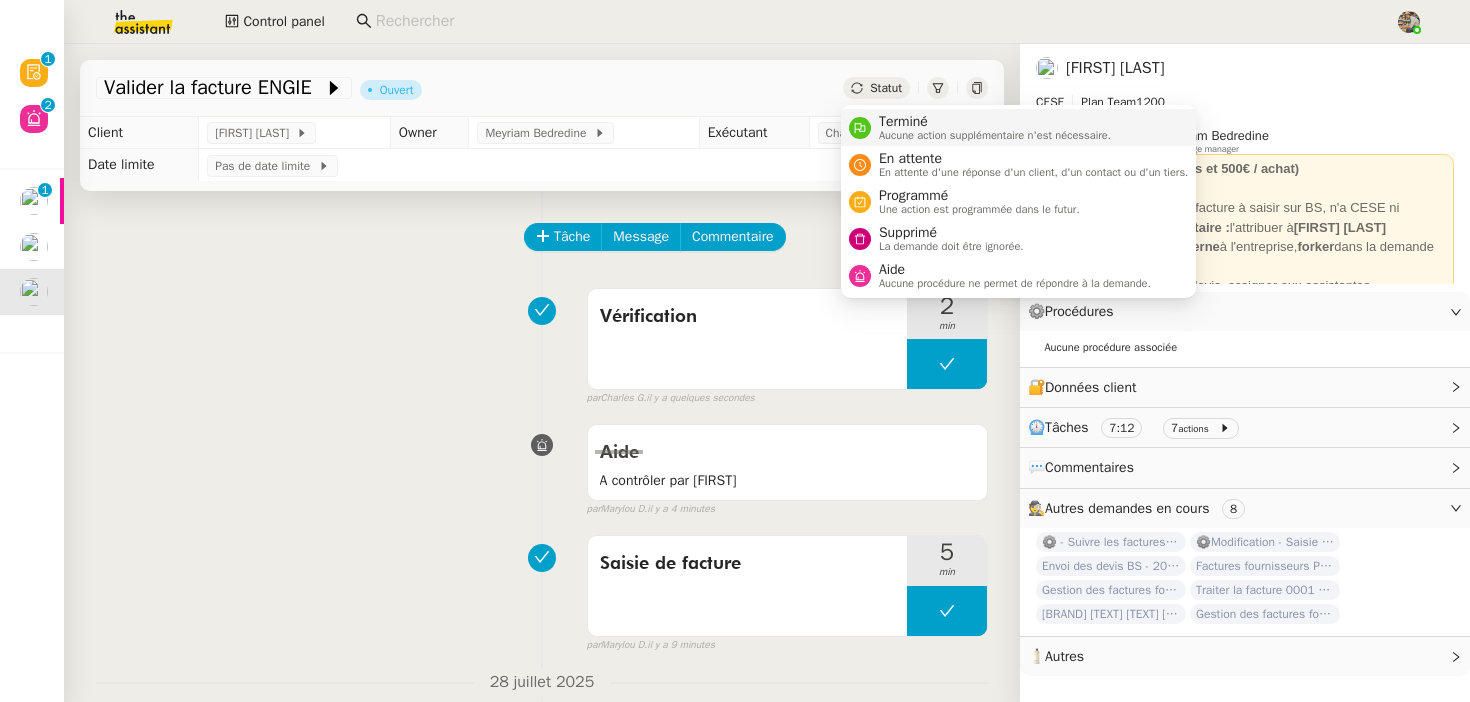 click on "Aucune action supplémentaire n'est nécessaire." at bounding box center [995, 135] 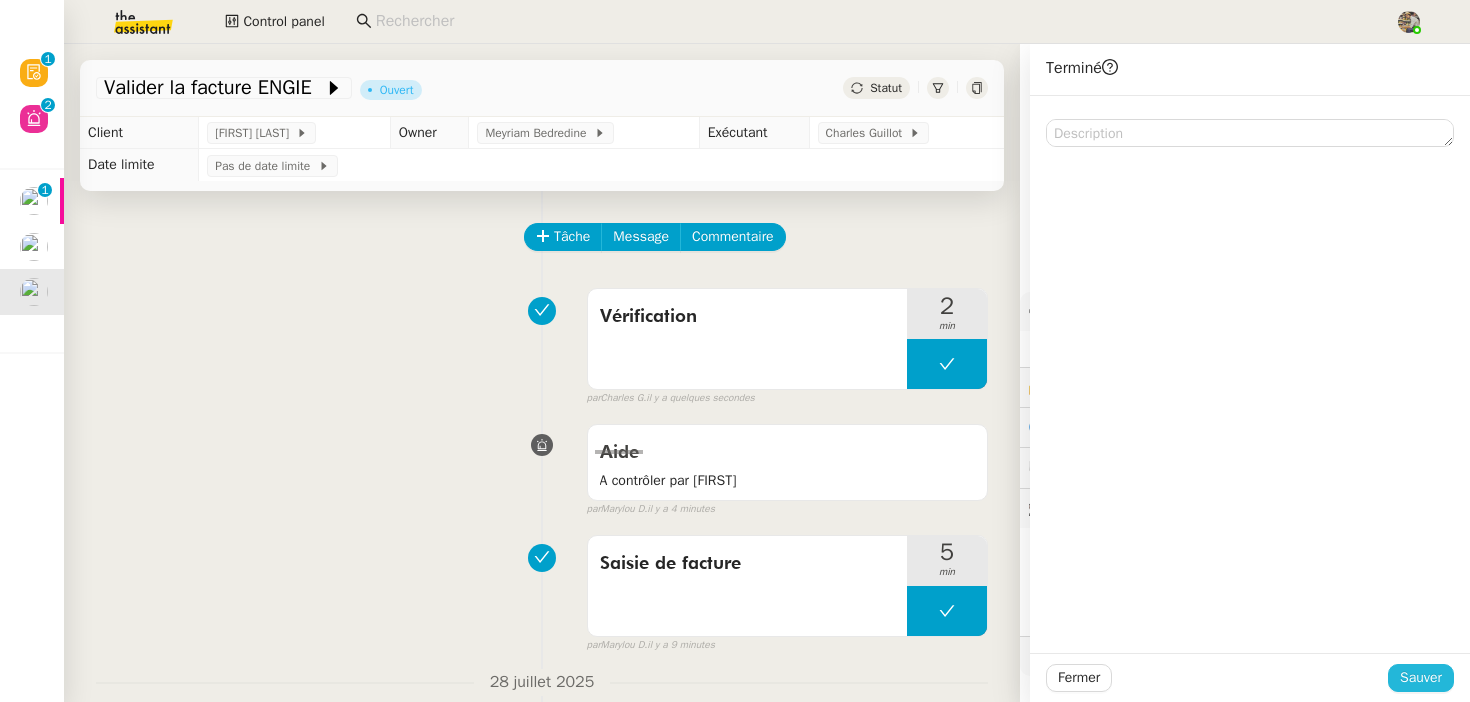 click on "Sauver" 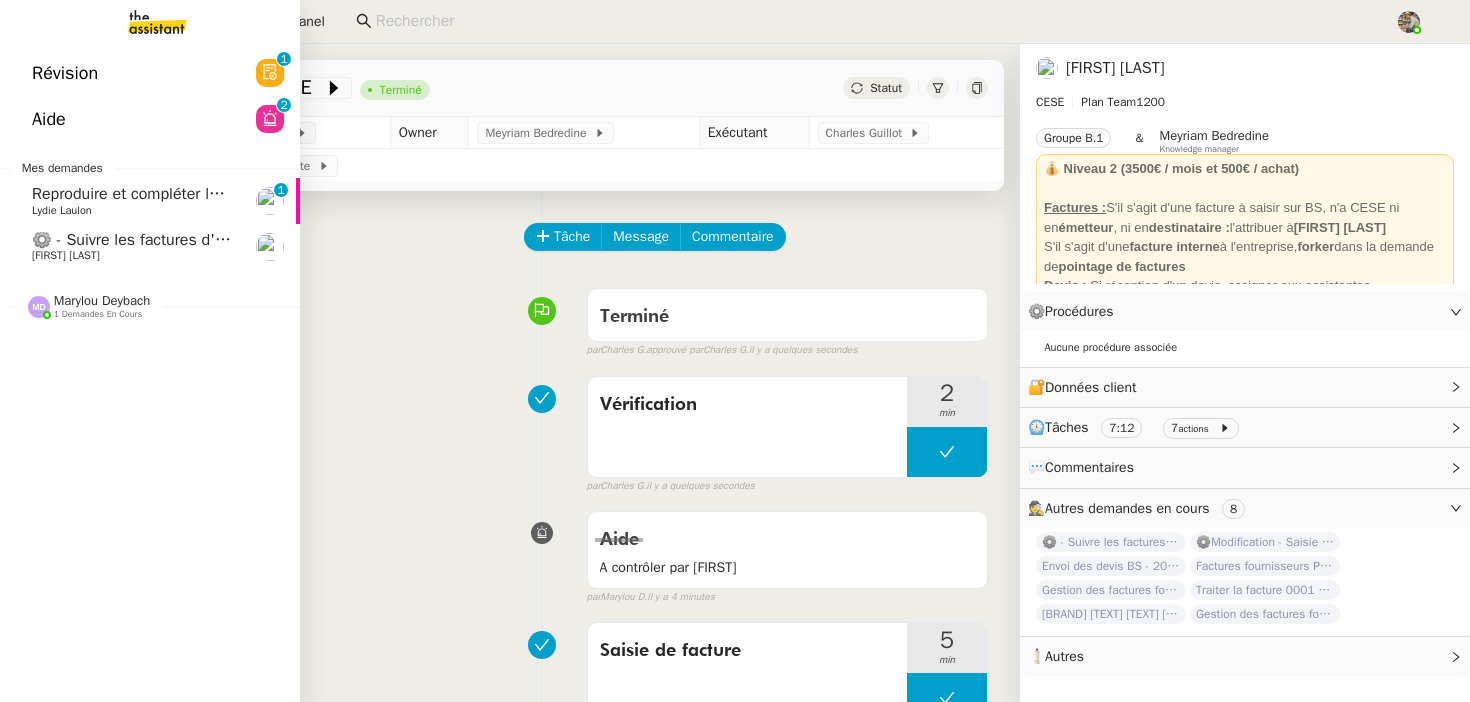 click on "⚙️ - Suivre les factures d'exploitation" 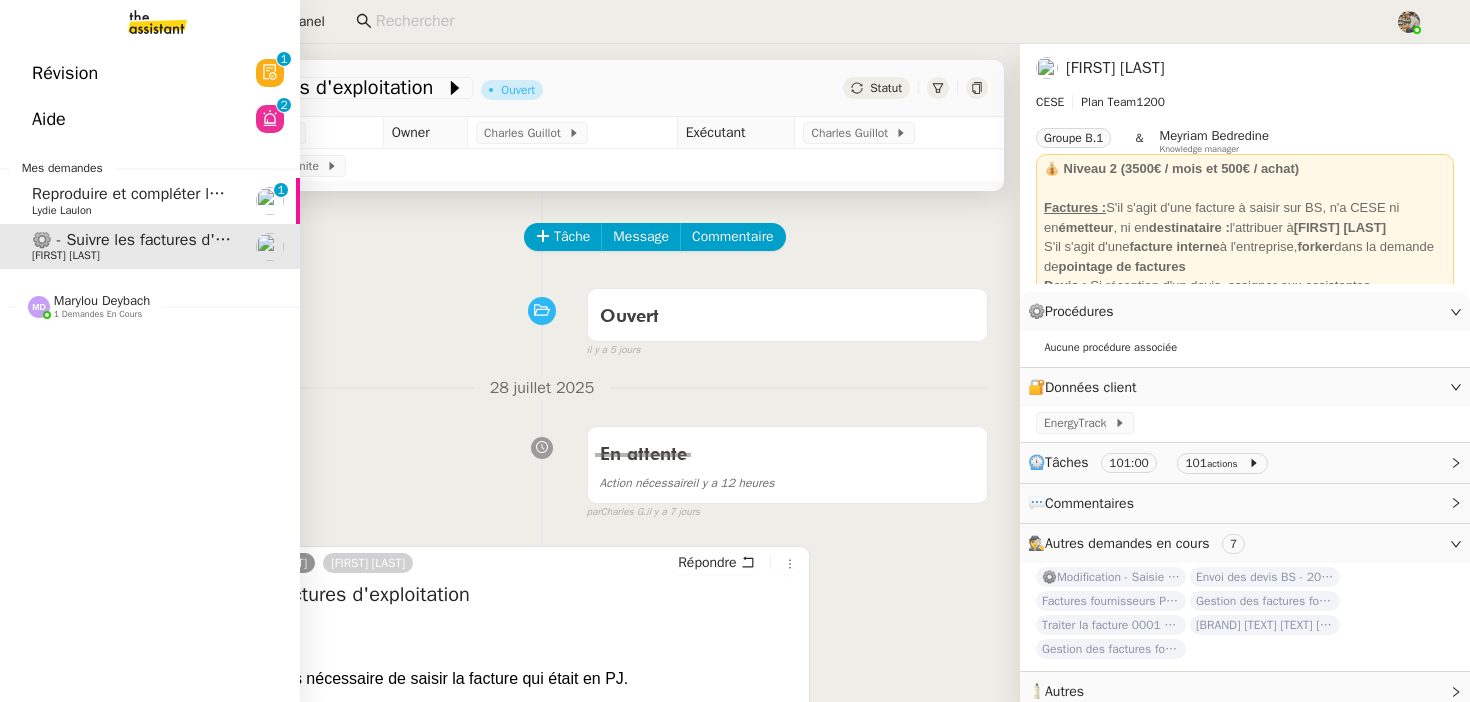 click on "Aide" 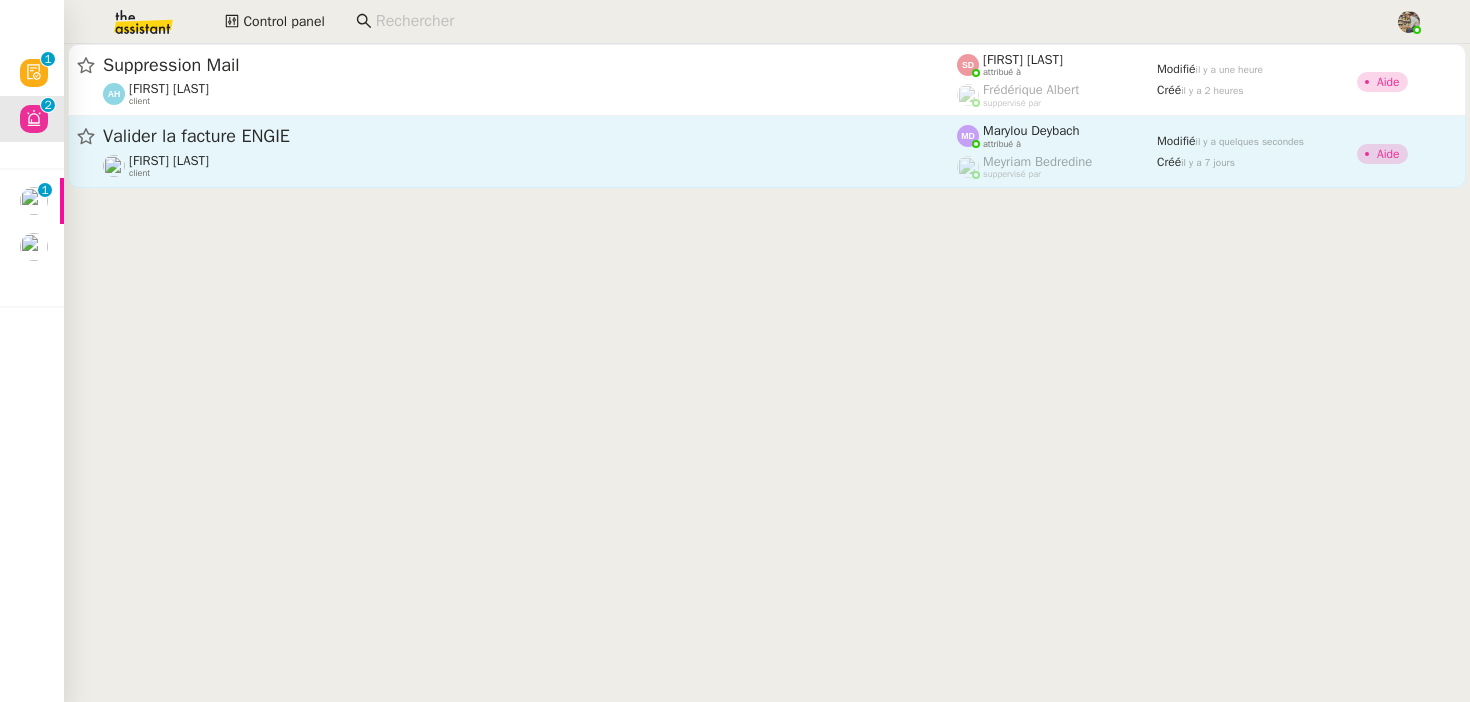 click on "Valider la facture ENGIE" 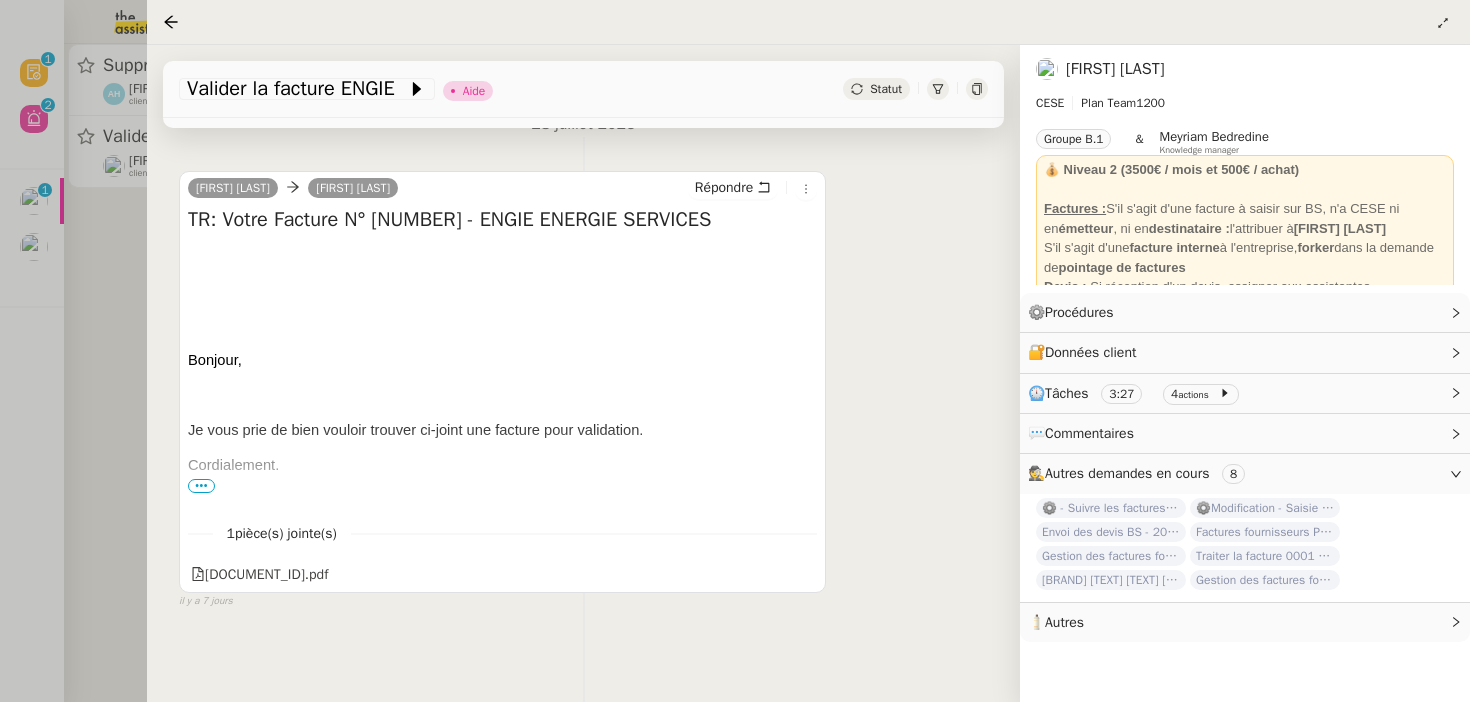 scroll, scrollTop: 428, scrollLeft: 0, axis: vertical 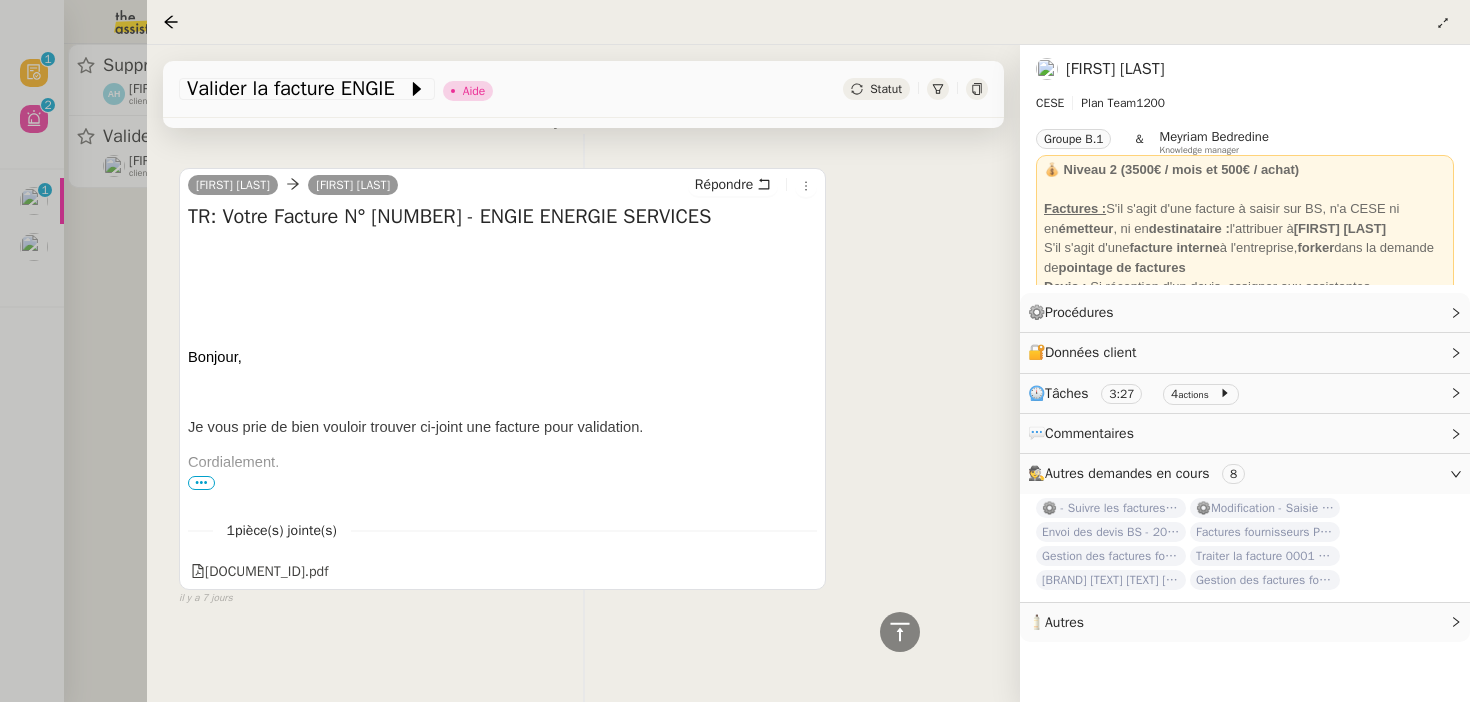 click on "TR: Votre Facture N° [NUMBER] - ENGIE ENERGIE SERVICES" at bounding box center (502, 217) 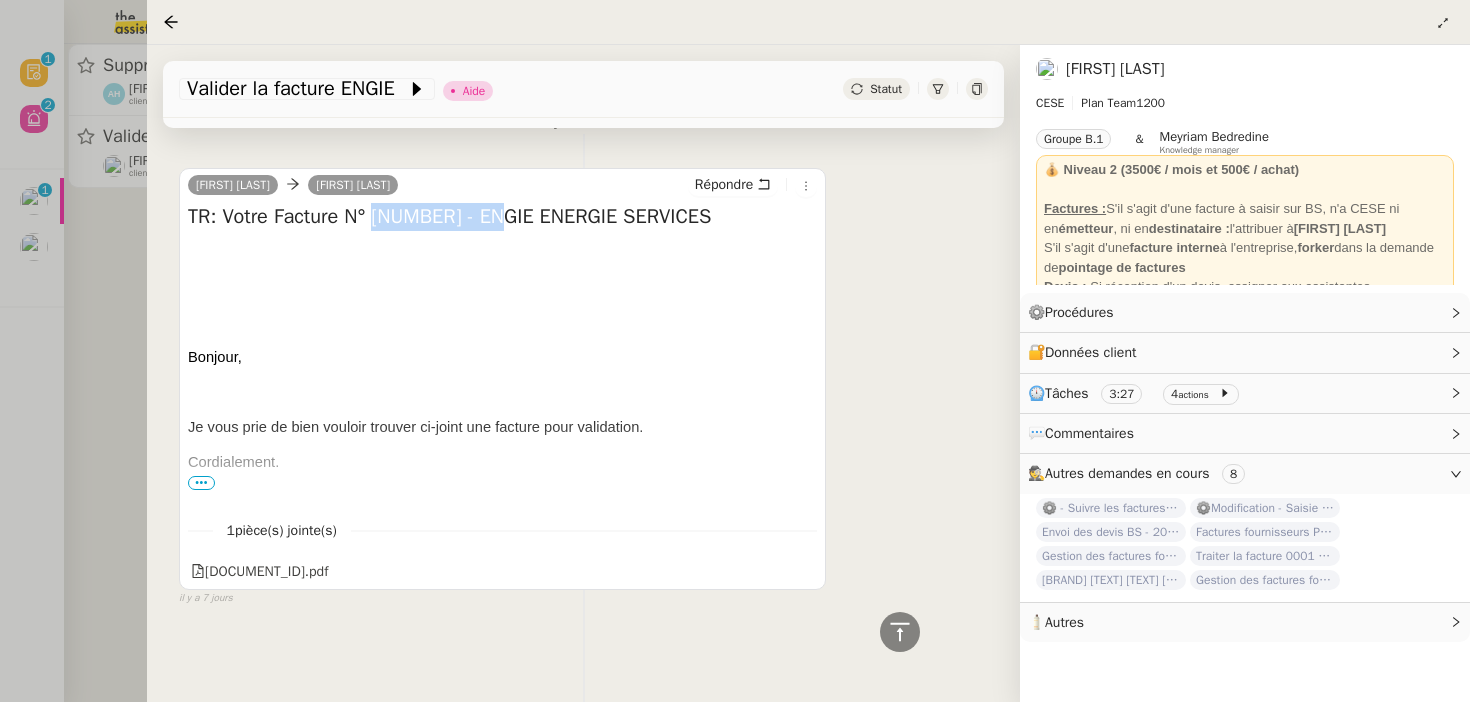 click on "TR: Votre Facture N° [NUMBER] - ENGIE ENERGIE SERVICES" at bounding box center (502, 217) 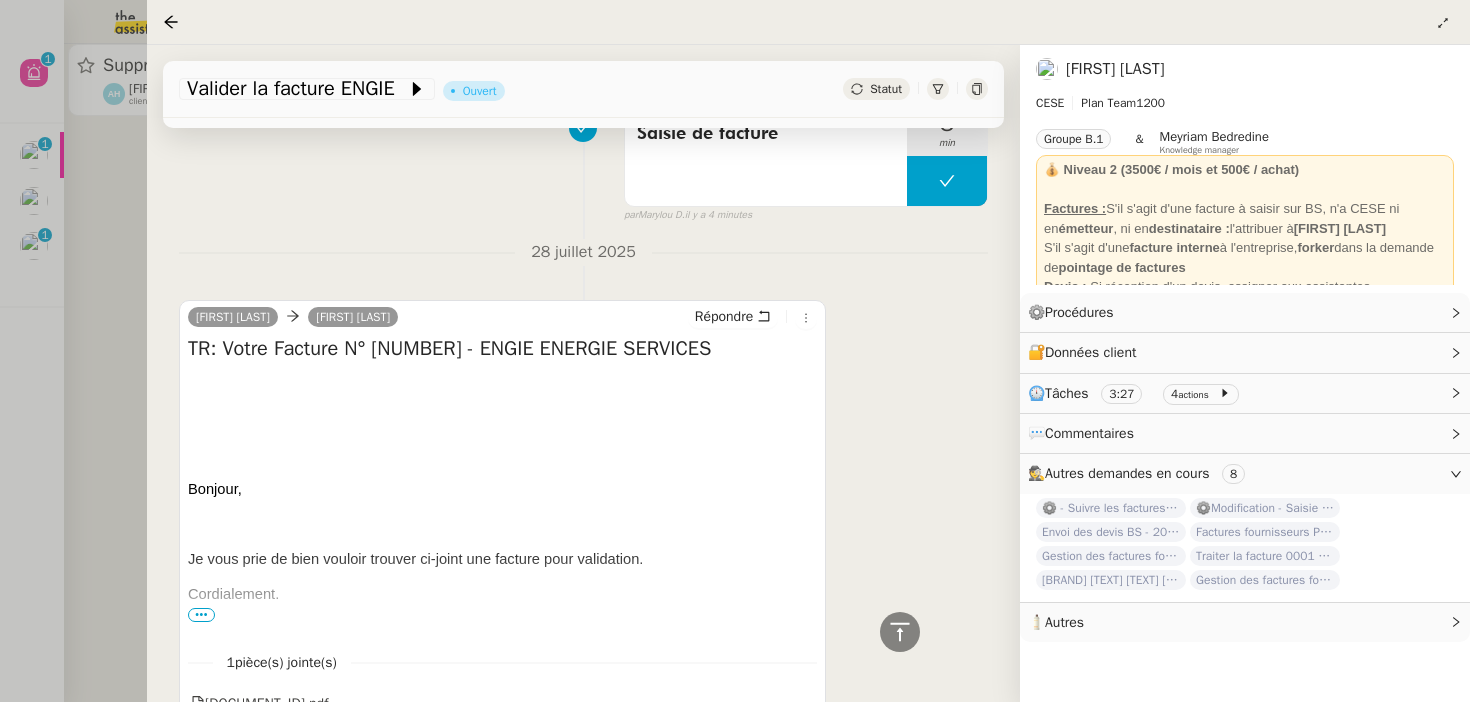 scroll, scrollTop: 561, scrollLeft: 0, axis: vertical 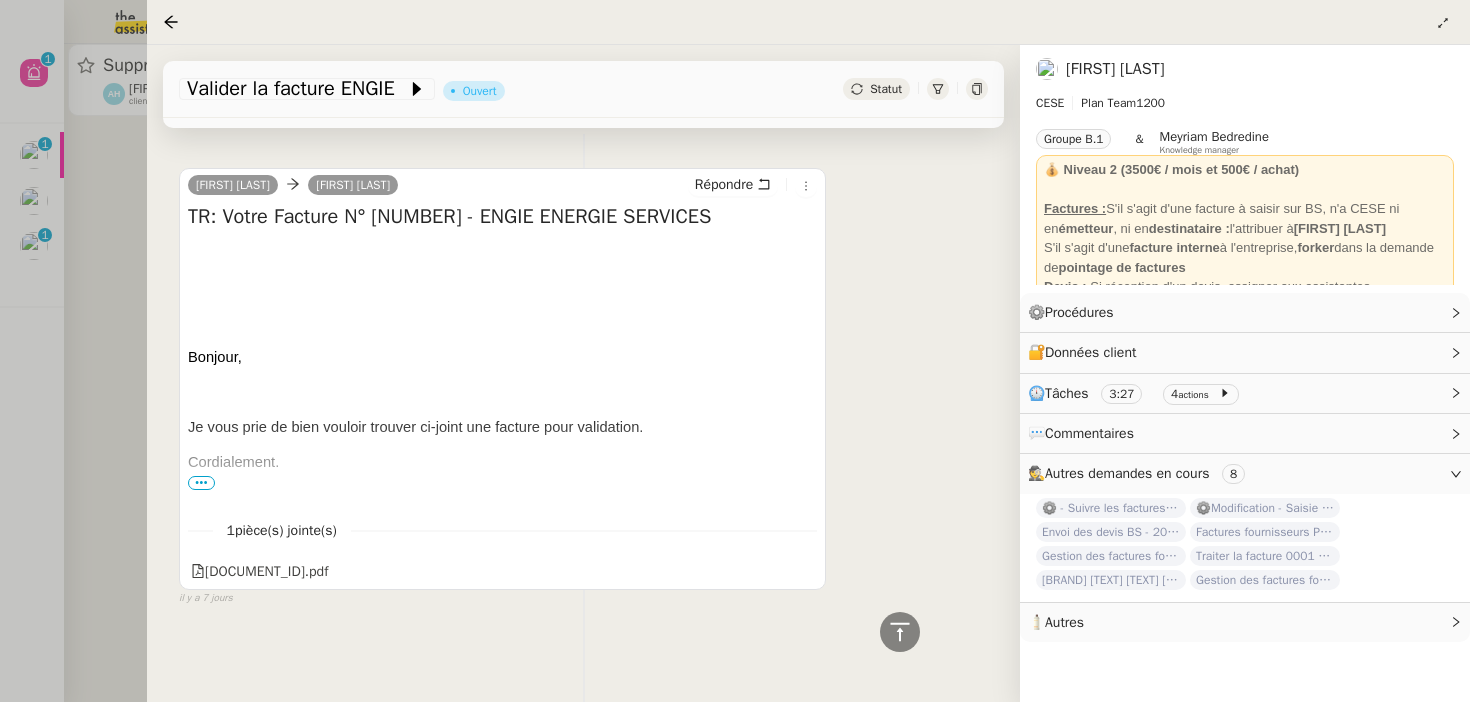 click 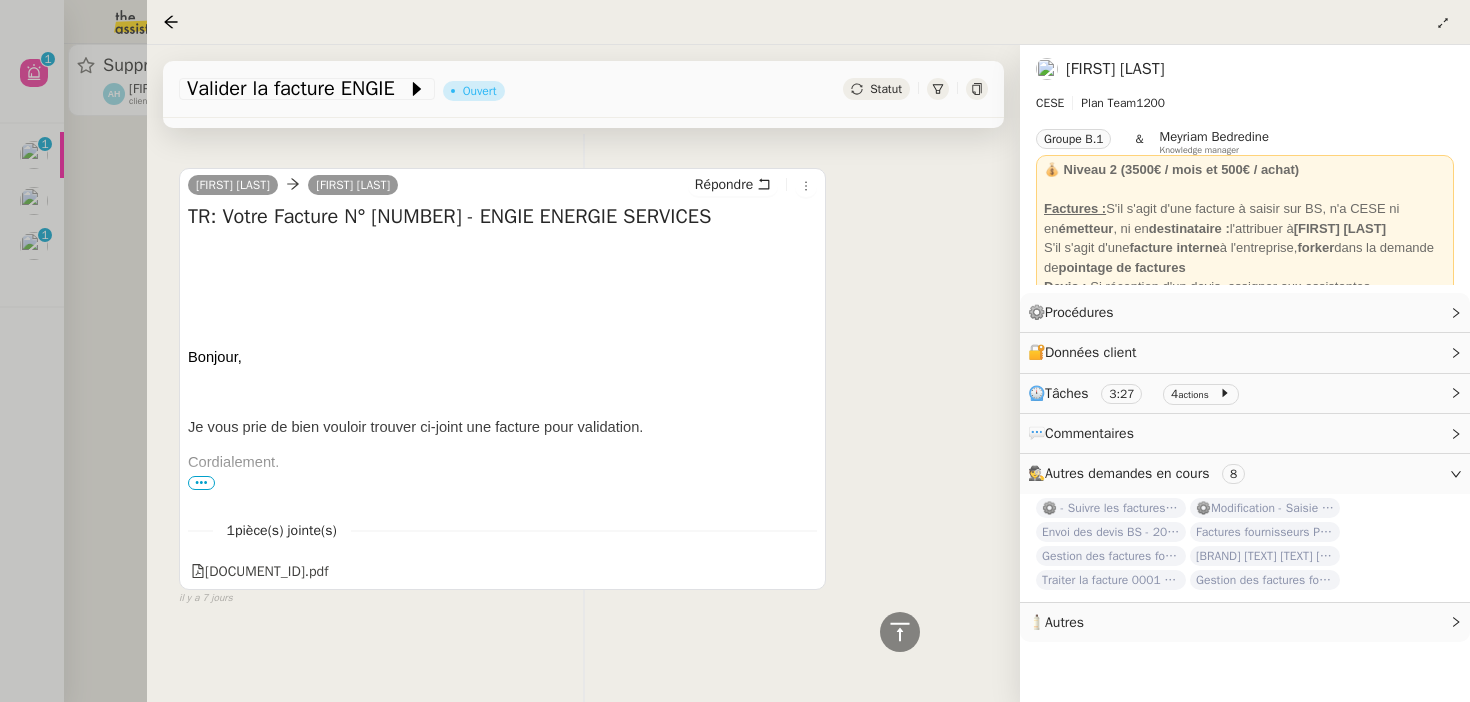 click at bounding box center [735, 351] 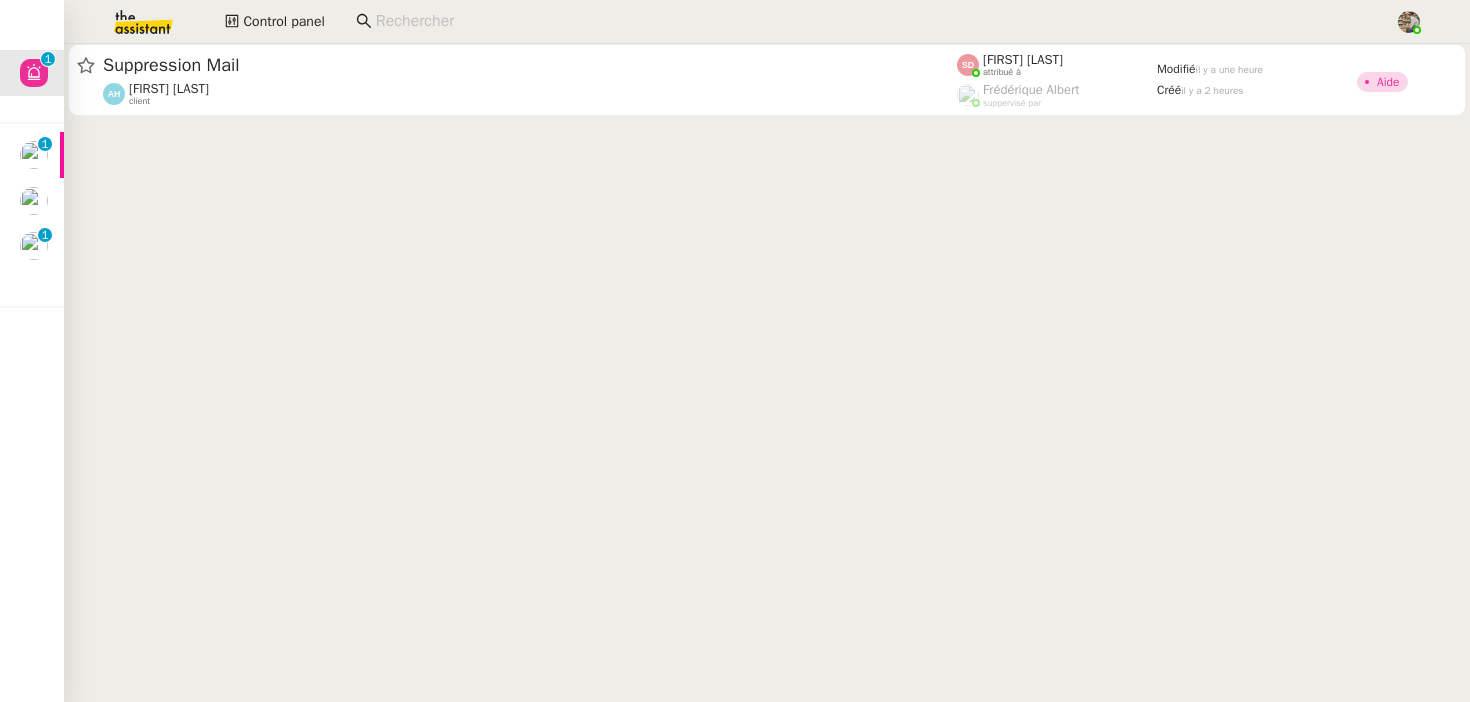 click 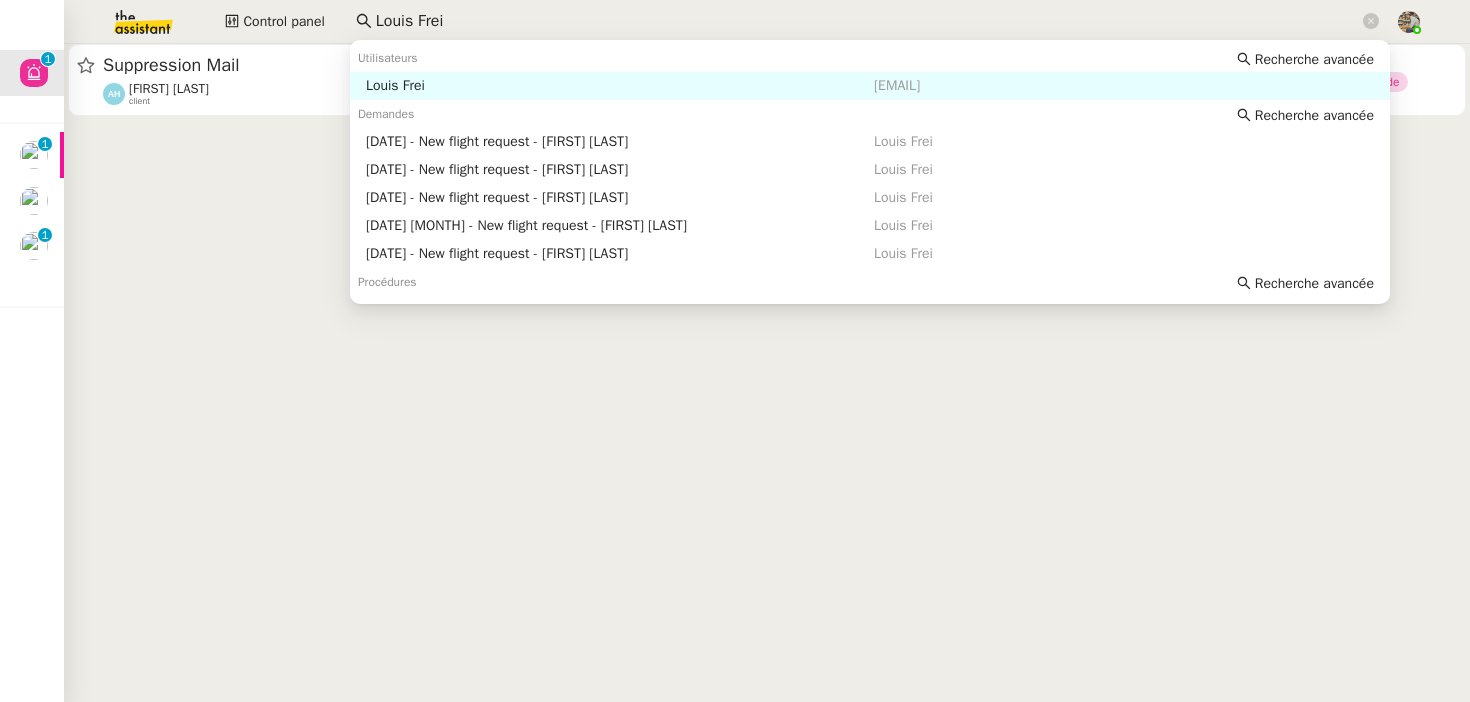 click on "Louis Frei" at bounding box center (620, 86) 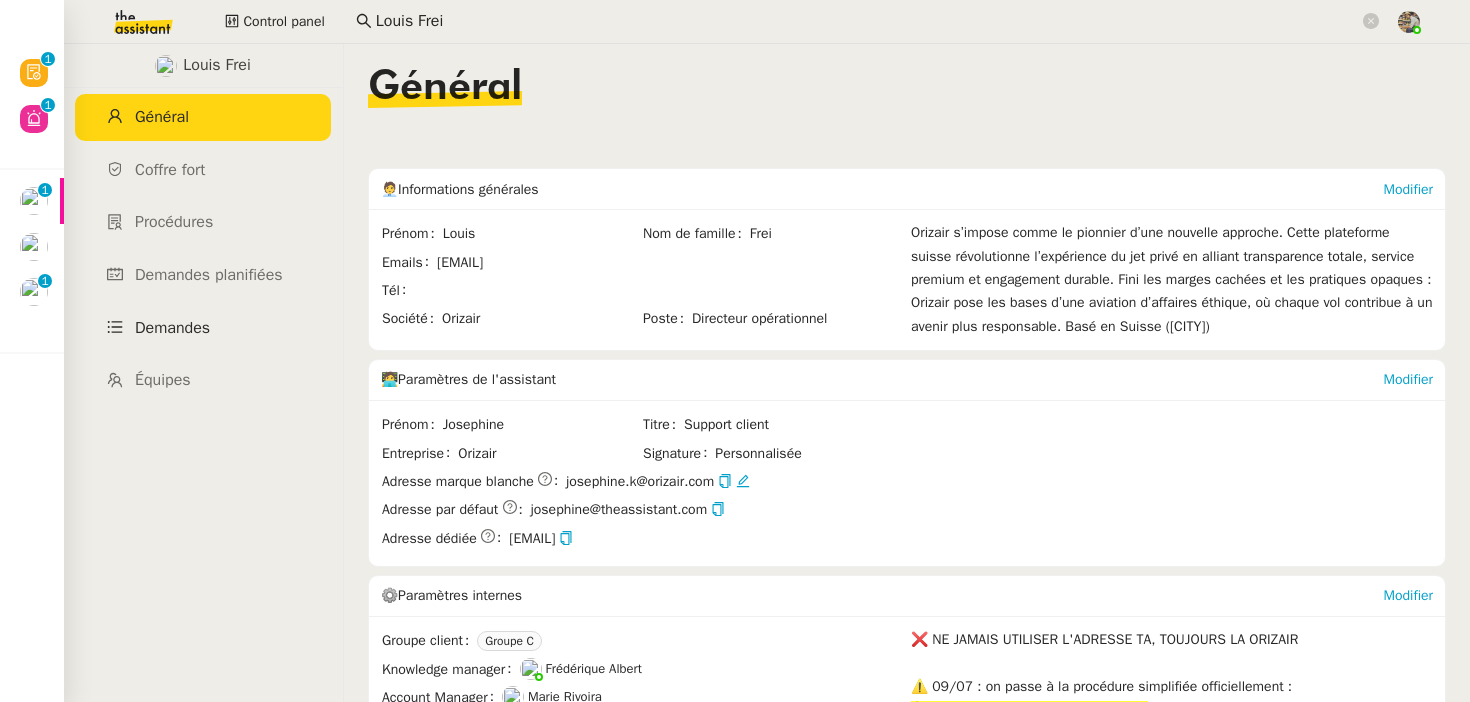 click on "Demandes" 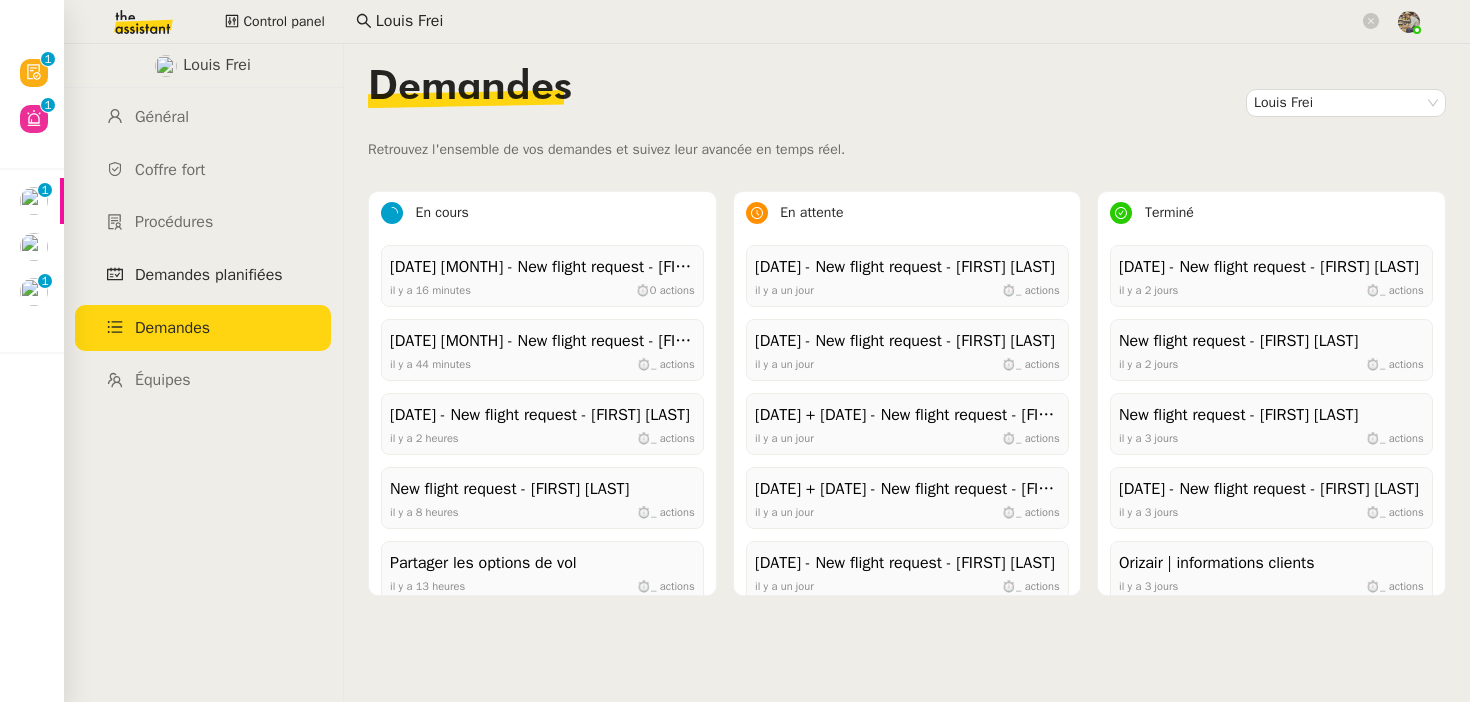 click on "Demandes planifiées" 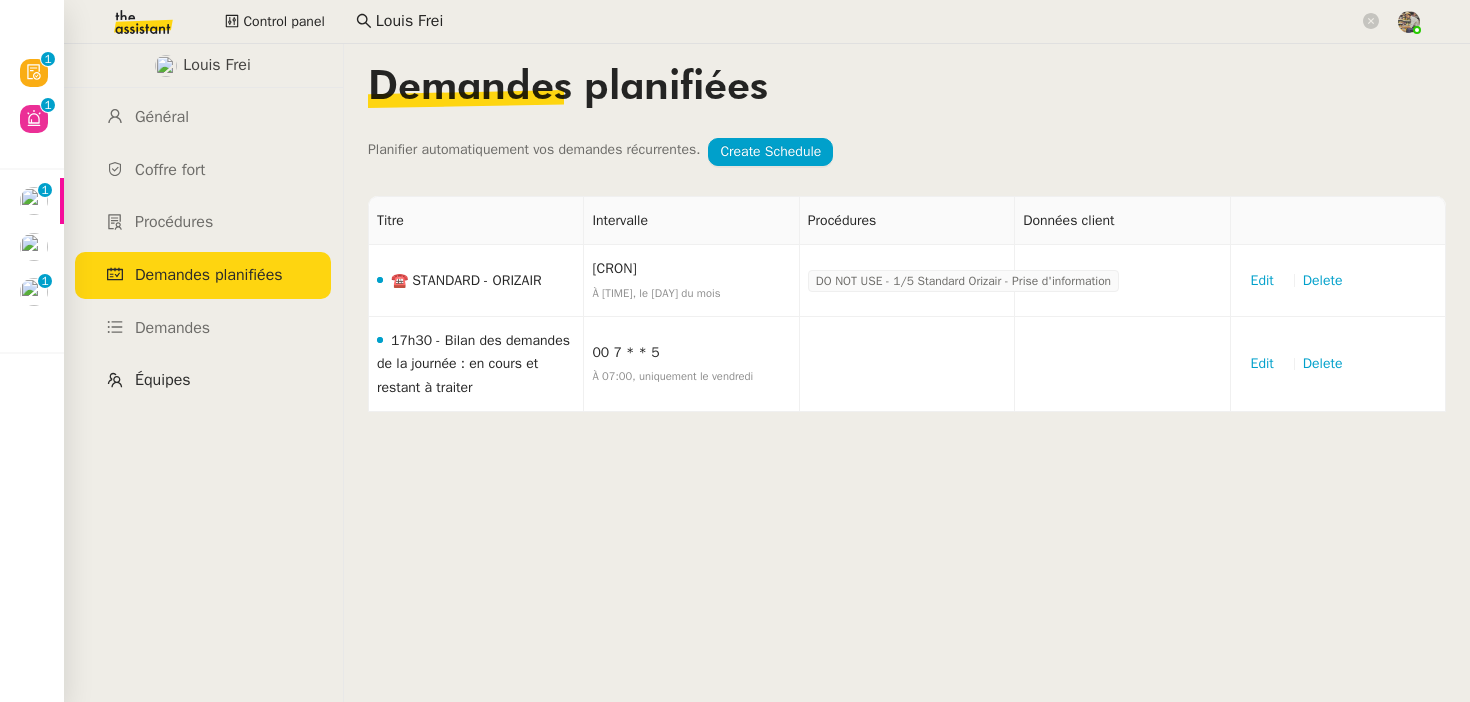 click on "Équipes" 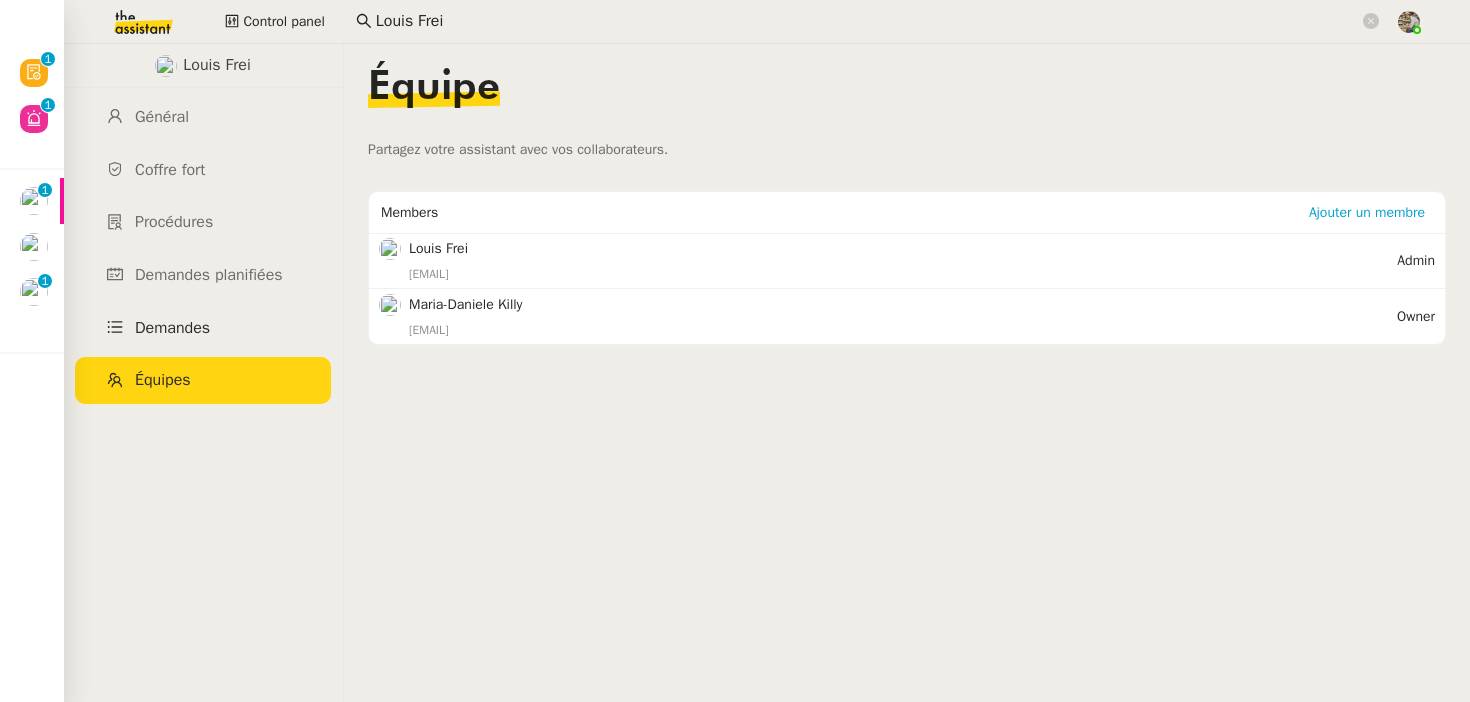 click on "Demandes" 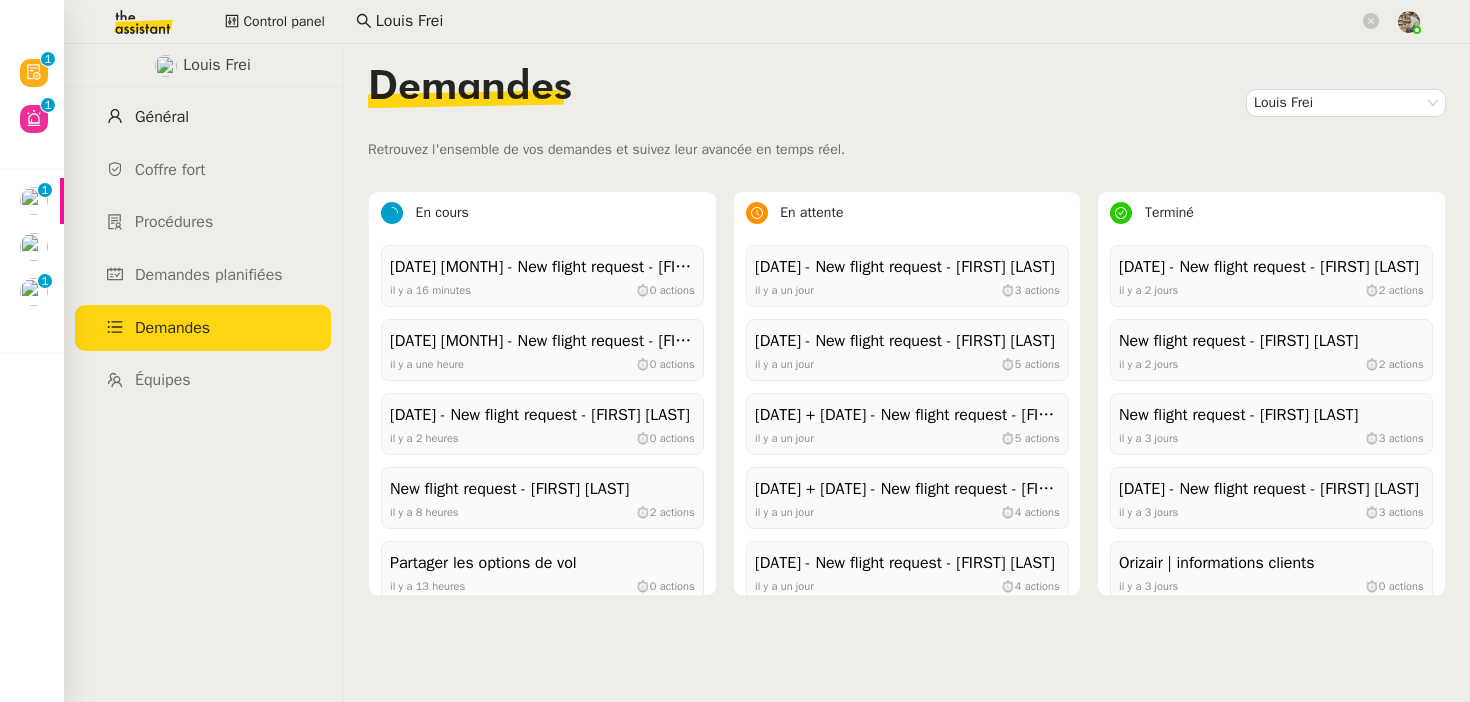 click on "Général" 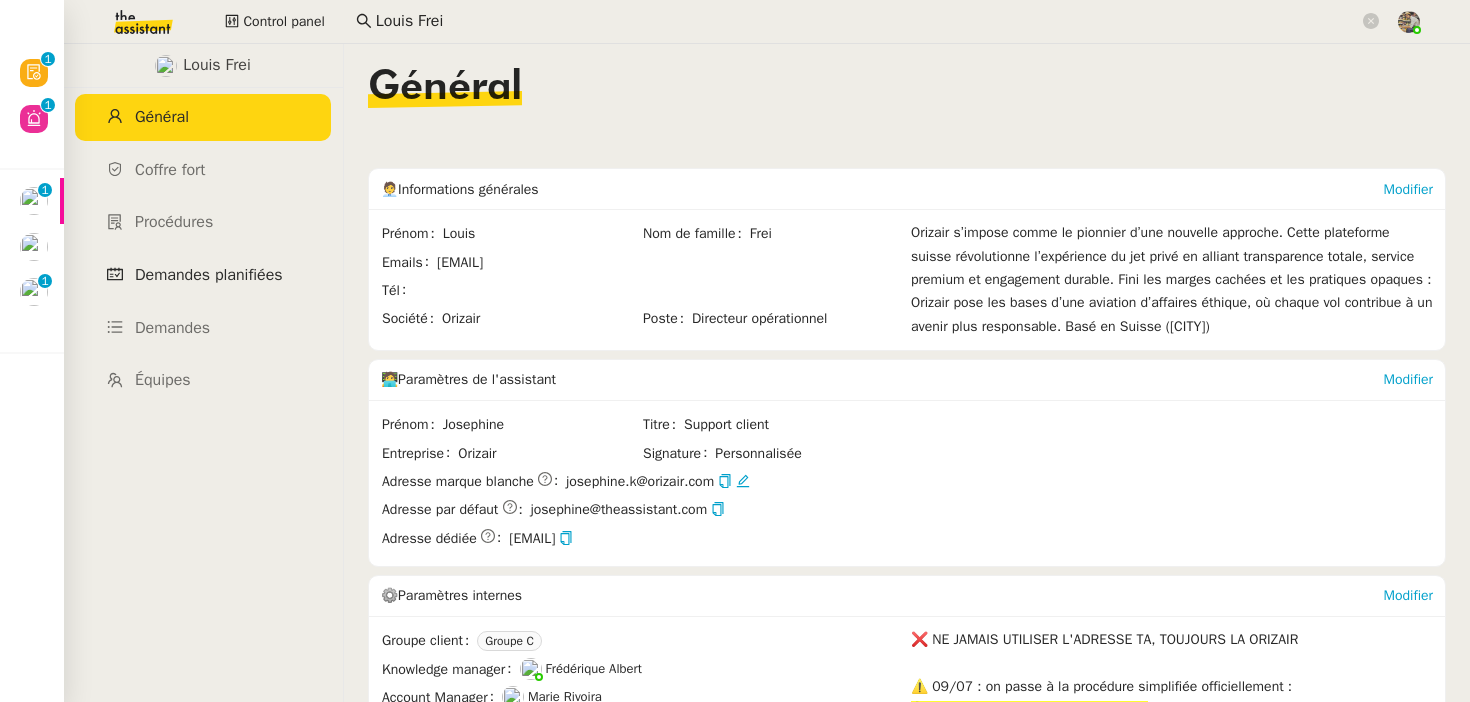 click on "Demandes planifiées" 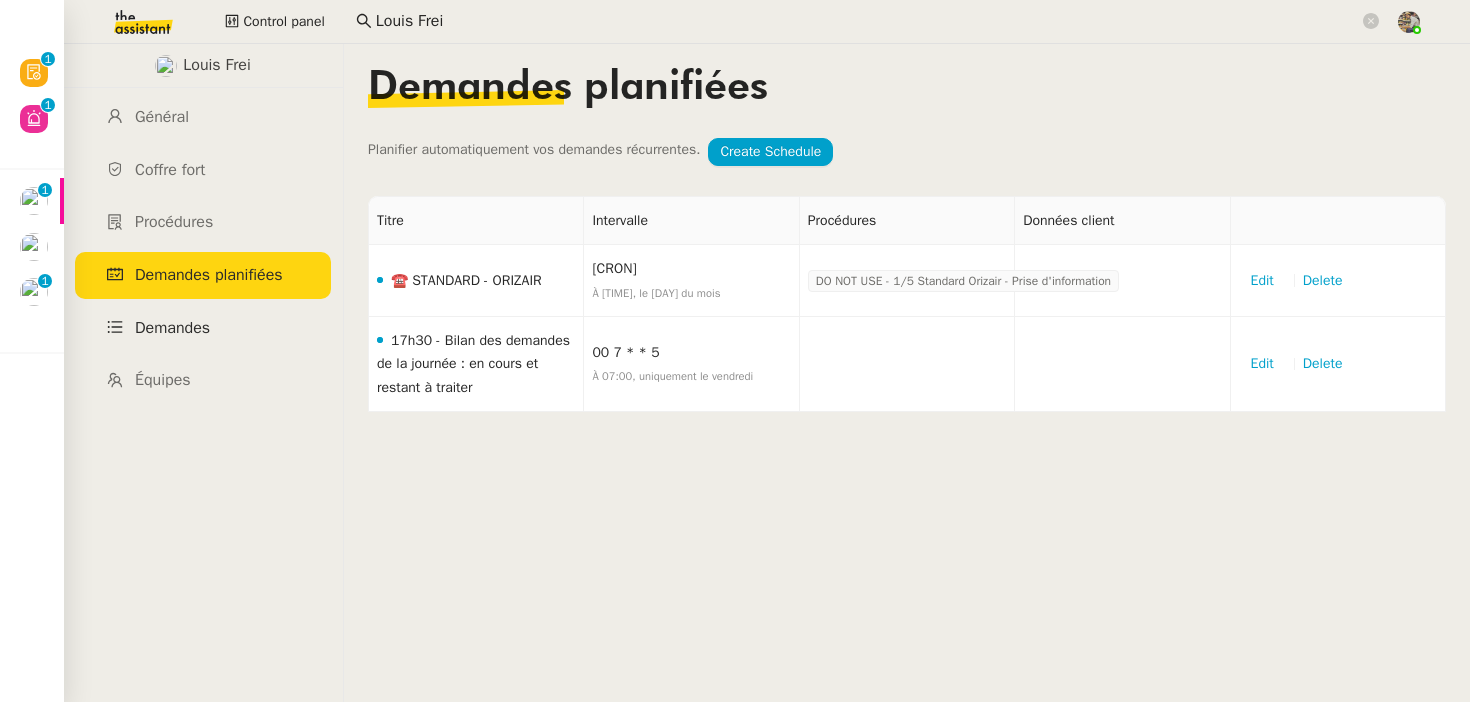 click on "Demandes" 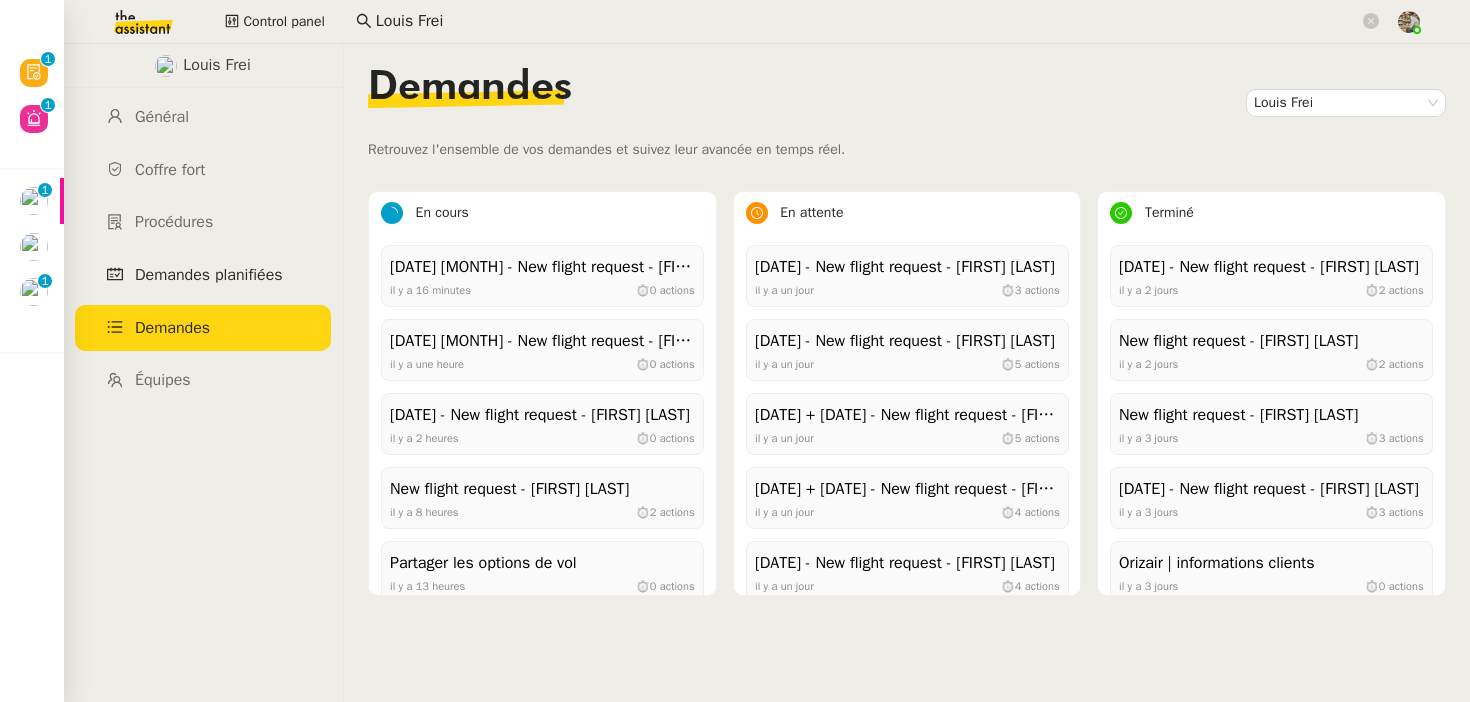 click on "Demandes planifiées" 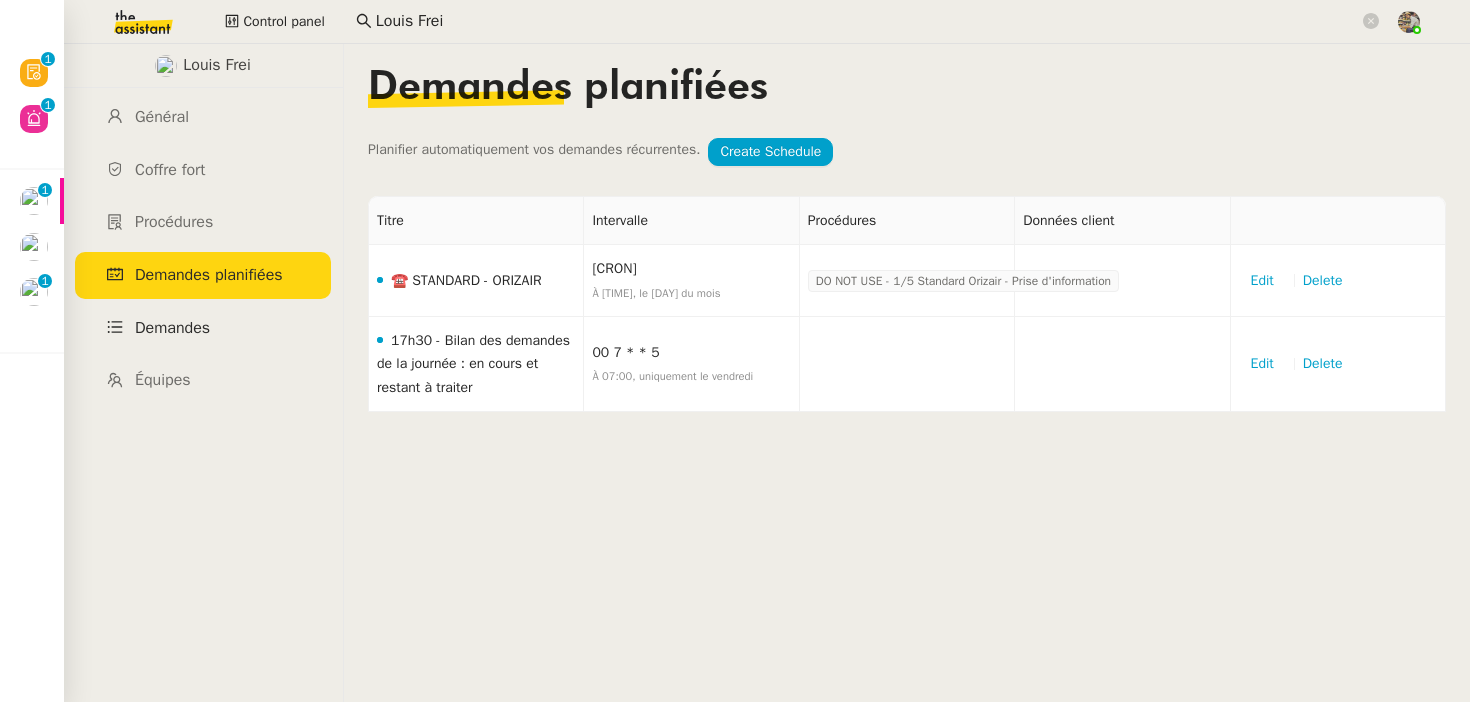 click on "Demandes" 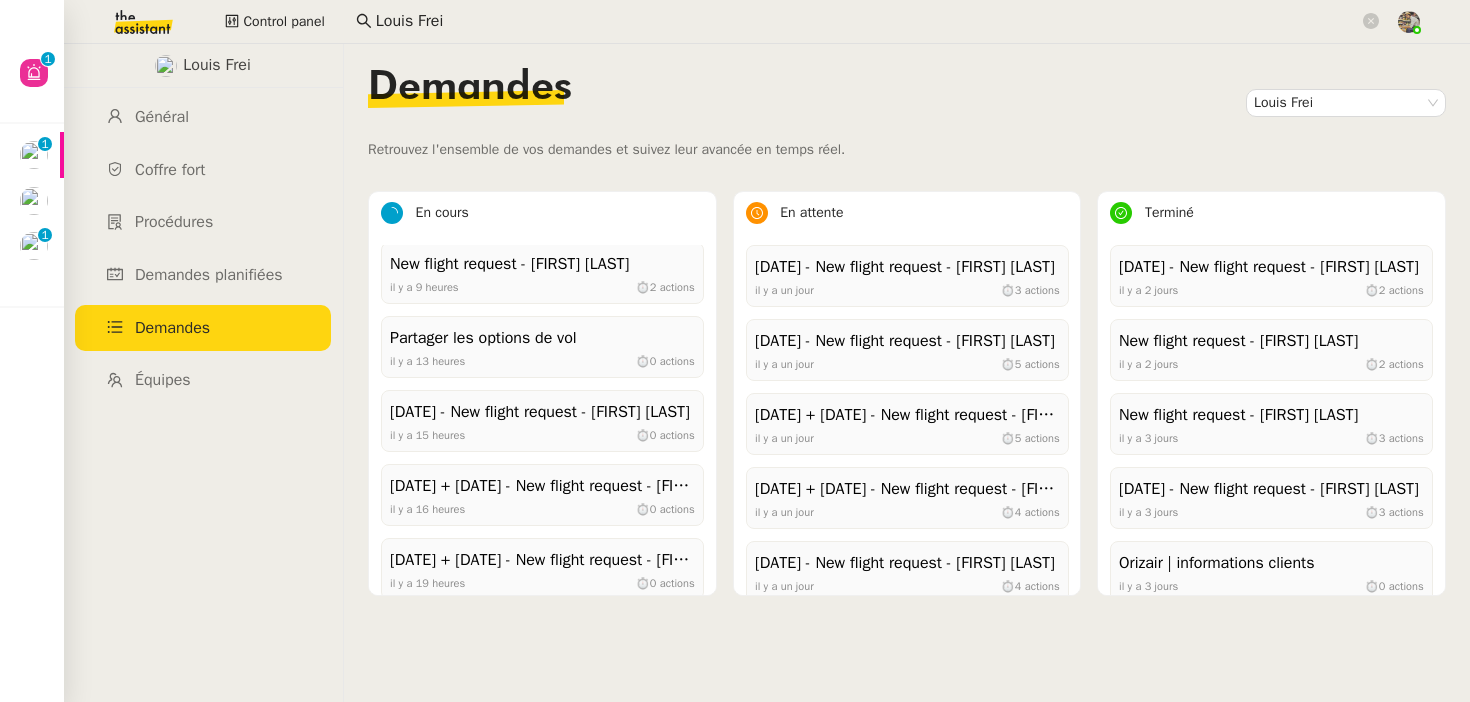 scroll, scrollTop: 242, scrollLeft: 0, axis: vertical 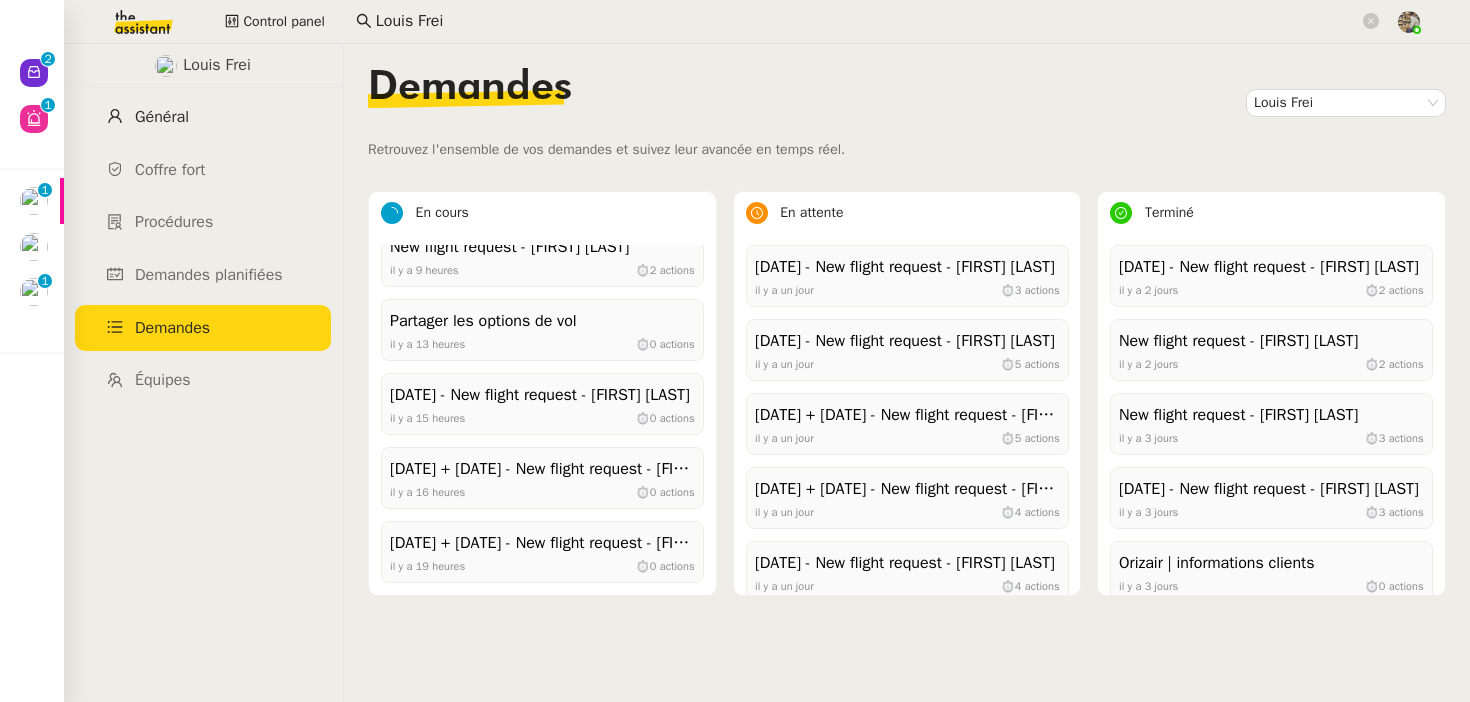 click on "Général" 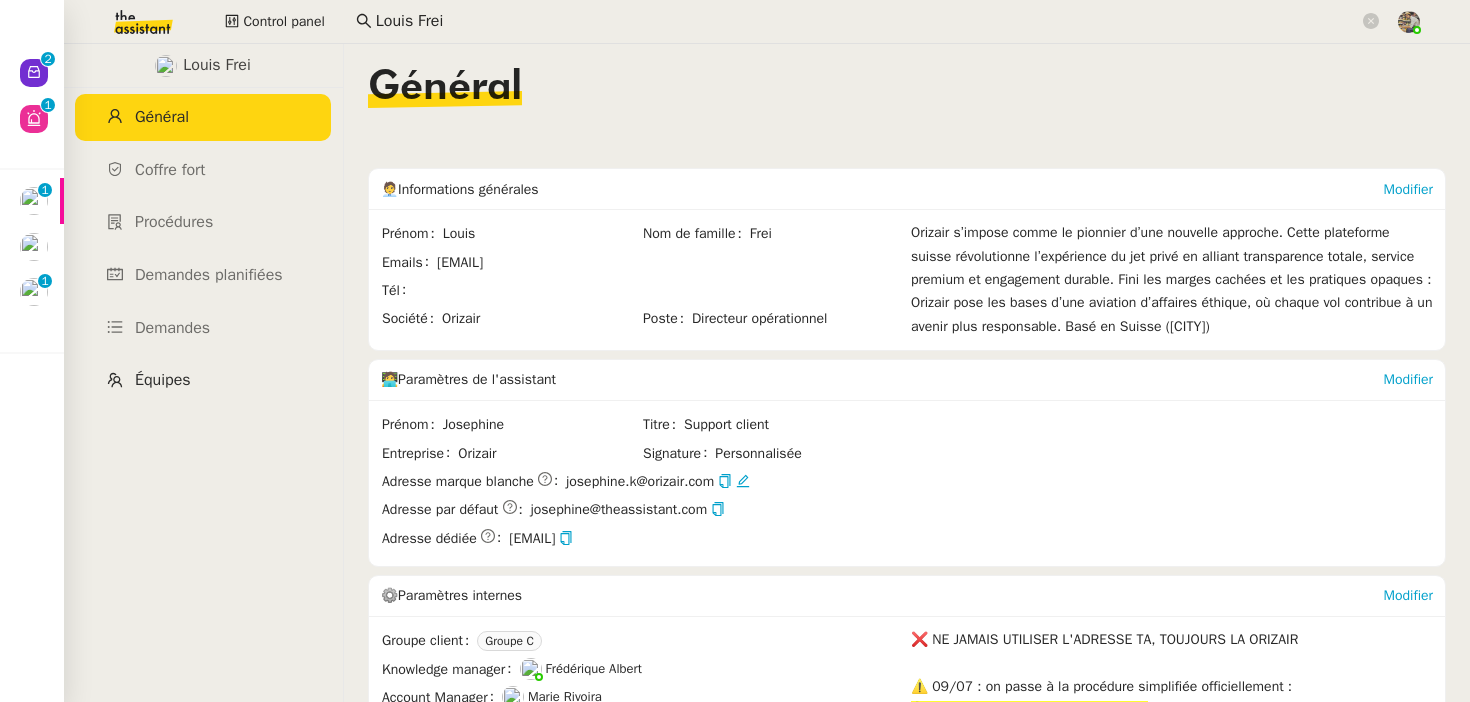 click on "Équipes" 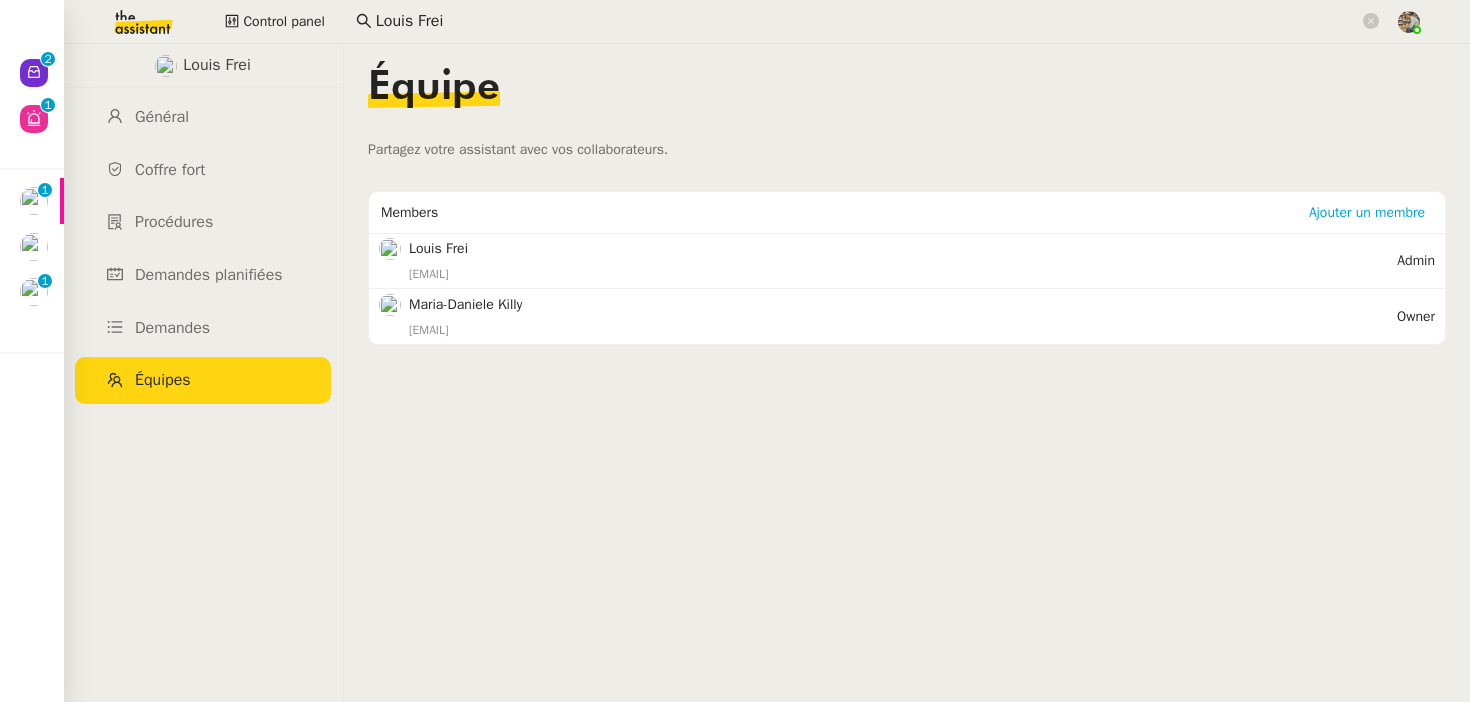 drag, startPoint x: 555, startPoint y: 311, endPoint x: 412, endPoint y: 312, distance: 143.0035 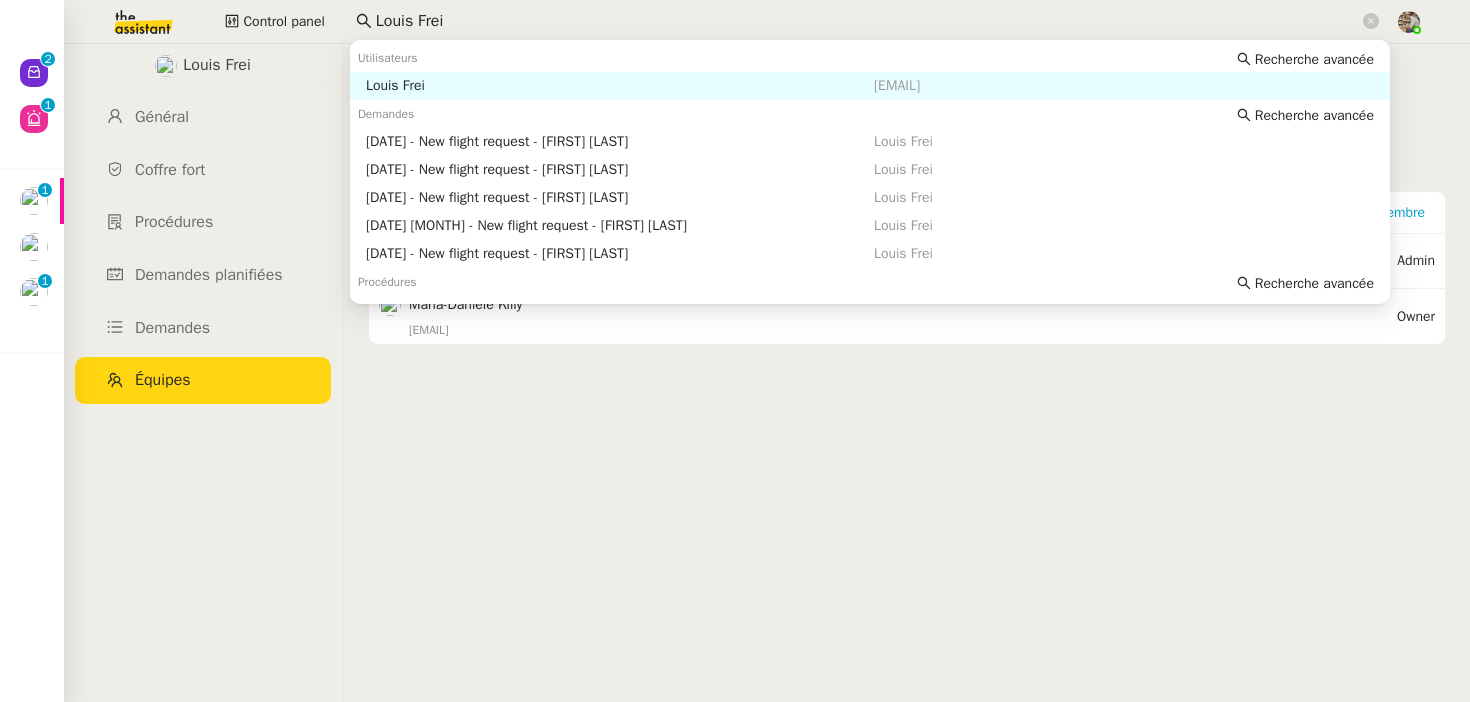 click on "Louis Frei" 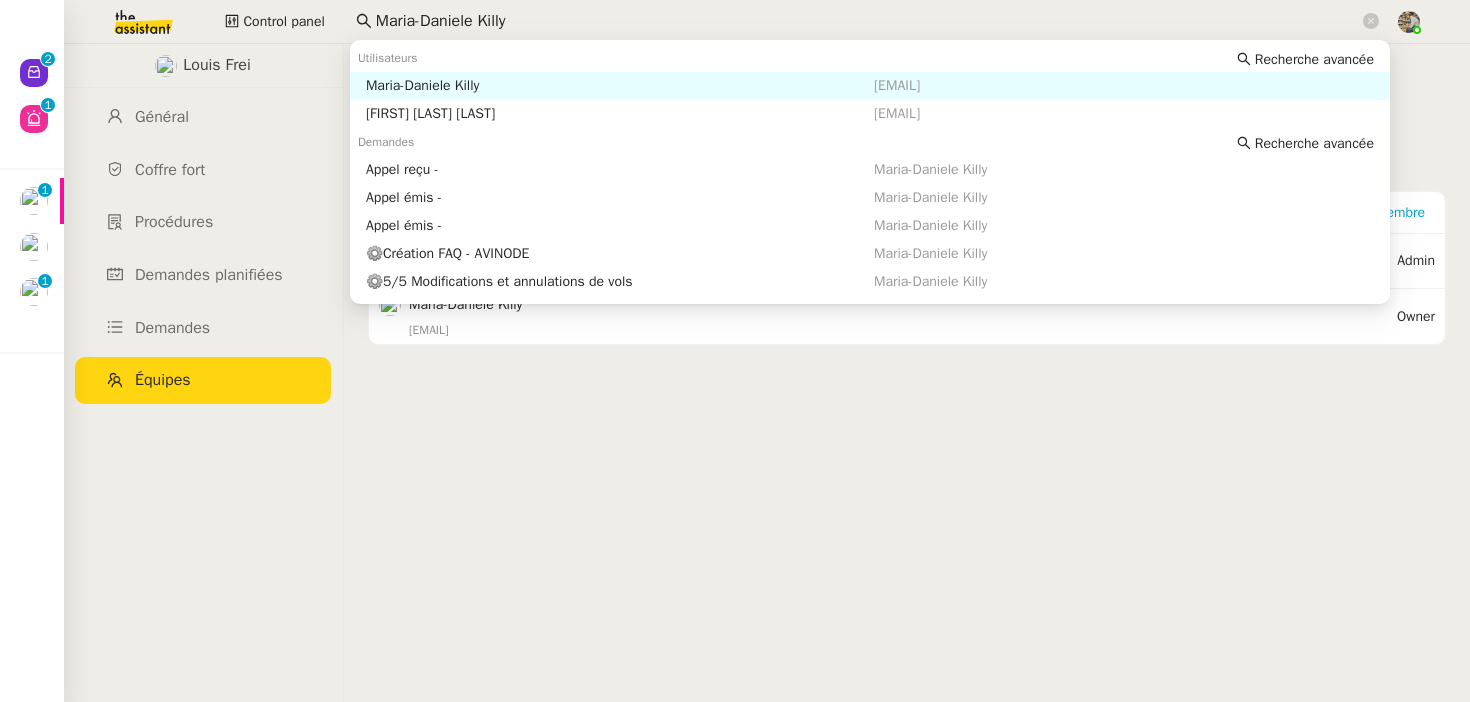 click on "Maria-Daniele Killy" at bounding box center (620, 86) 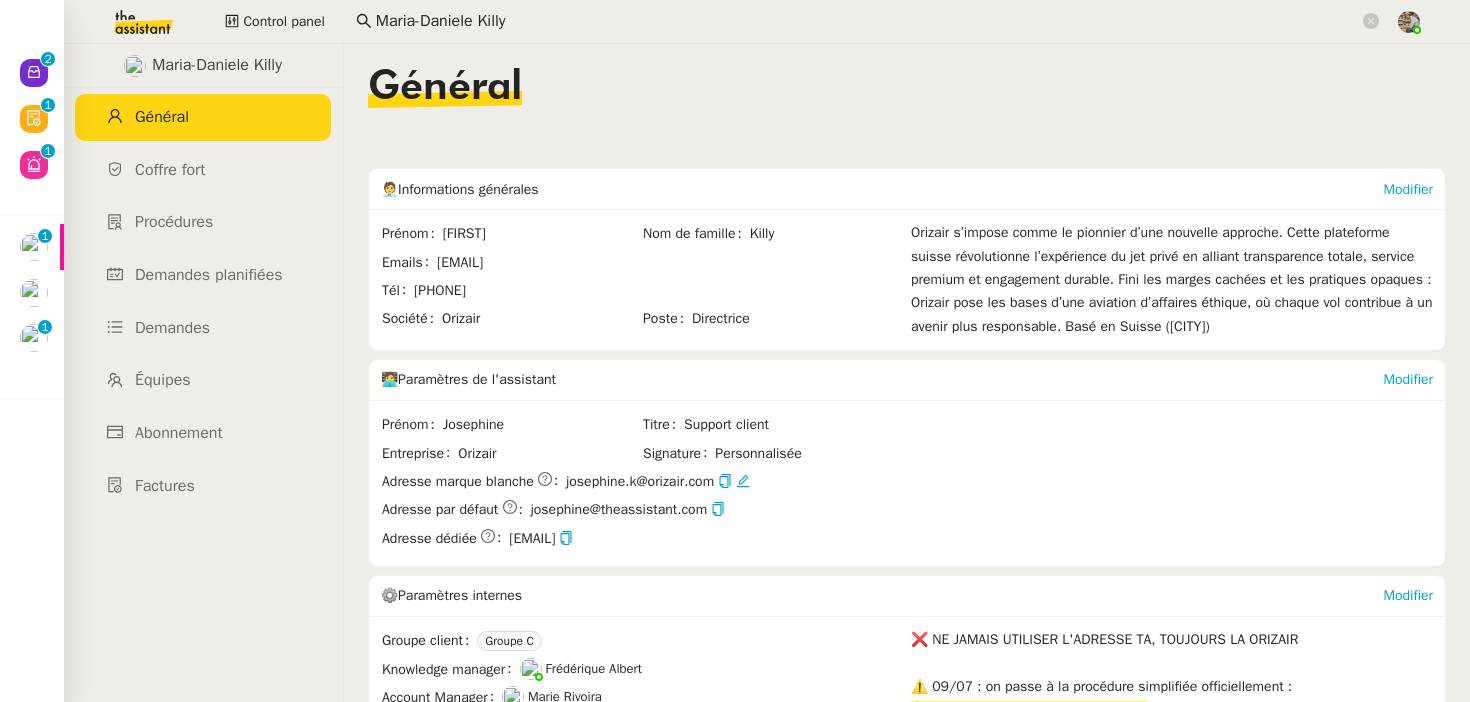 scroll, scrollTop: 970, scrollLeft: 0, axis: vertical 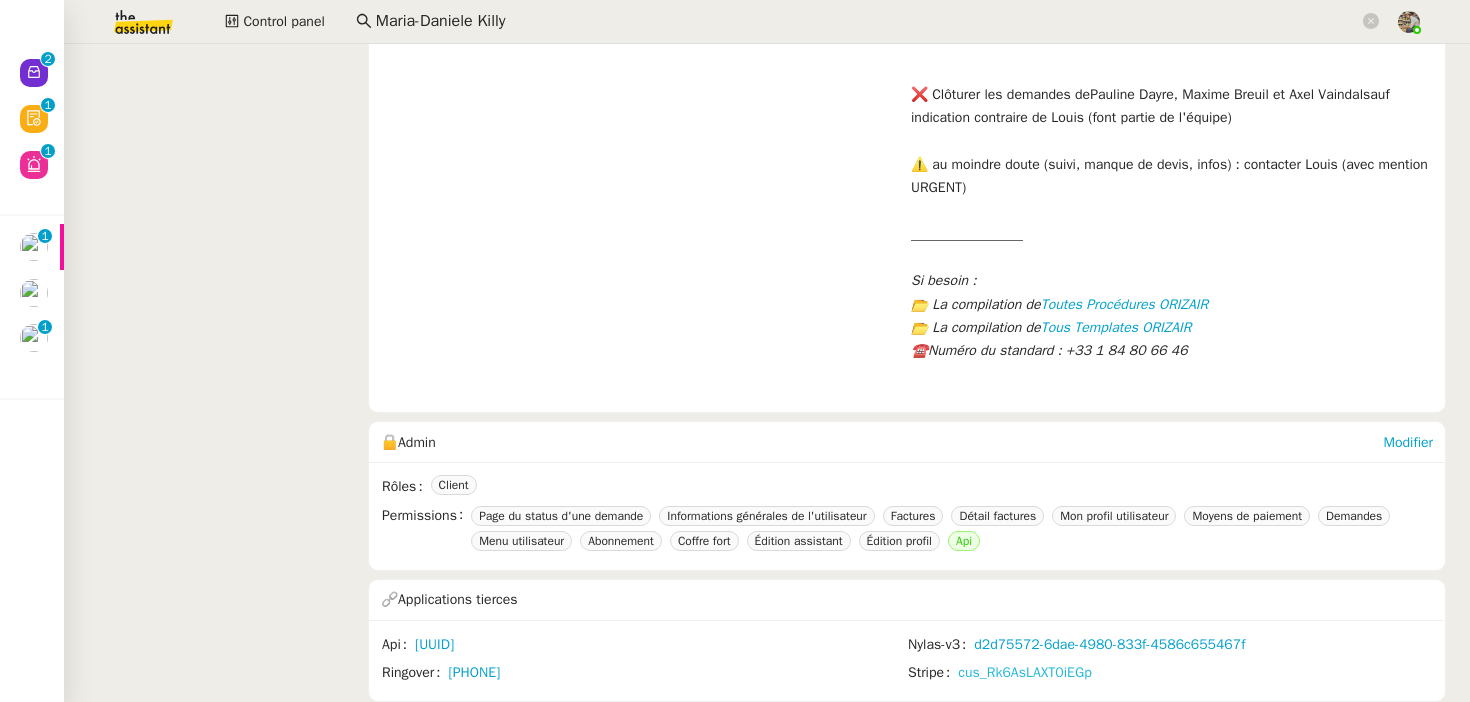 click on "cus_Rk6AsLAXT0iEGp" 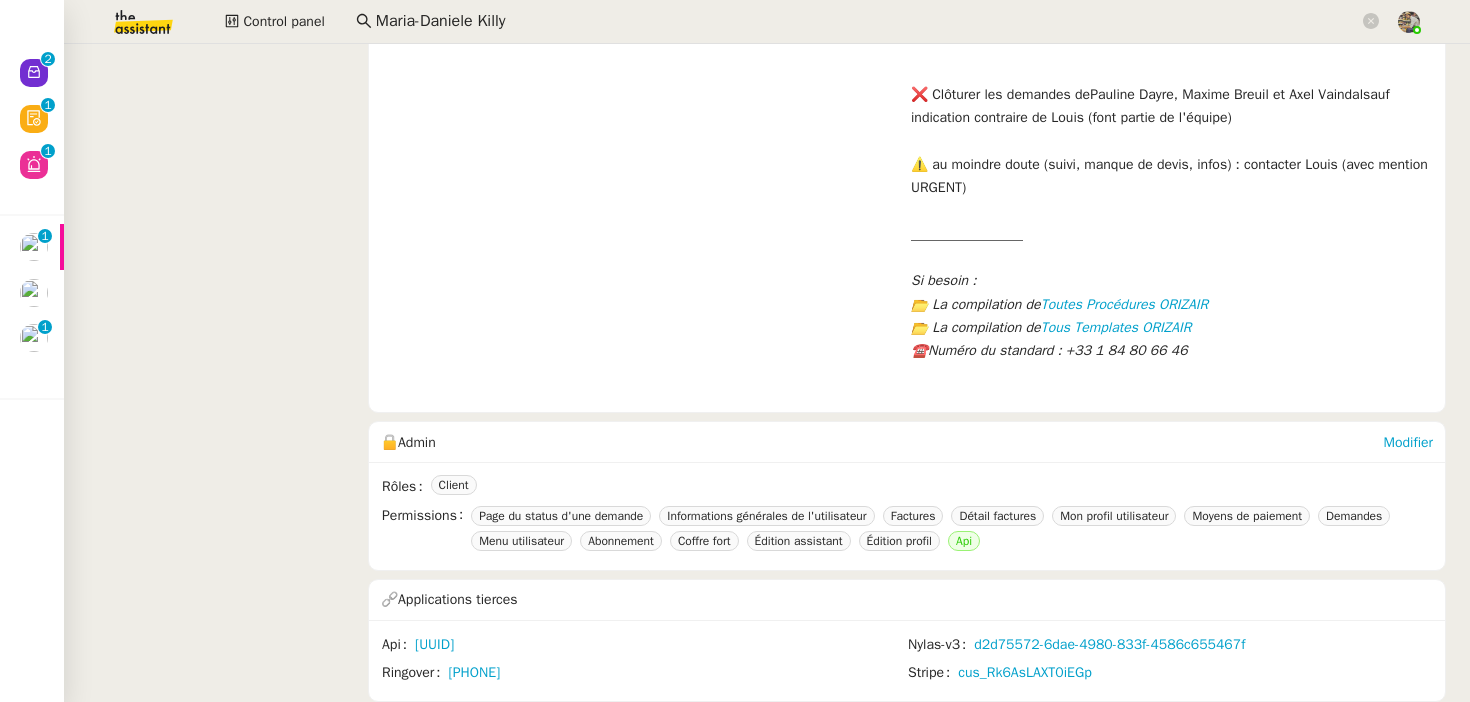scroll, scrollTop: 0, scrollLeft: 0, axis: both 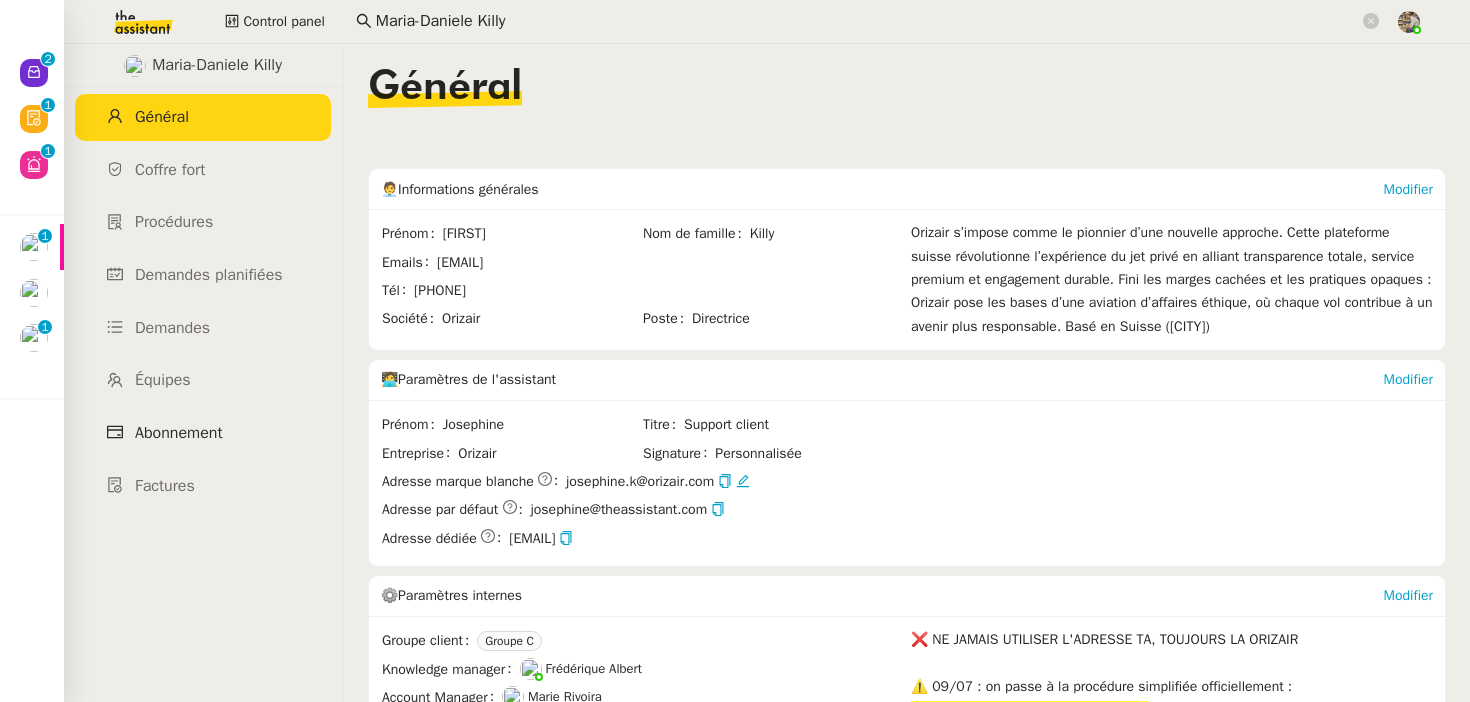 click on "Abonnement" 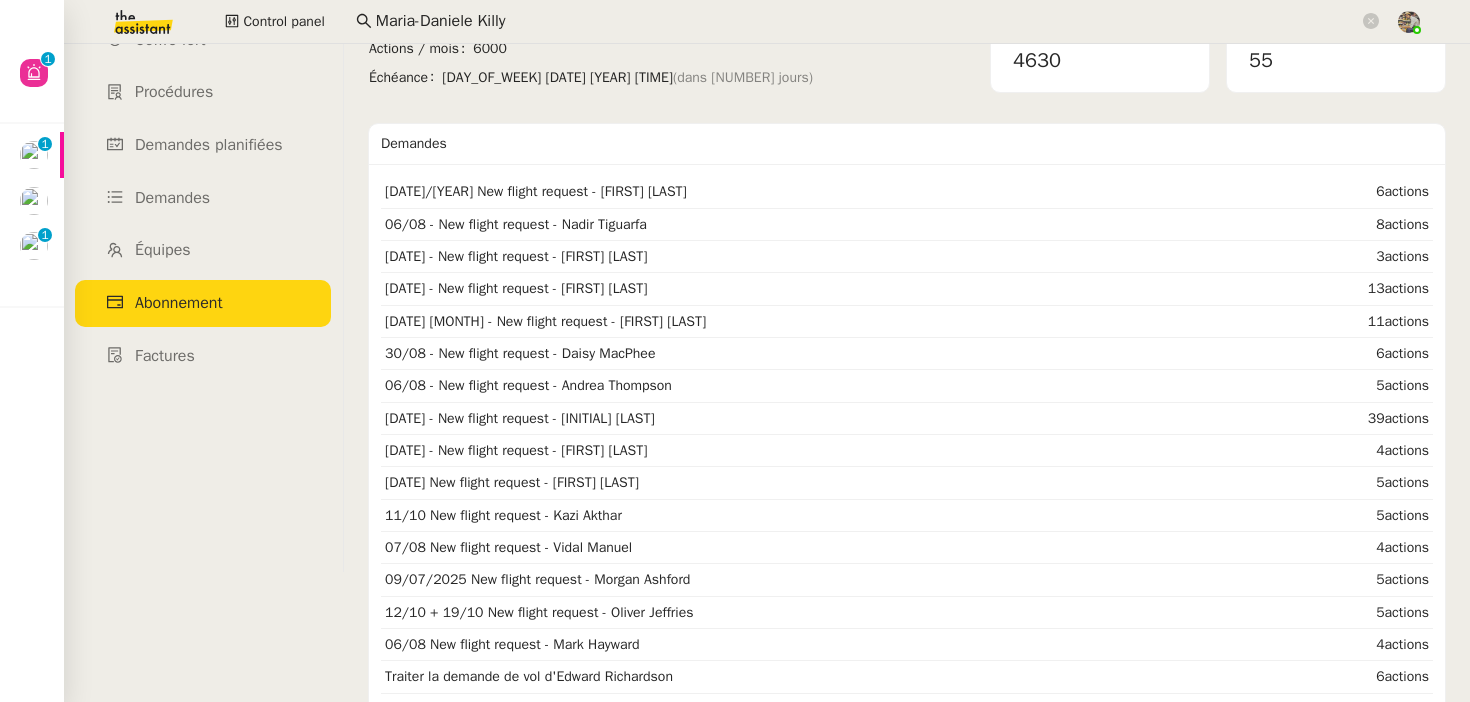 scroll, scrollTop: 0, scrollLeft: 0, axis: both 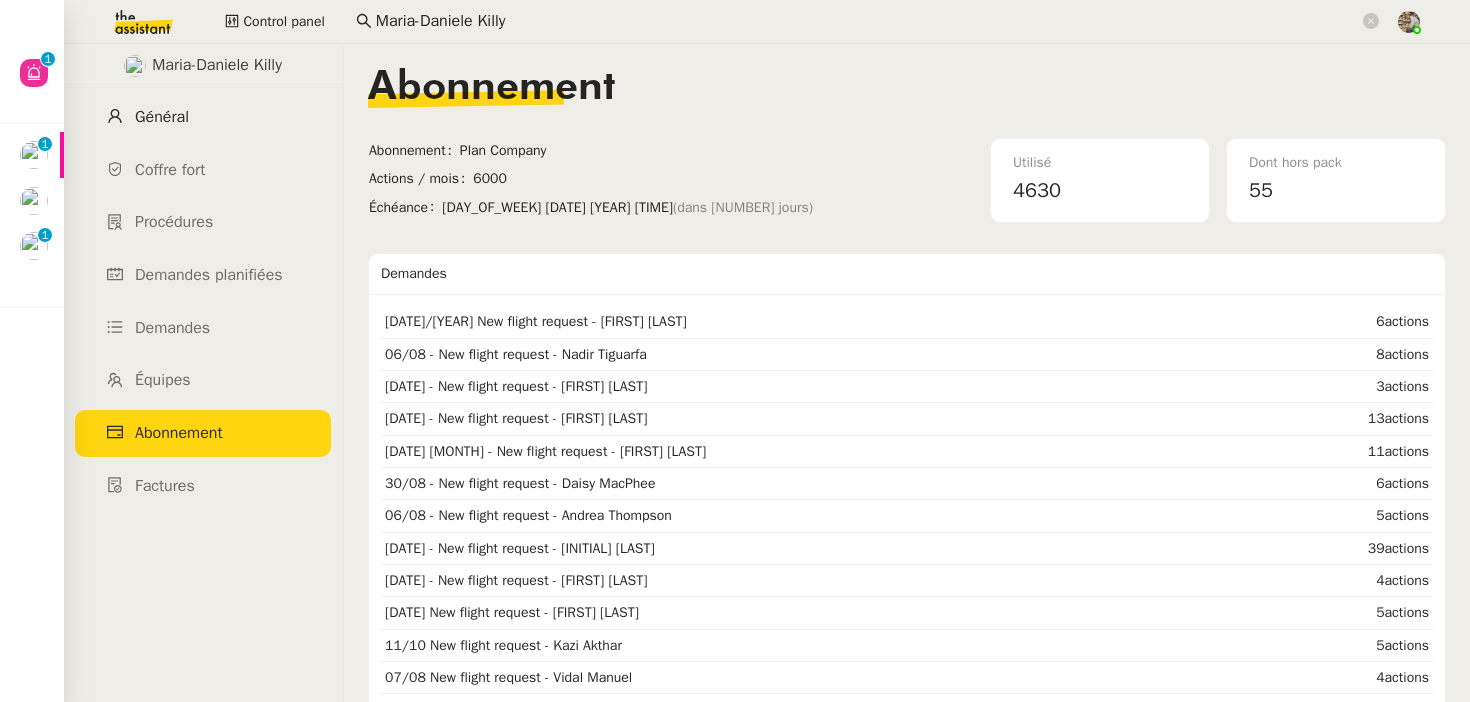click on "Général" 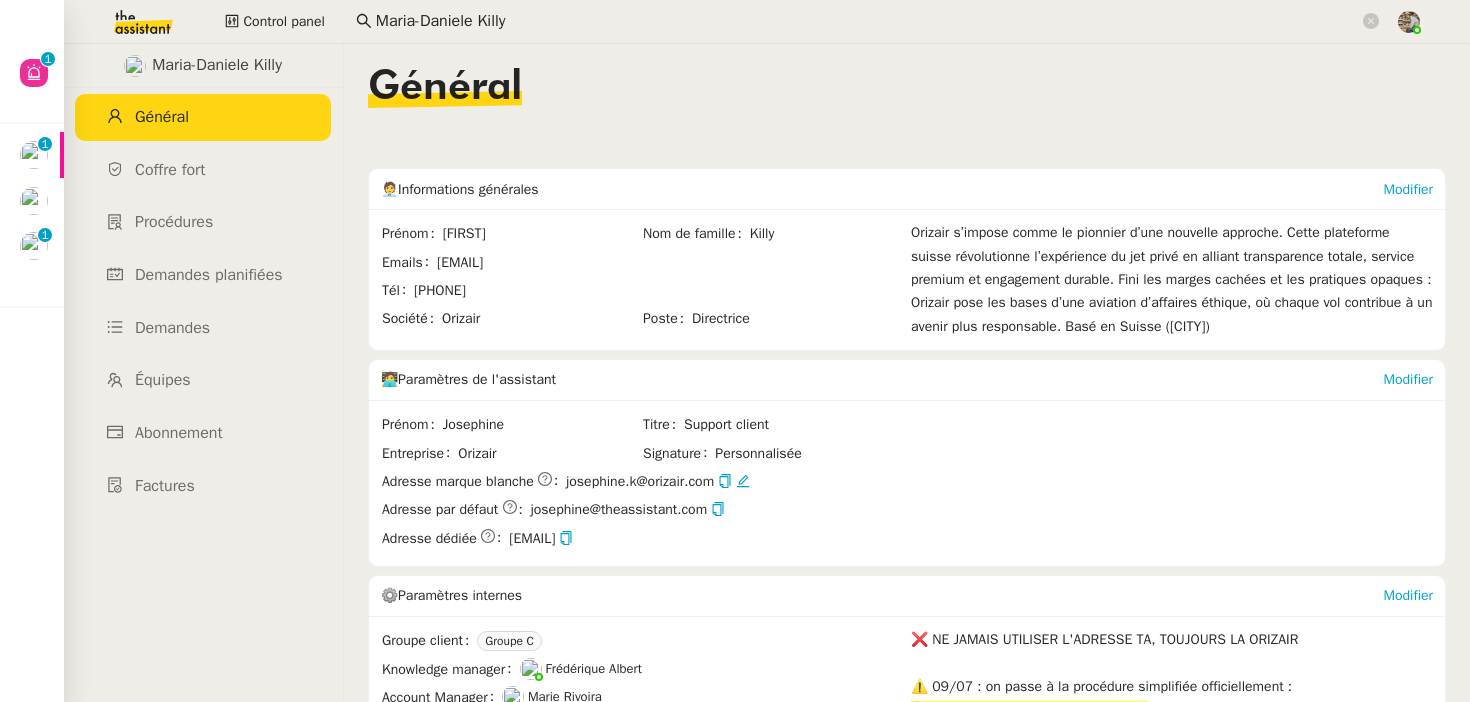 scroll, scrollTop: 970, scrollLeft: 0, axis: vertical 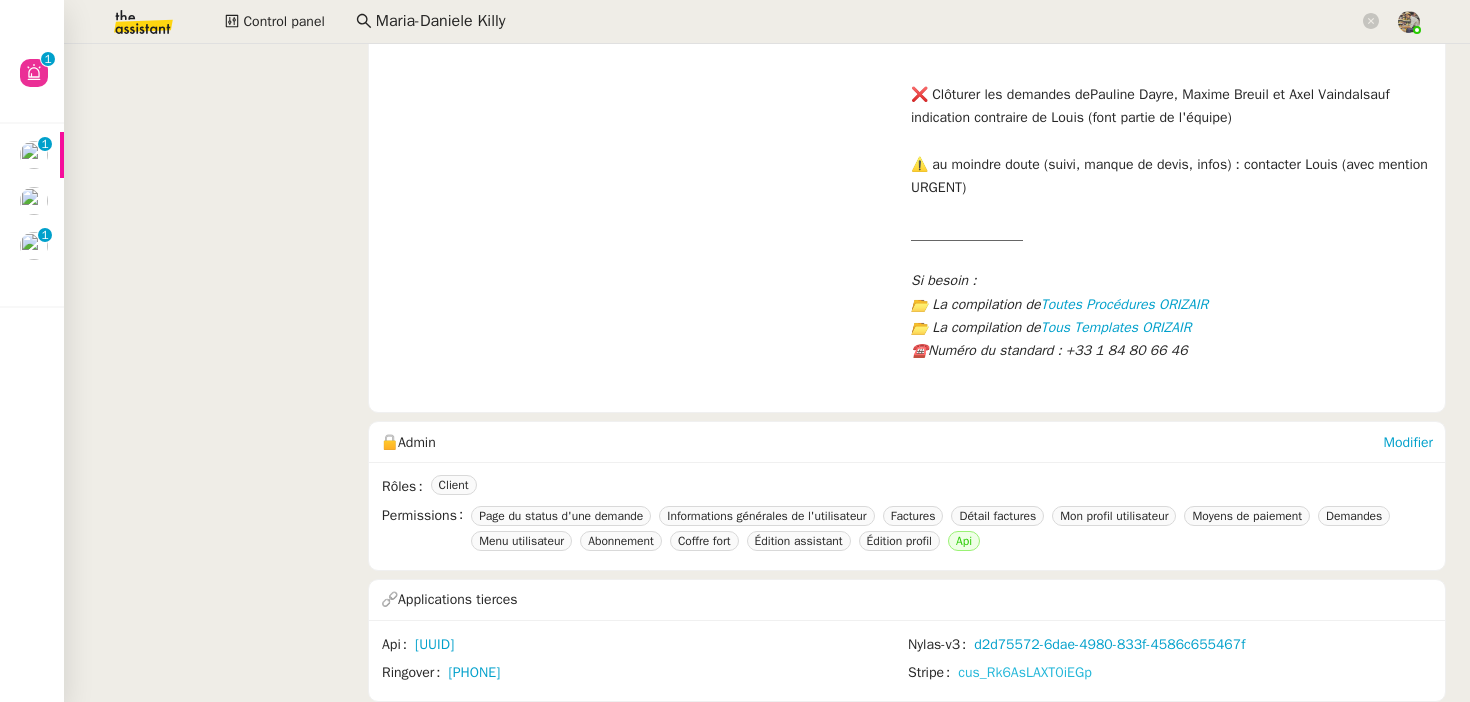 click on "cus_Rk6AsLAXT0iEGp" 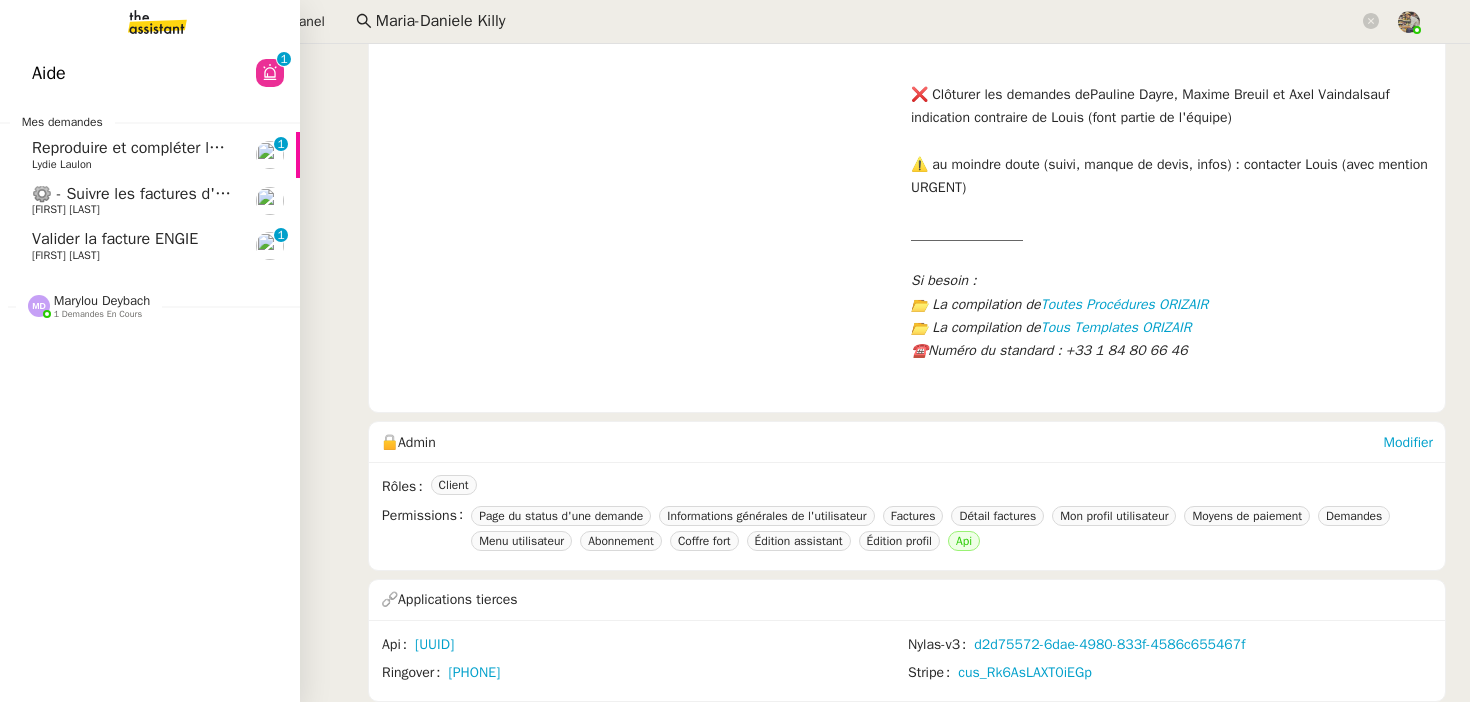 click on "[FIRST] [LAST]" 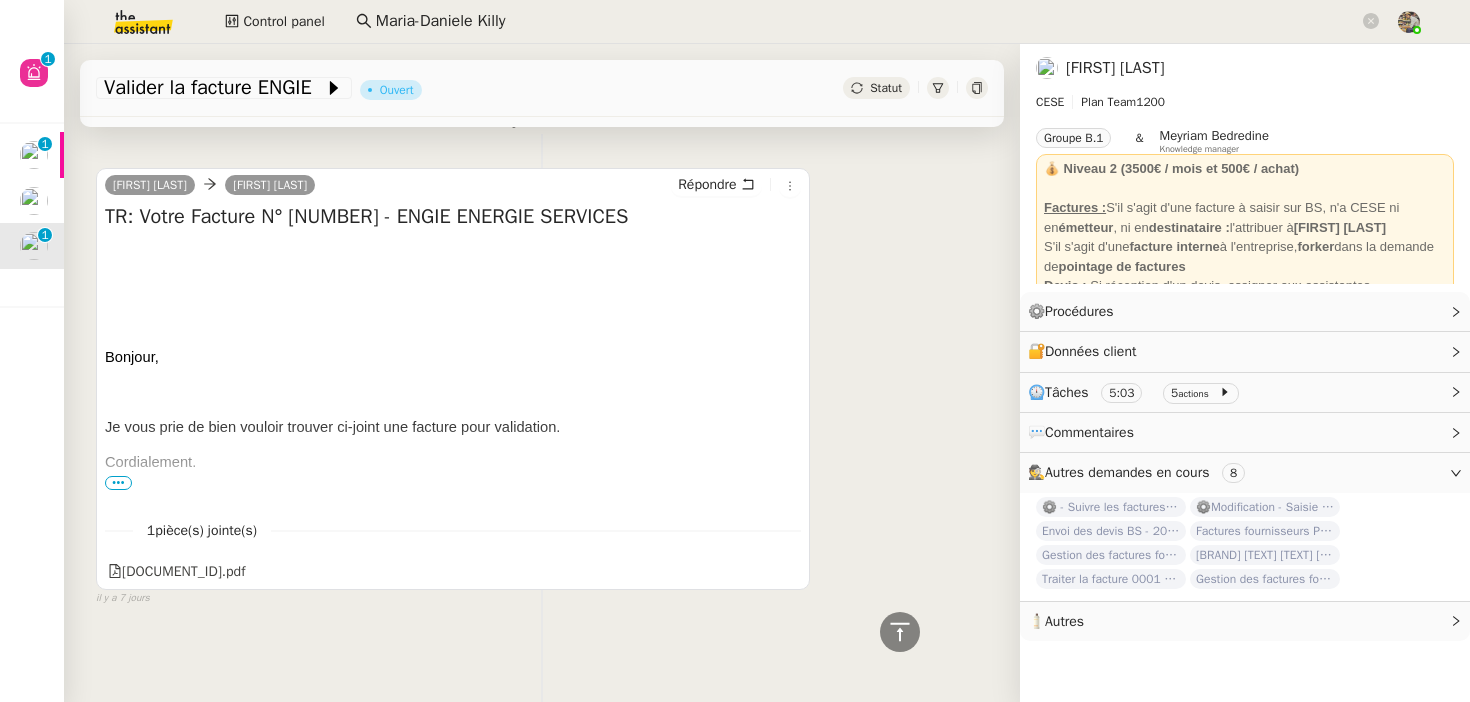 scroll, scrollTop: 0, scrollLeft: 0, axis: both 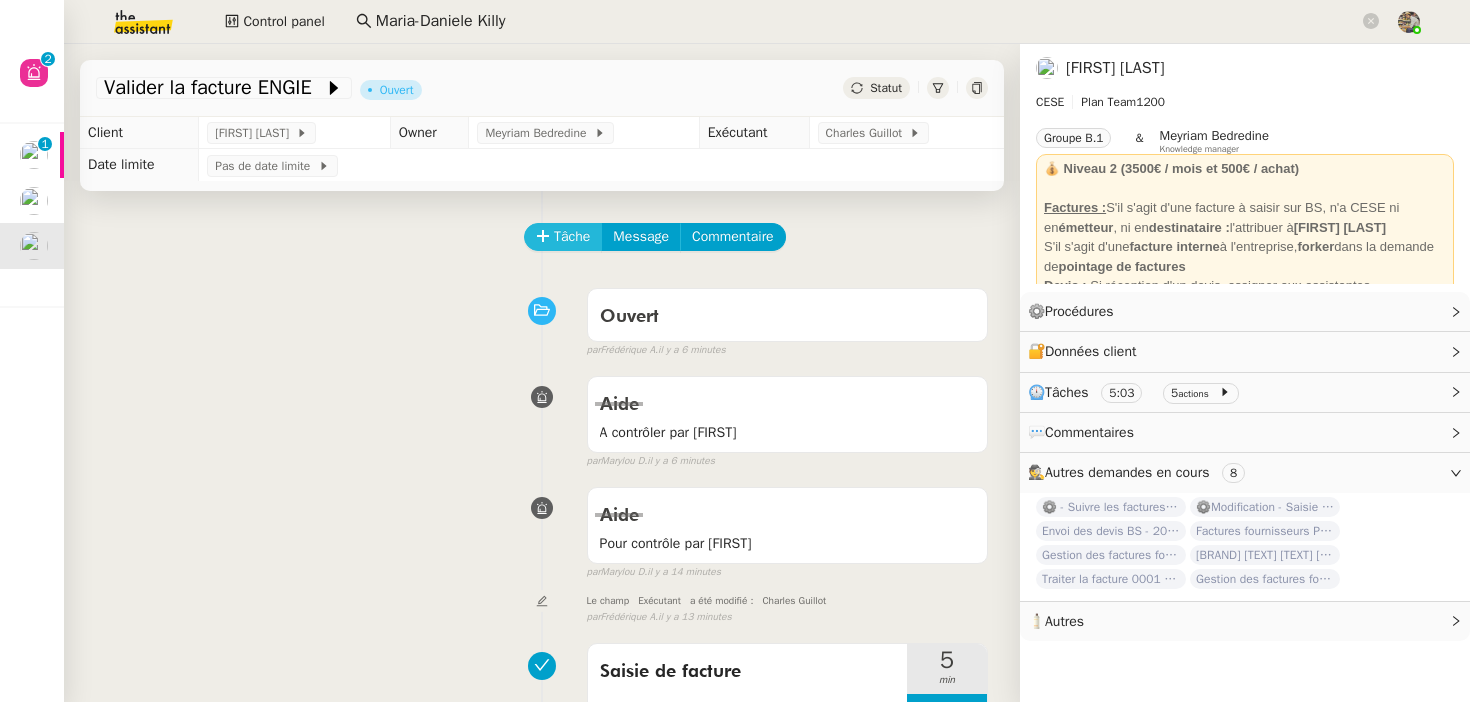 click on "Tâche" 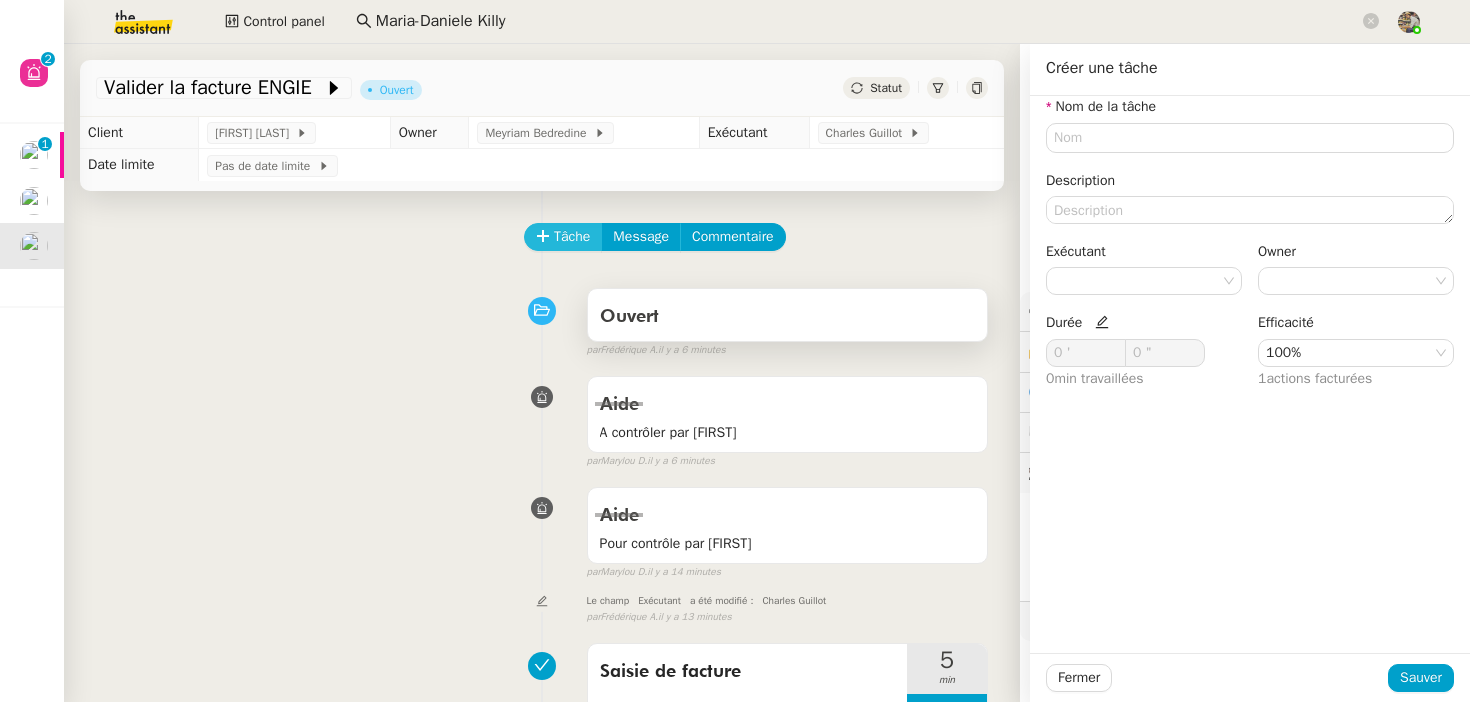type 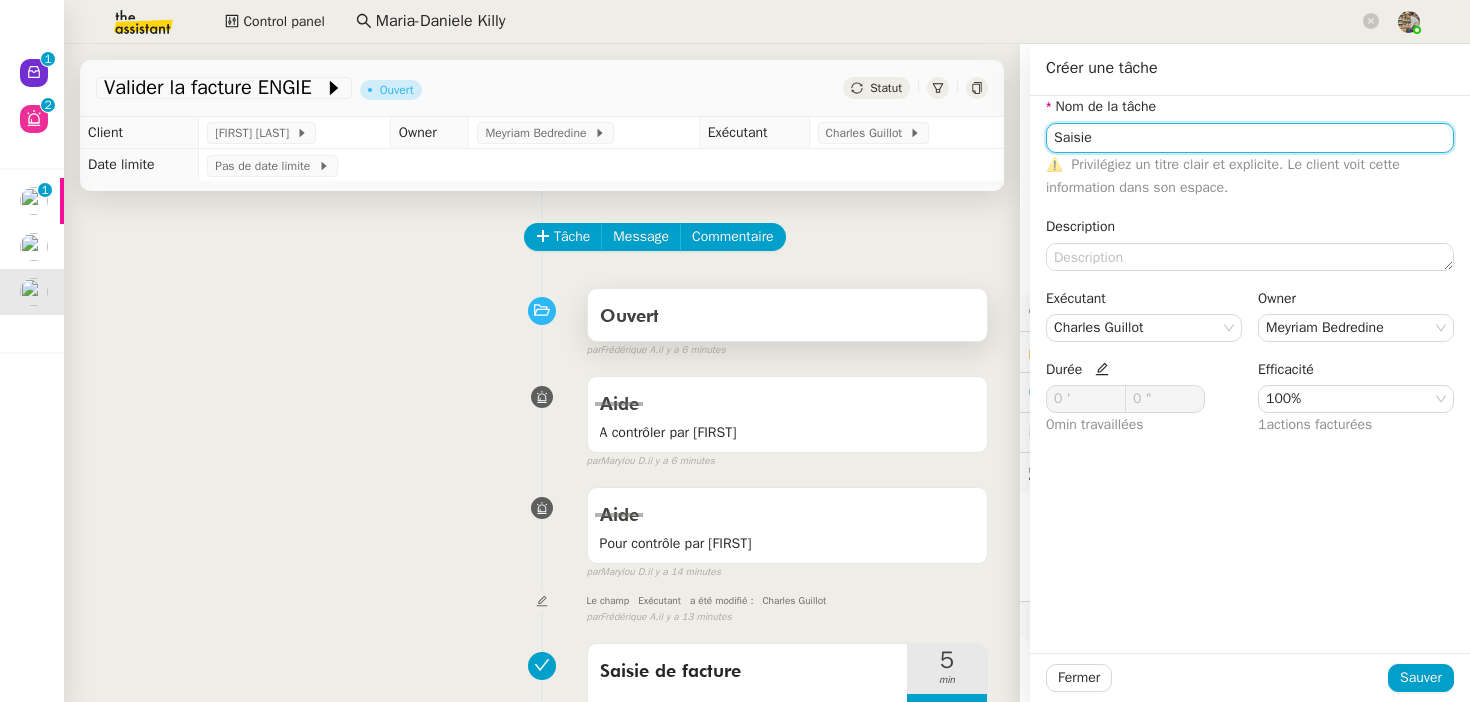 type on "Saisie" 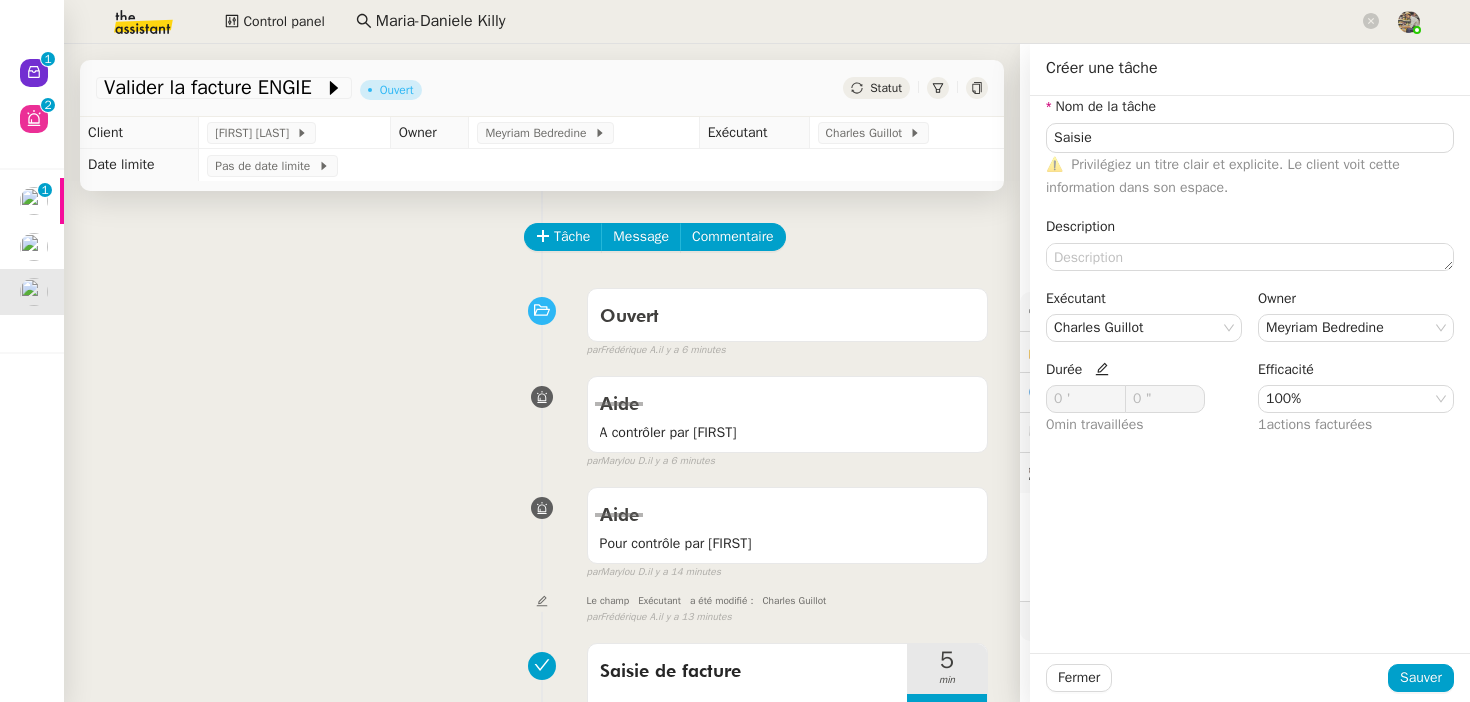 click 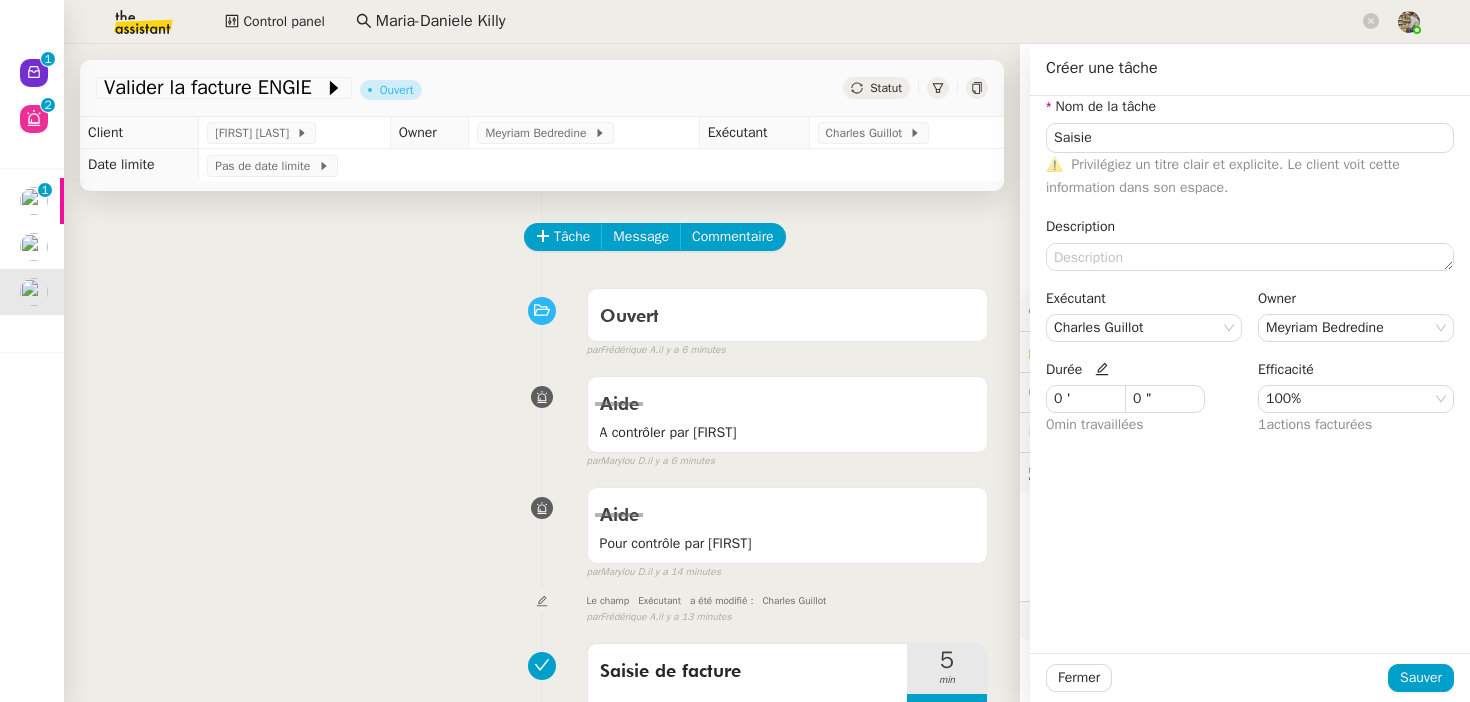 click on "Durée" 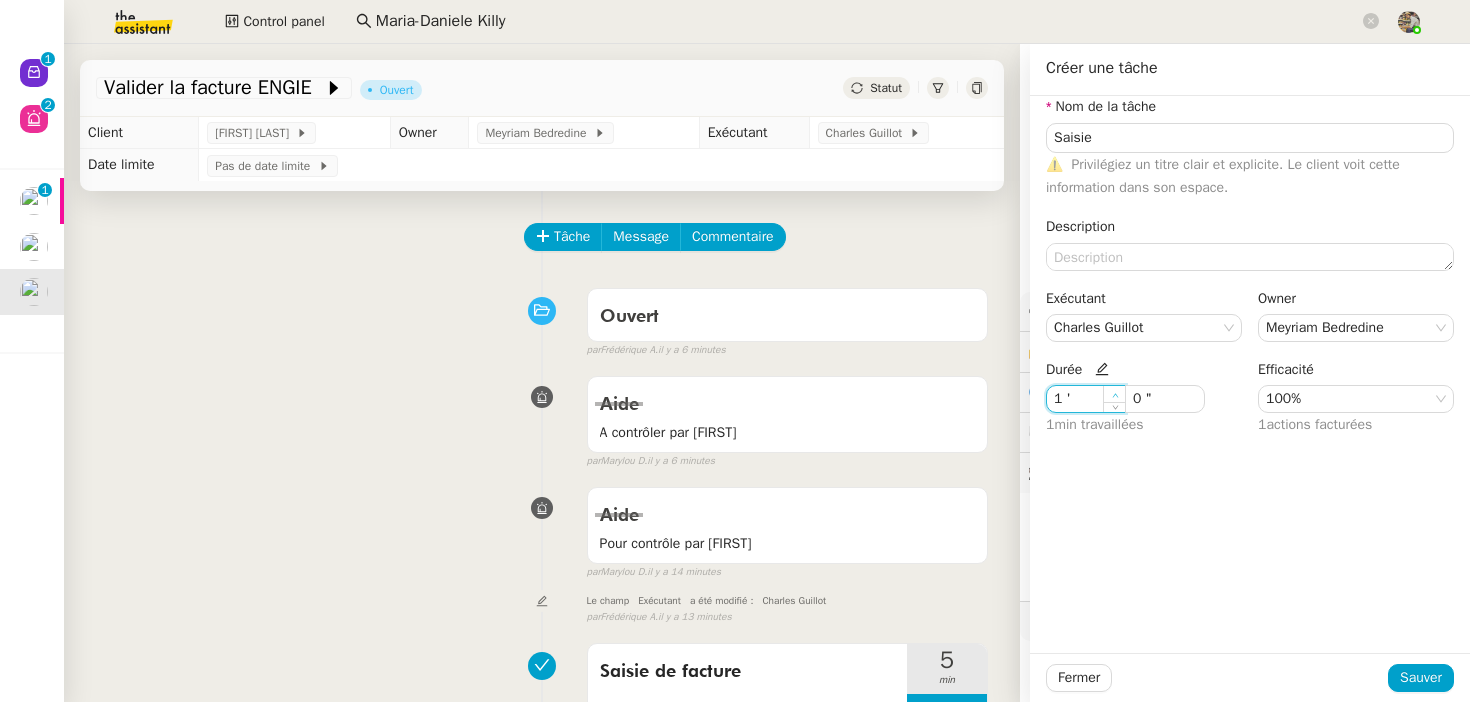 click 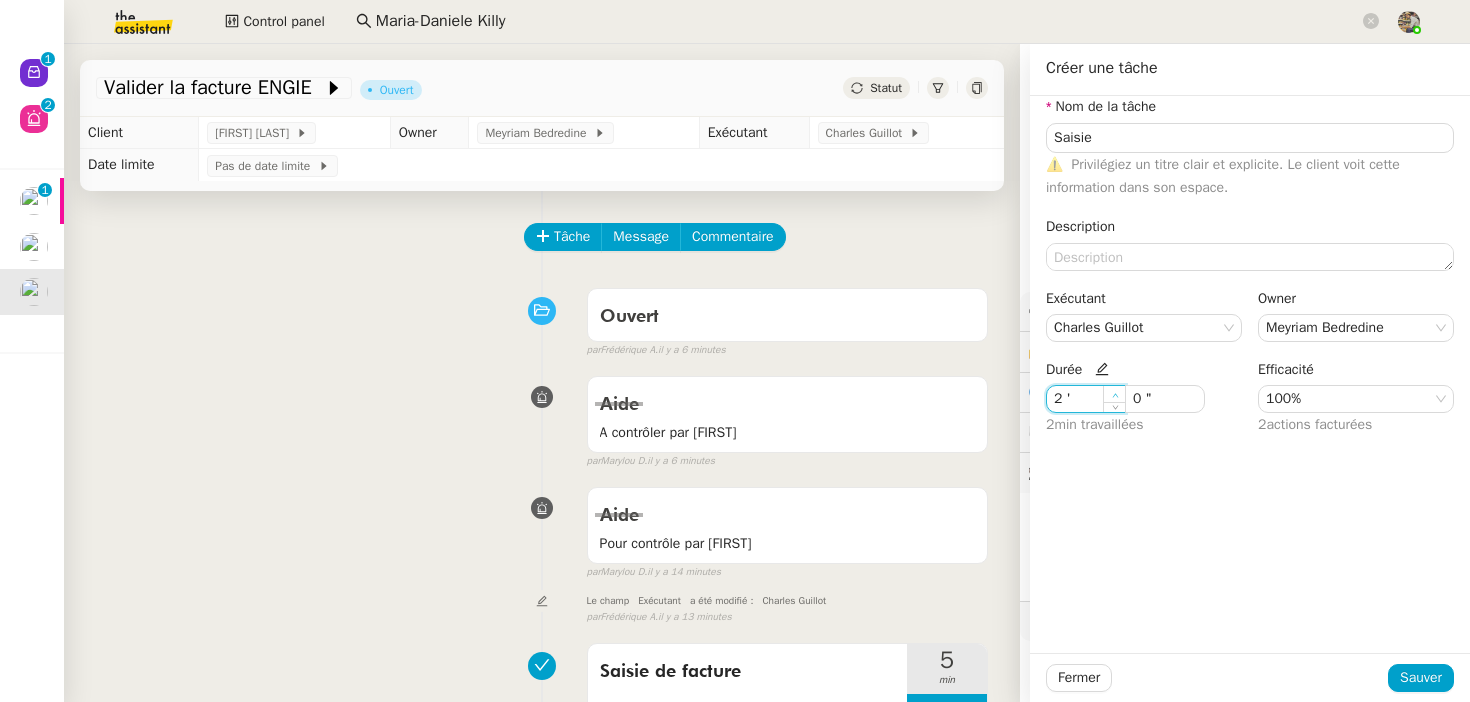 click 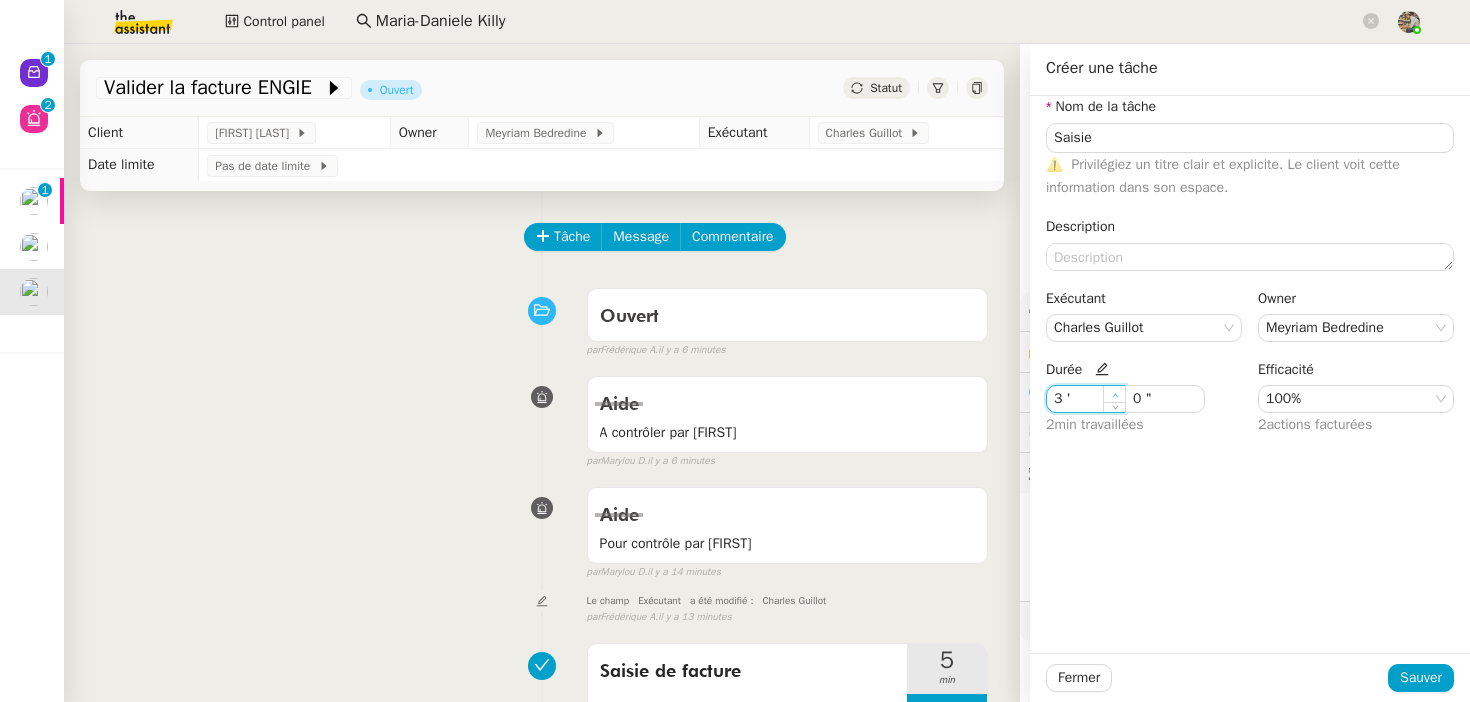 click 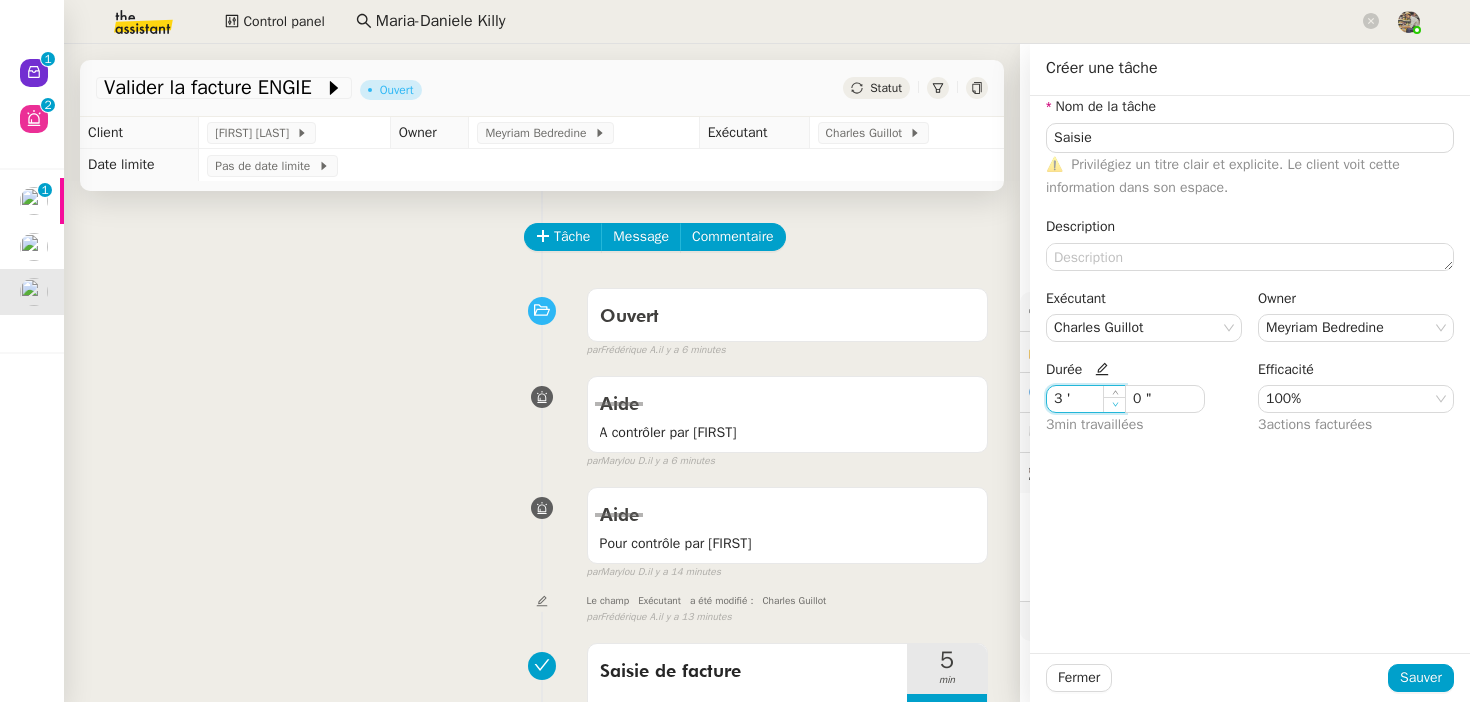 type on "2 '" 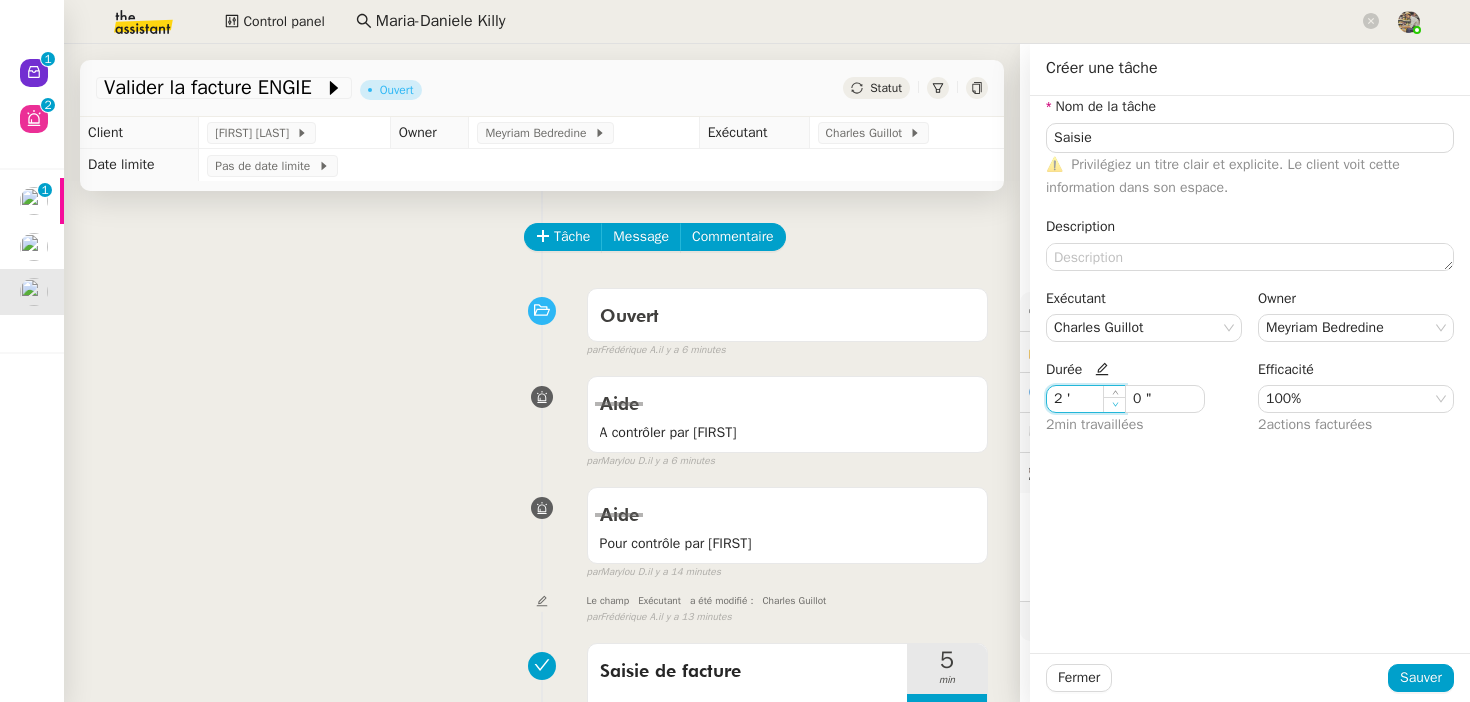 click 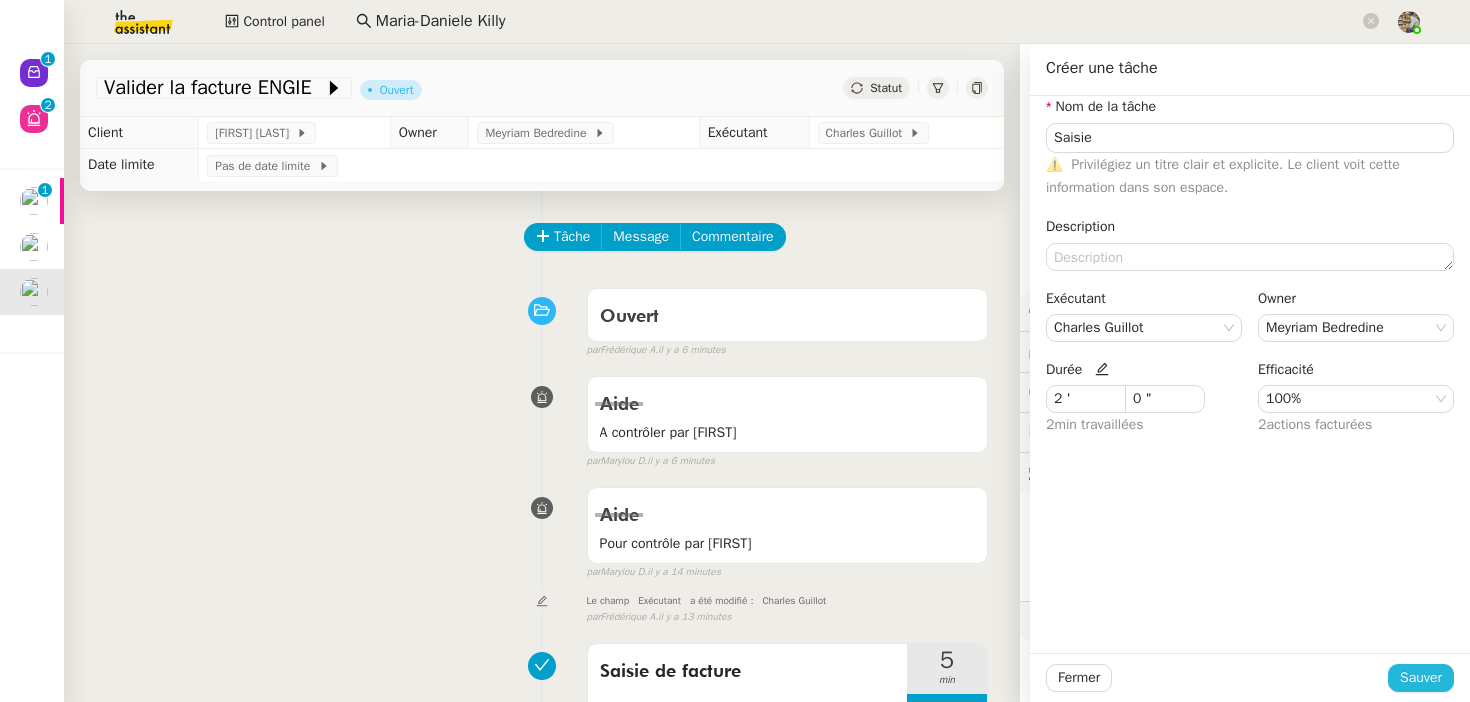 click on "Sauver" 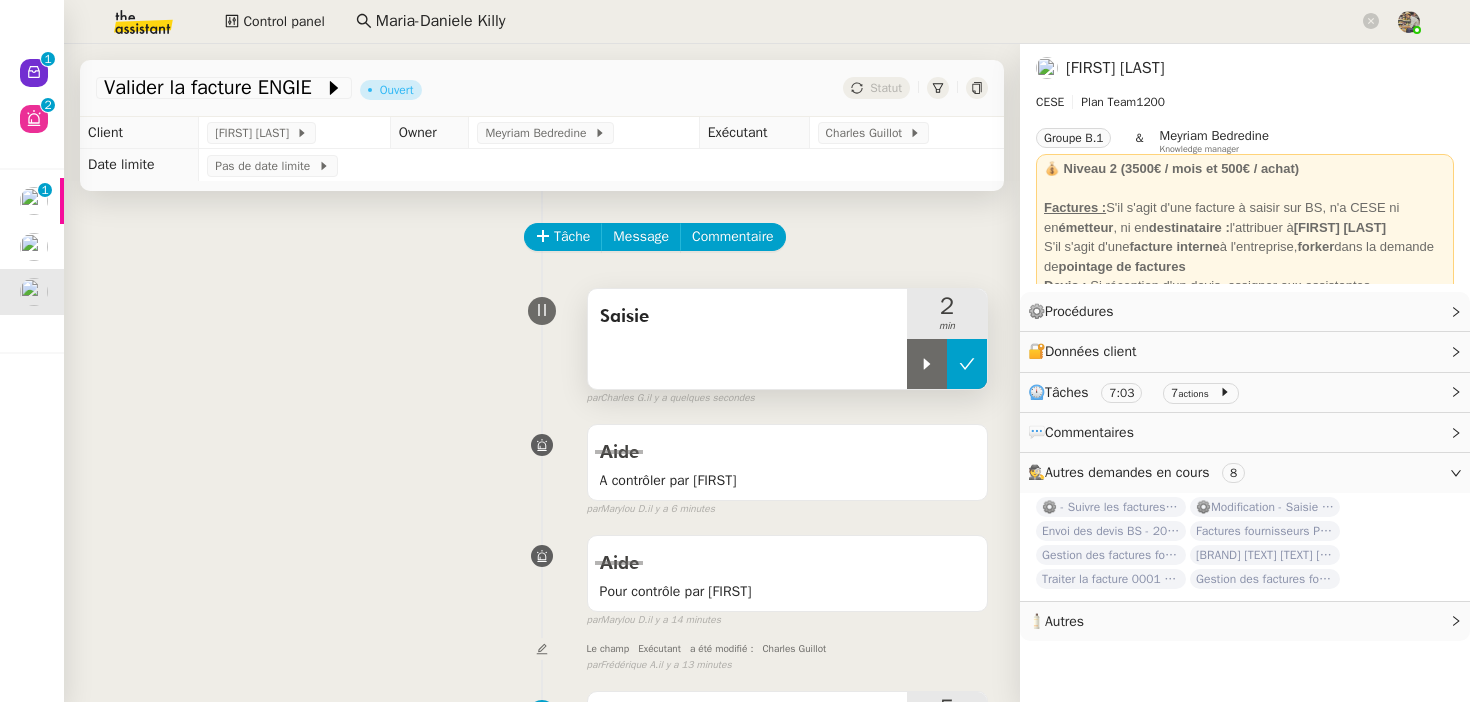 click at bounding box center (967, 364) 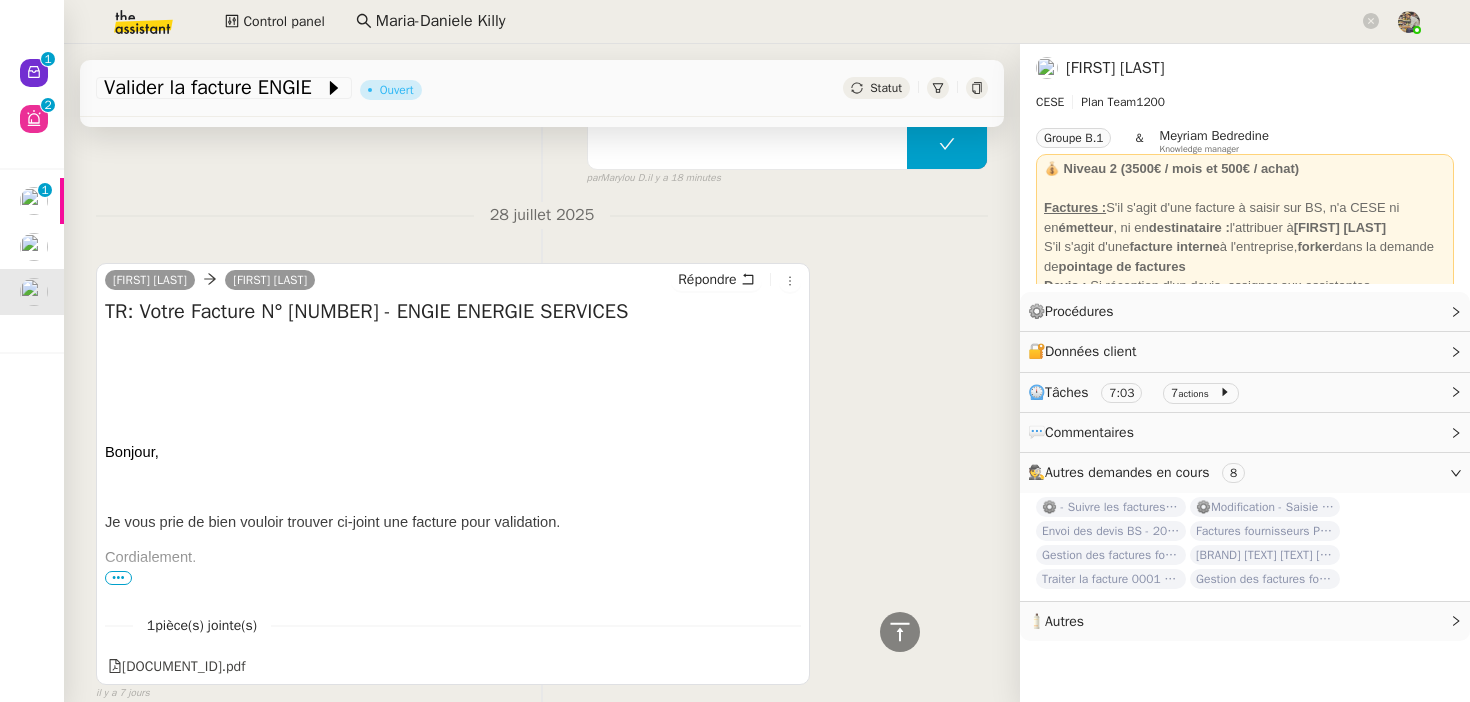 scroll, scrollTop: 0, scrollLeft: 0, axis: both 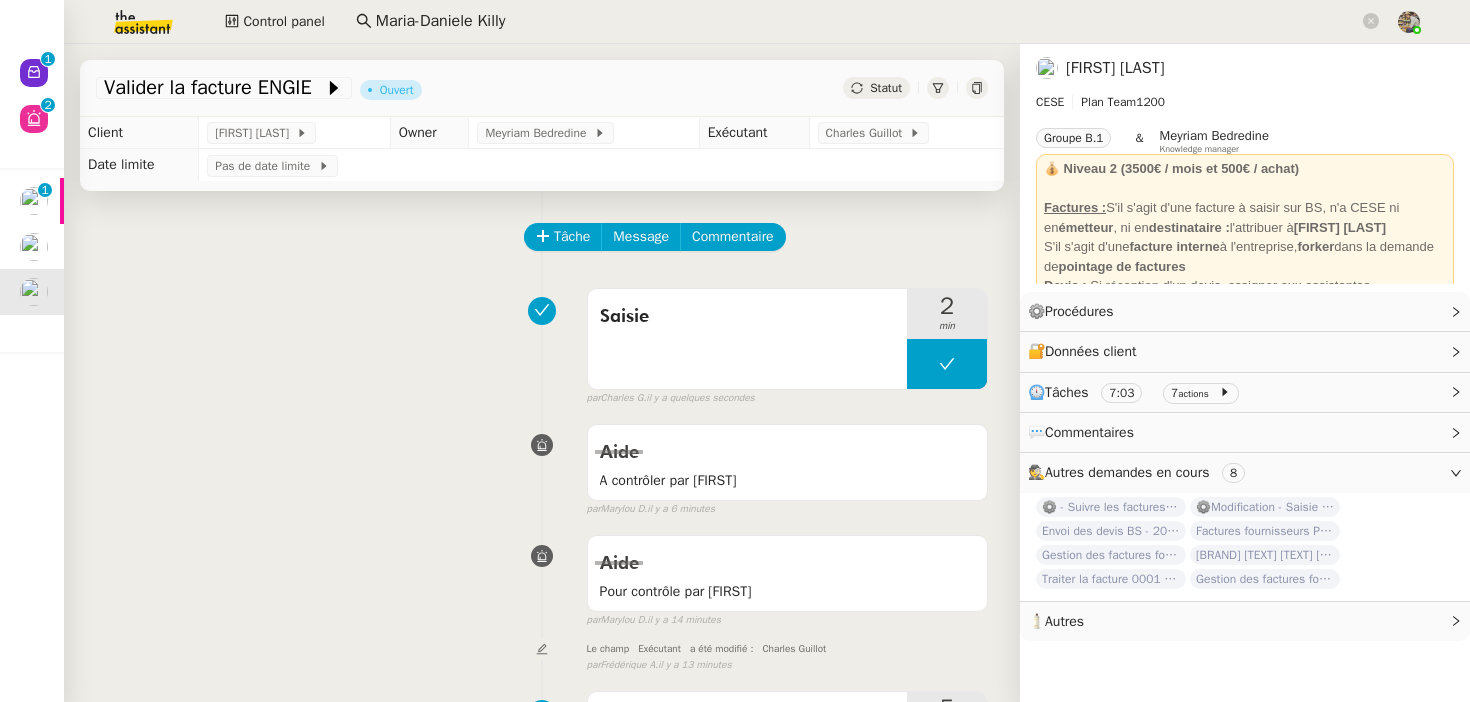click on "Statut" 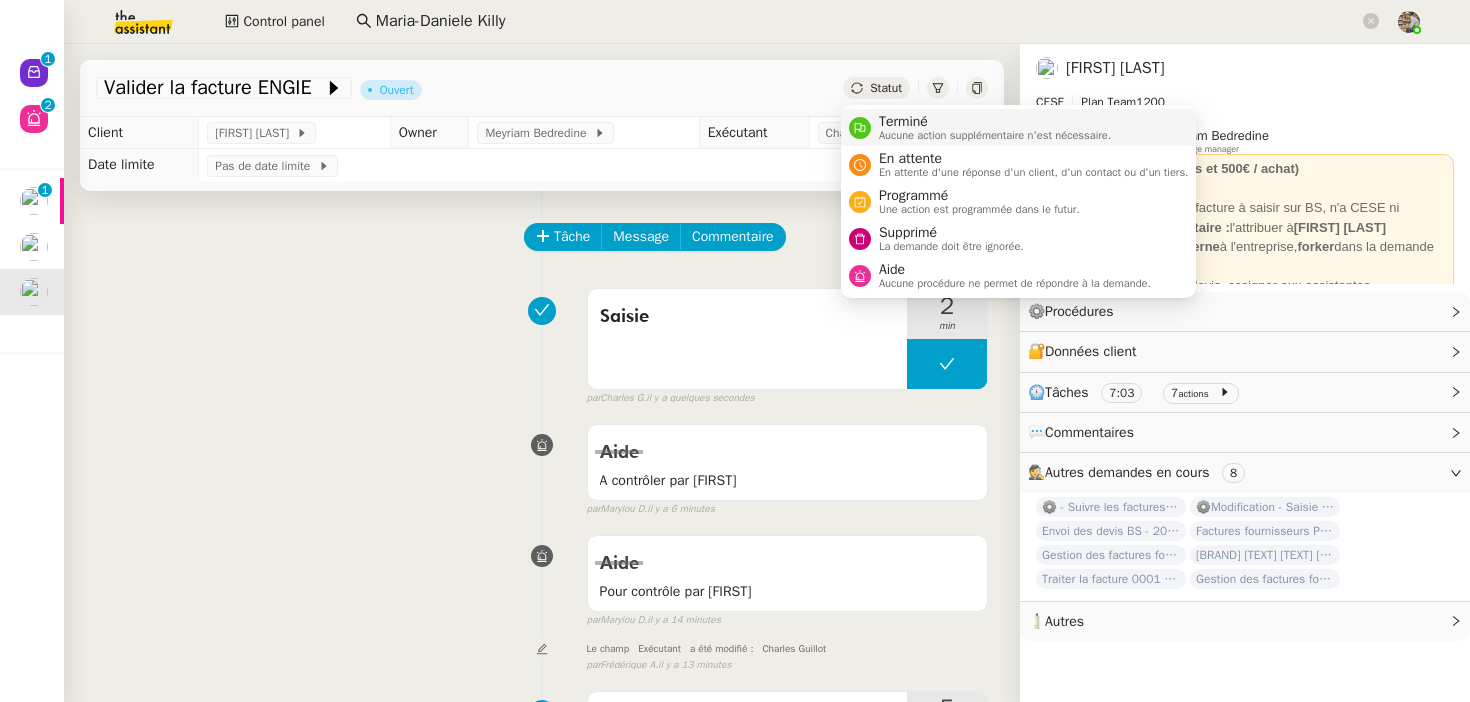 click on "Aucune action supplémentaire n'est nécessaire." at bounding box center (995, 135) 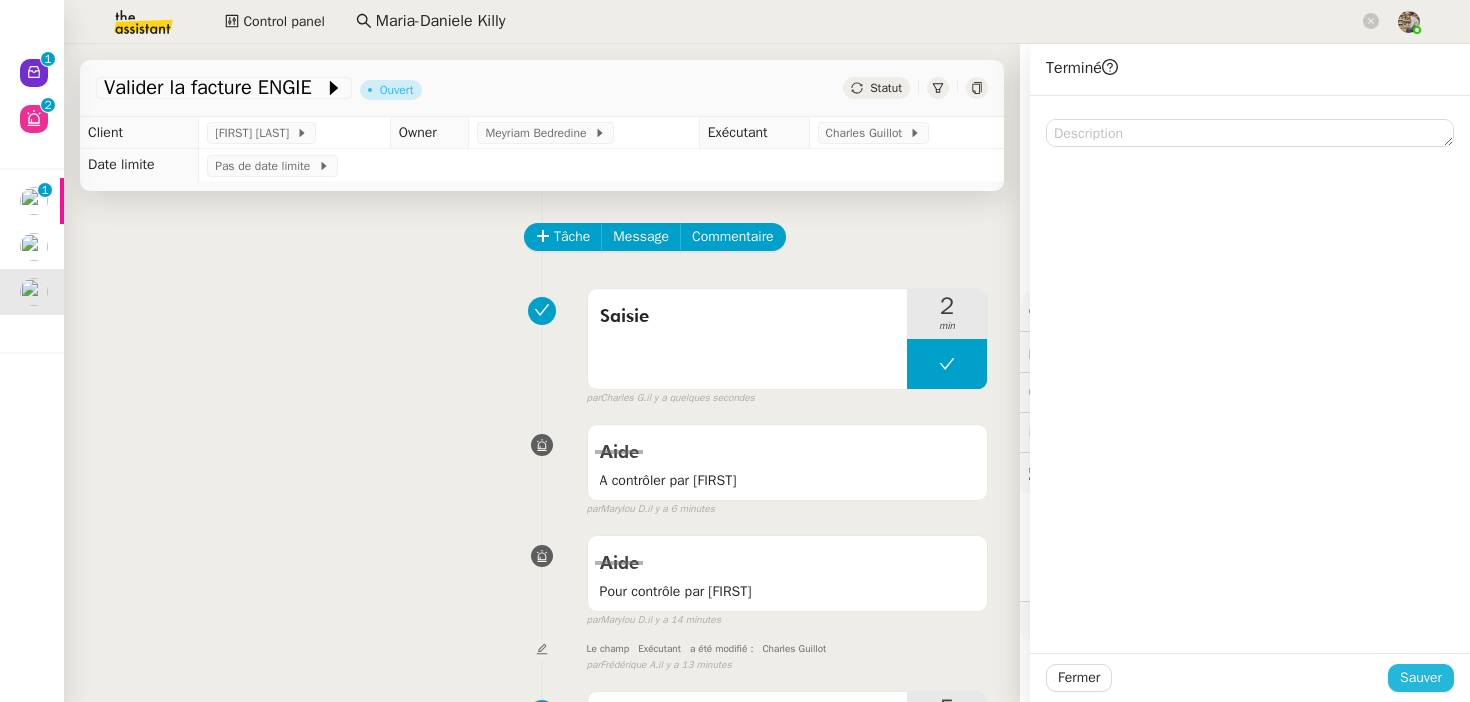 click on "Sauver" 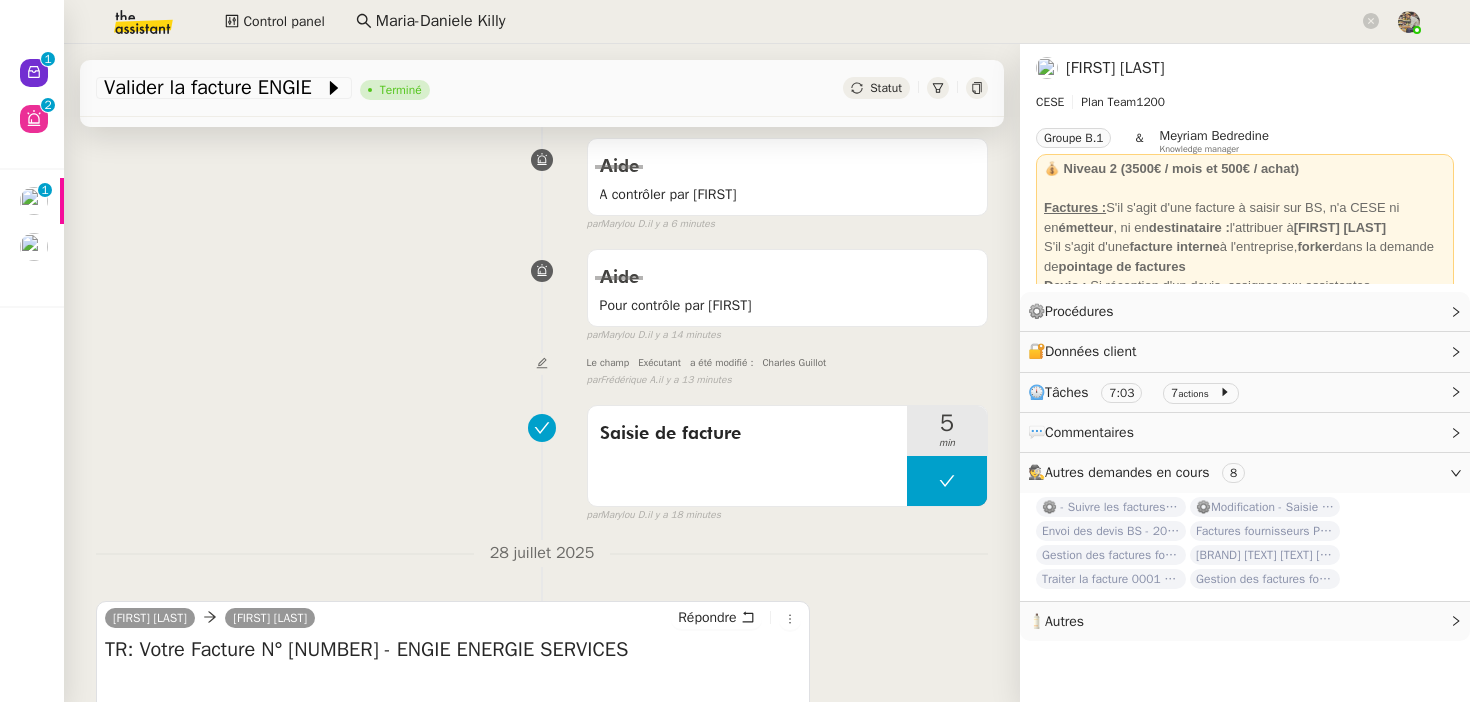 scroll, scrollTop: 806, scrollLeft: 0, axis: vertical 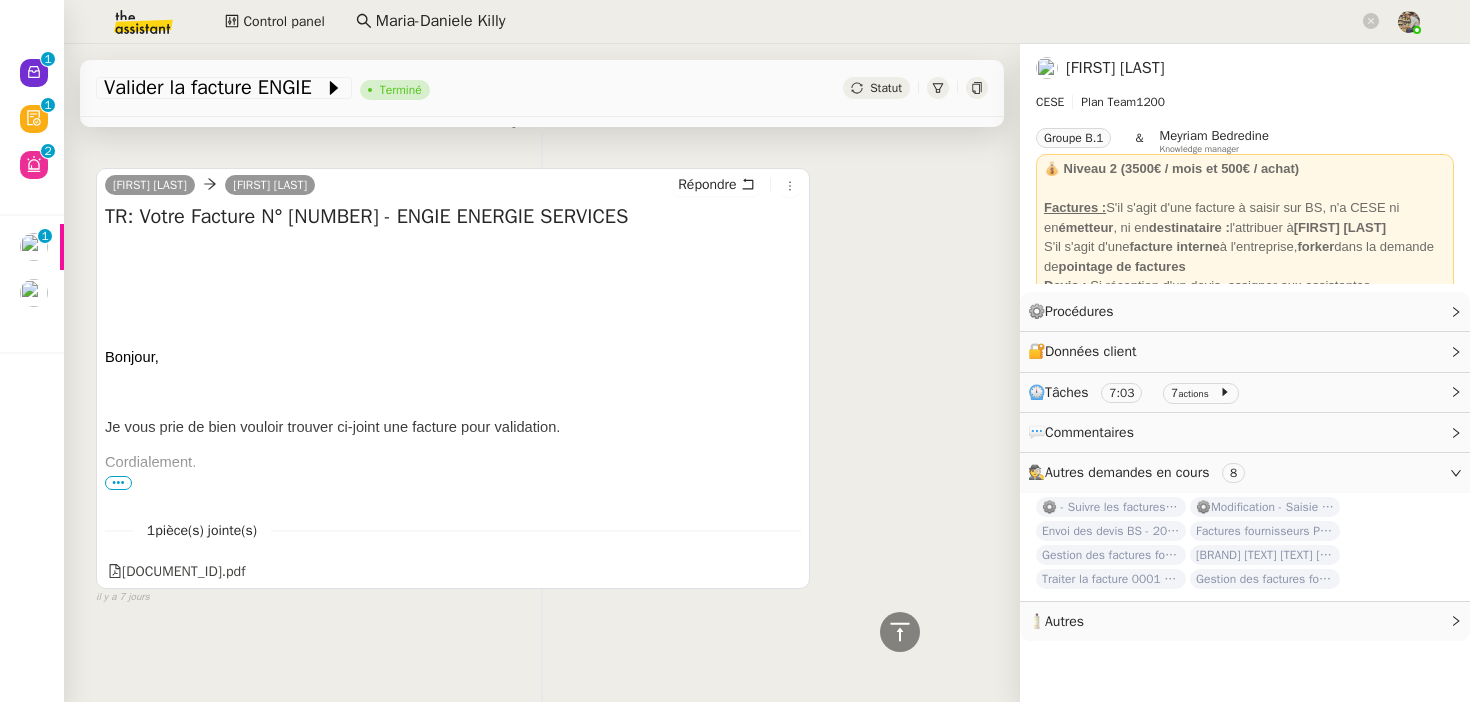 click on "Maria-Daniele Killy" 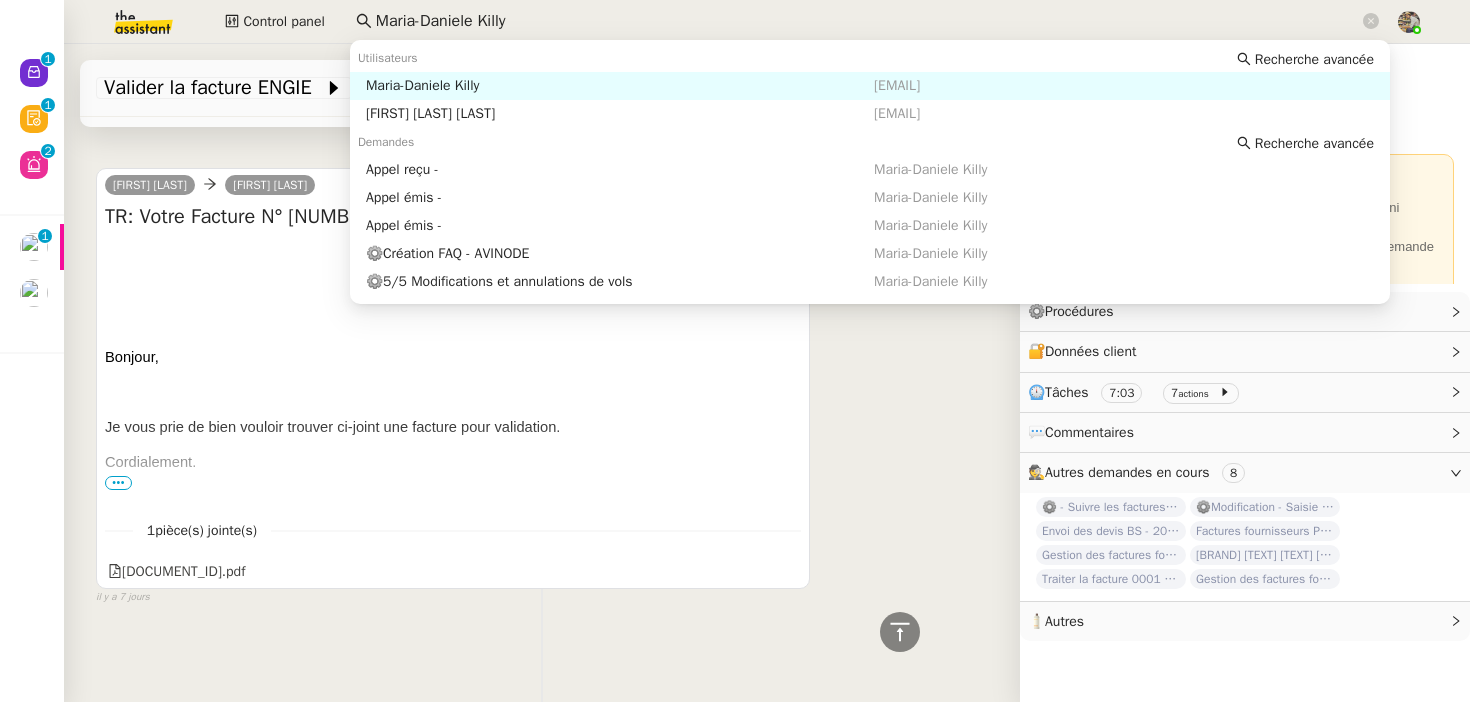 click on "Maria-Daniele Killy" 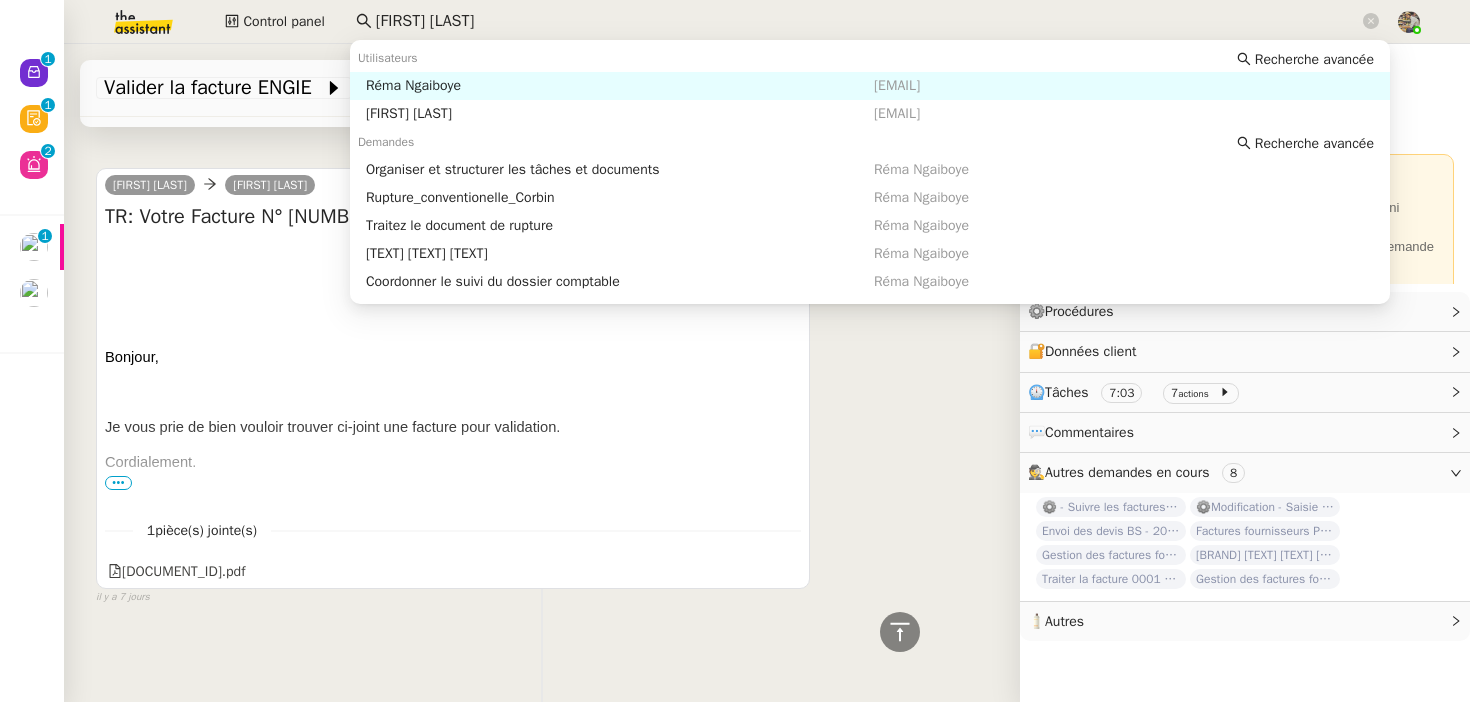 click on "Réma  Ngaiboye" at bounding box center [620, 86] 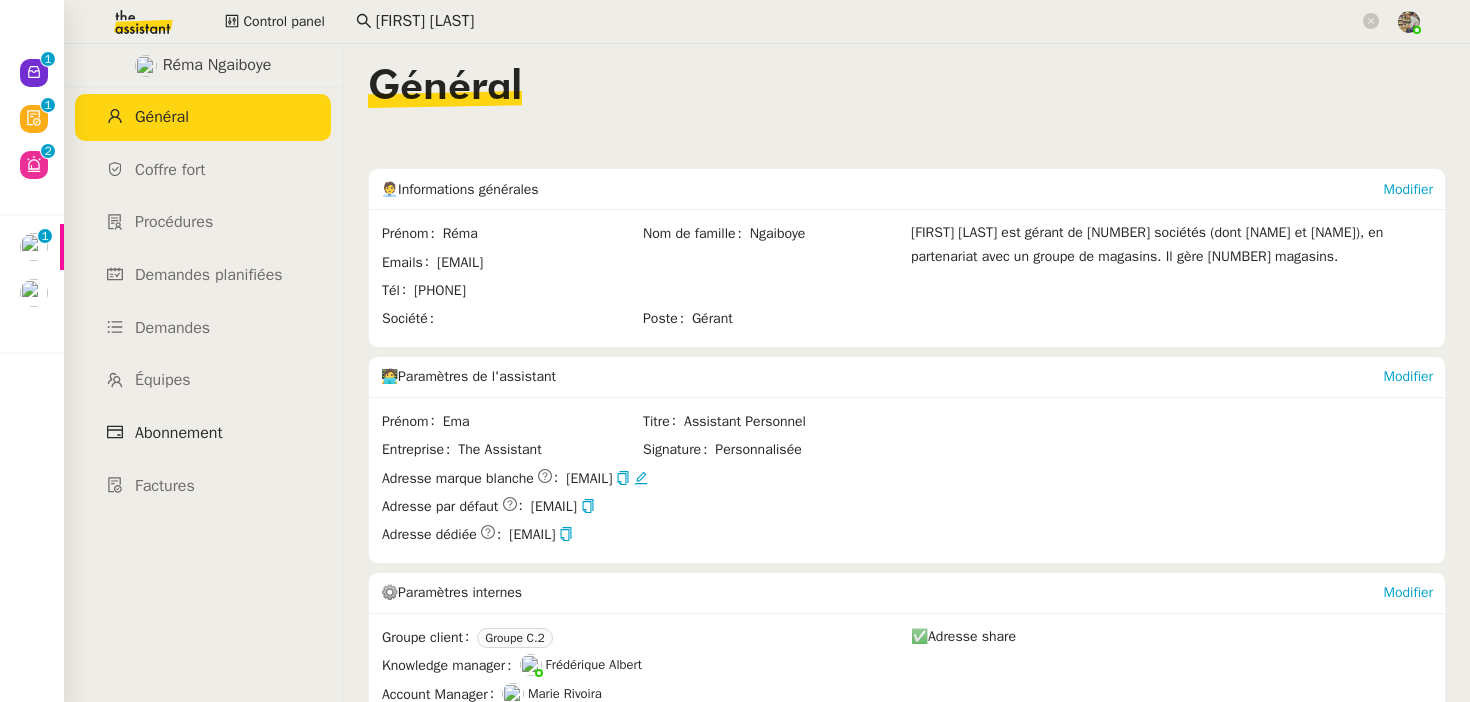 click on "Abonnement" 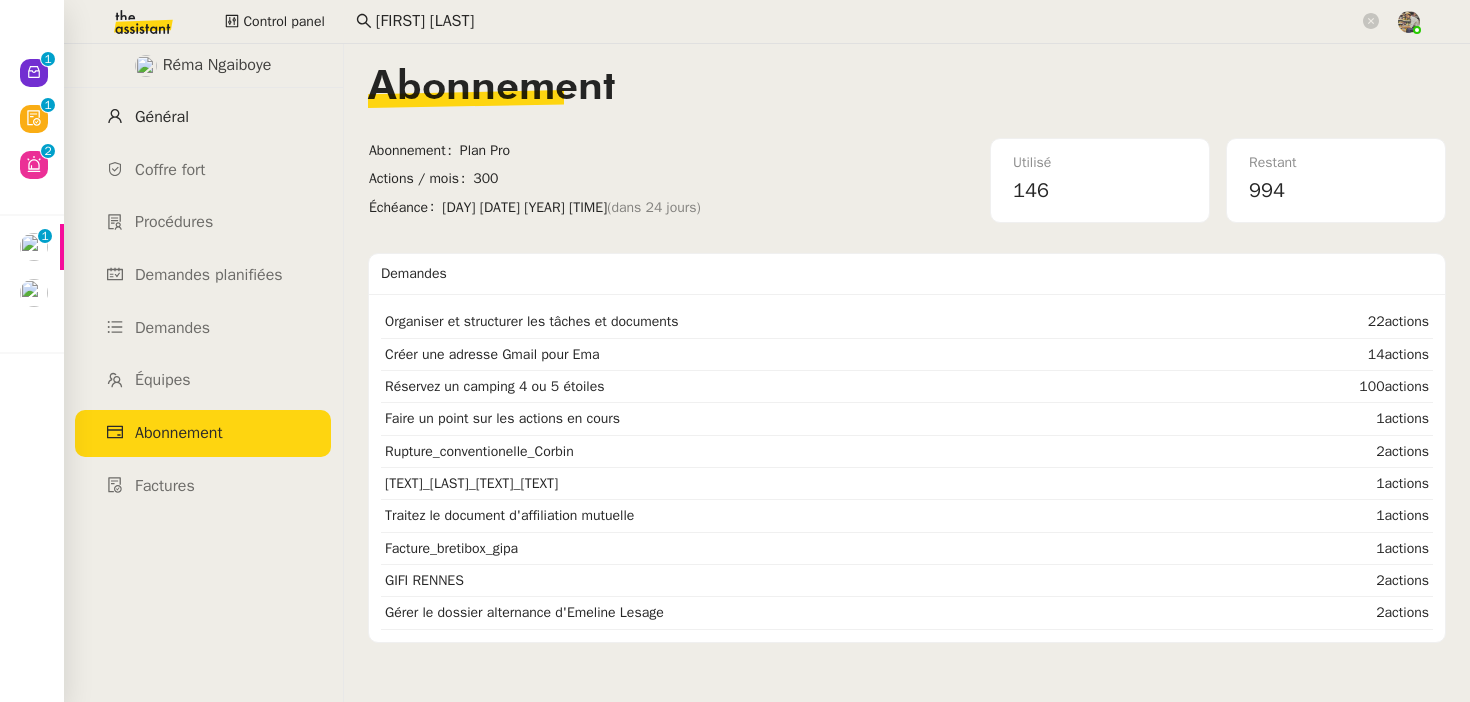 click on "Général" 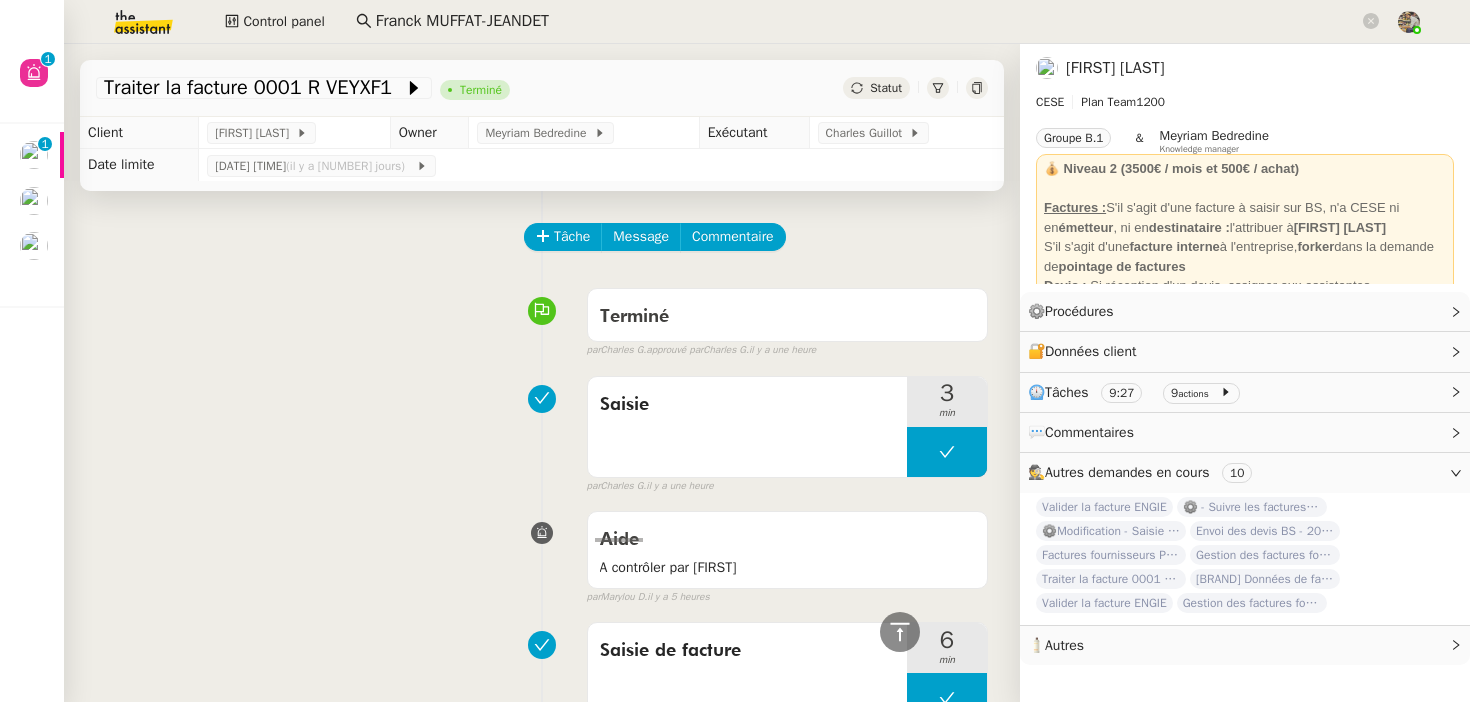 scroll, scrollTop: 0, scrollLeft: 0, axis: both 